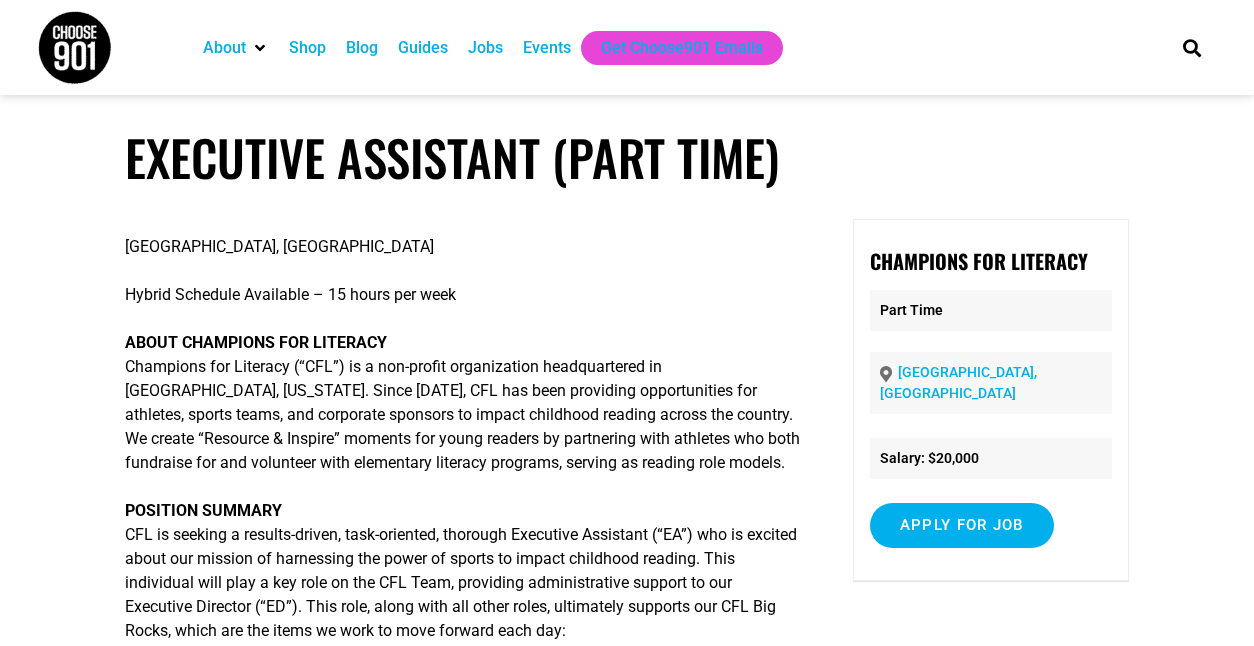 scroll, scrollTop: 0, scrollLeft: 0, axis: both 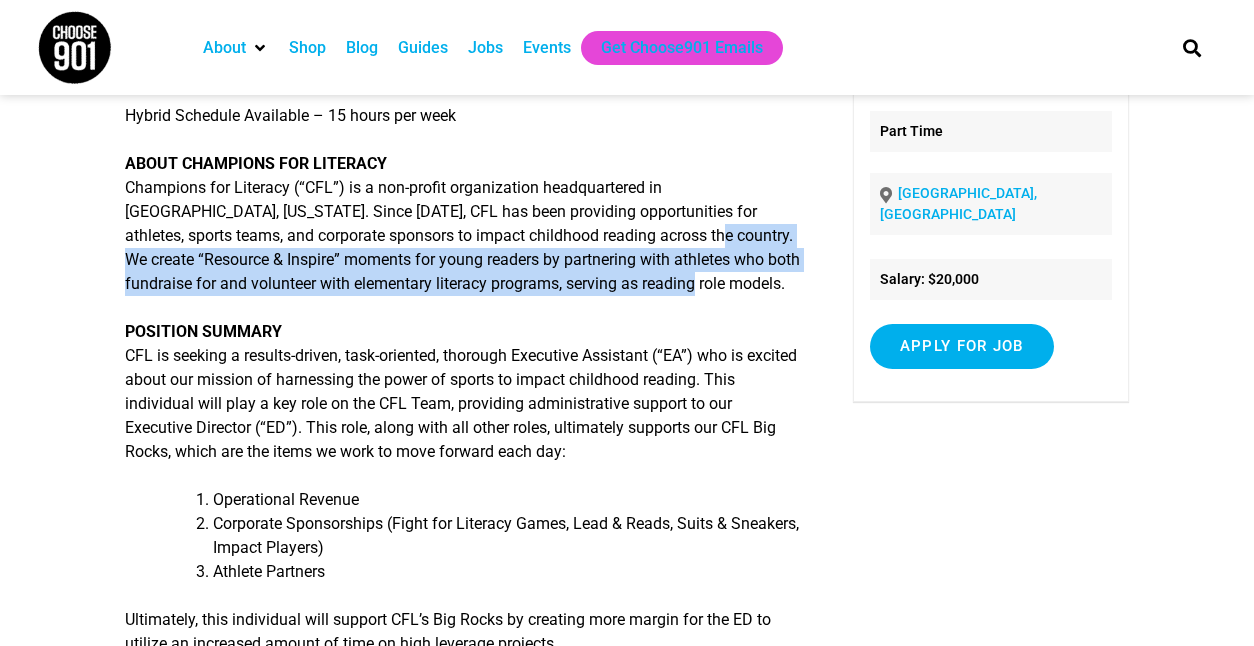drag, startPoint x: 674, startPoint y: 288, endPoint x: 609, endPoint y: 212, distance: 100.005 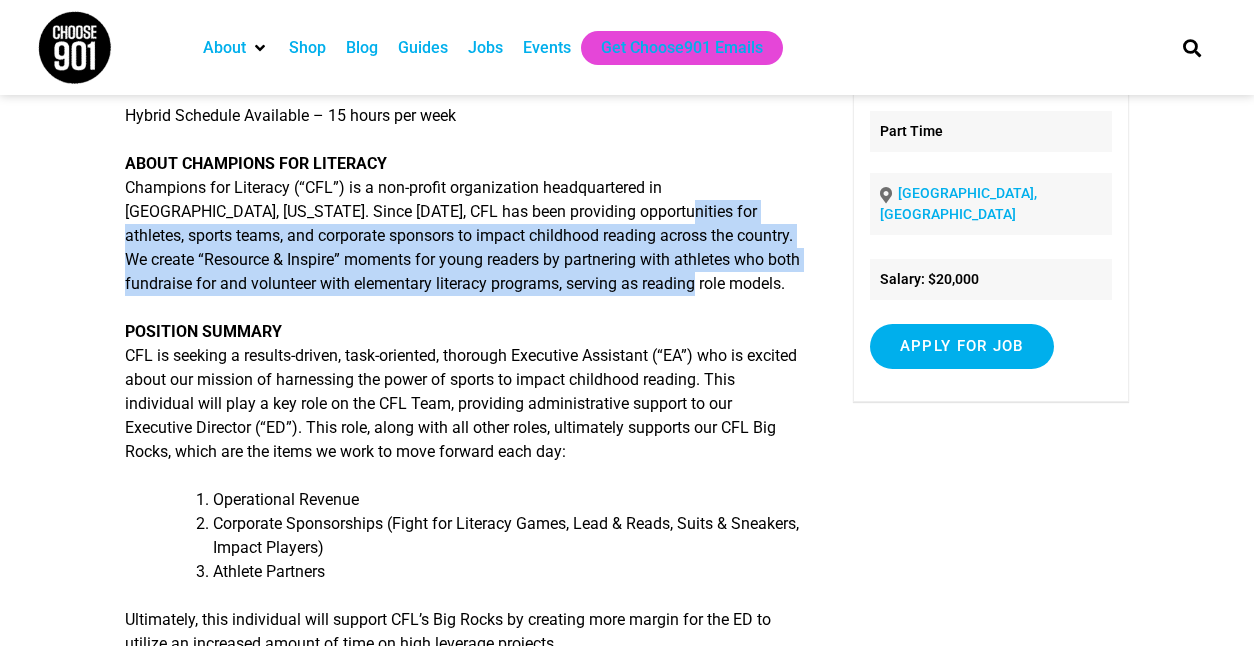 click on "ABOUT CHAMPIONS FOR LITERACY
Champions for Literacy (“CFL”) is a non-profit organization headquartered in [GEOGRAPHIC_DATA], [US_STATE]. Since [DATE], CFL has been providing opportunities for athletes, sports teams, and corporate sponsors to impact childhood reading across the country. We create “Resource & Inspire” moments for young readers by partnering with athletes who both fundraise for and volunteer with elementary literacy programs, serving as reading role models." at bounding box center [463, 224] 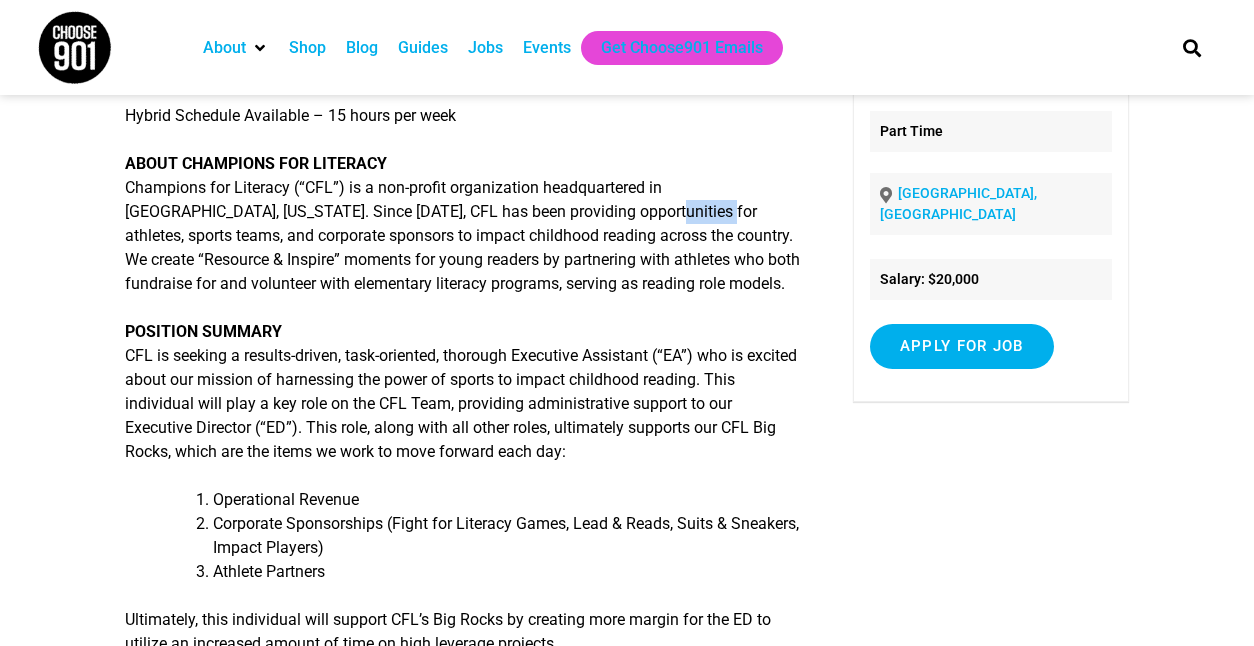 click on "ABOUT CHAMPIONS FOR LITERACY
Champions for Literacy (“CFL”) is a non-profit organization headquartered in [GEOGRAPHIC_DATA], [US_STATE]. Since [DATE], CFL has been providing opportunities for athletes, sports teams, and corporate sponsors to impact childhood reading across the country. We create “Resource & Inspire” moments for young readers by partnering with athletes who both fundraise for and volunteer with elementary literacy programs, serving as reading role models." at bounding box center (463, 224) 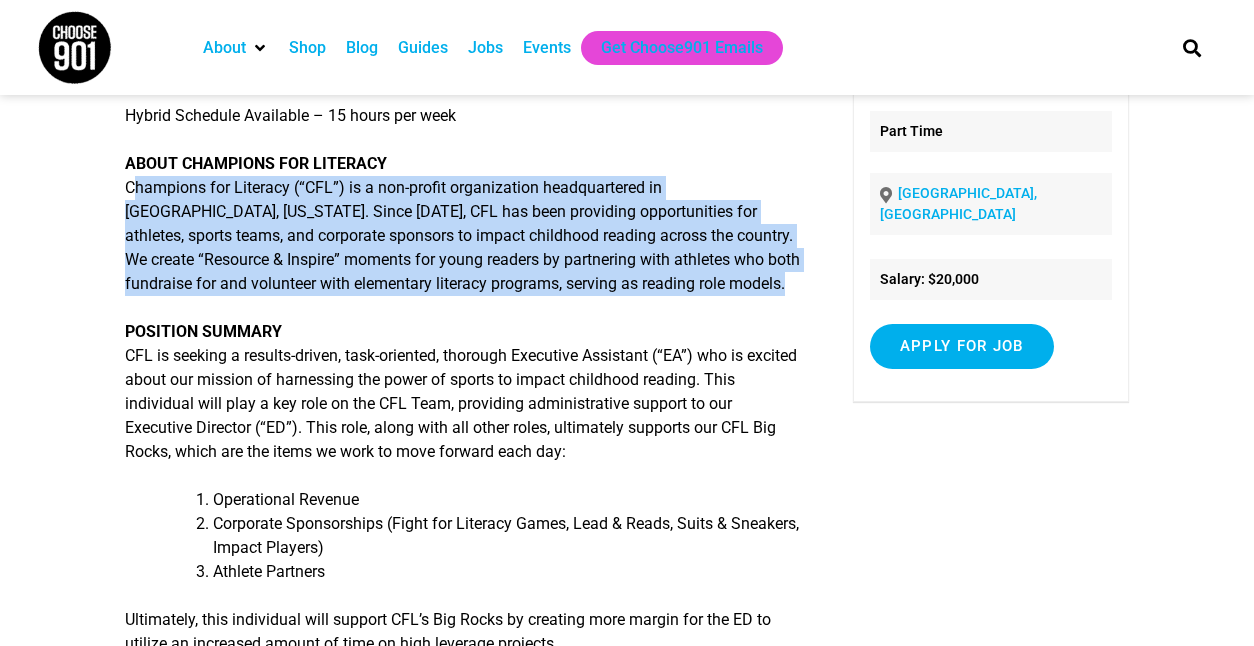 click on "ABOUT CHAMPIONS FOR LITERACY
Champions for Literacy (“CFL”) is a non-profit organization headquartered in [GEOGRAPHIC_DATA], [US_STATE]. Since [DATE], CFL has been providing opportunities for athletes, sports teams, and corporate sponsors to impact childhood reading across the country. We create “Resource & Inspire” moments for young readers by partnering with athletes who both fundraise for and volunteer with elementary literacy programs, serving as reading role models." at bounding box center [463, 224] 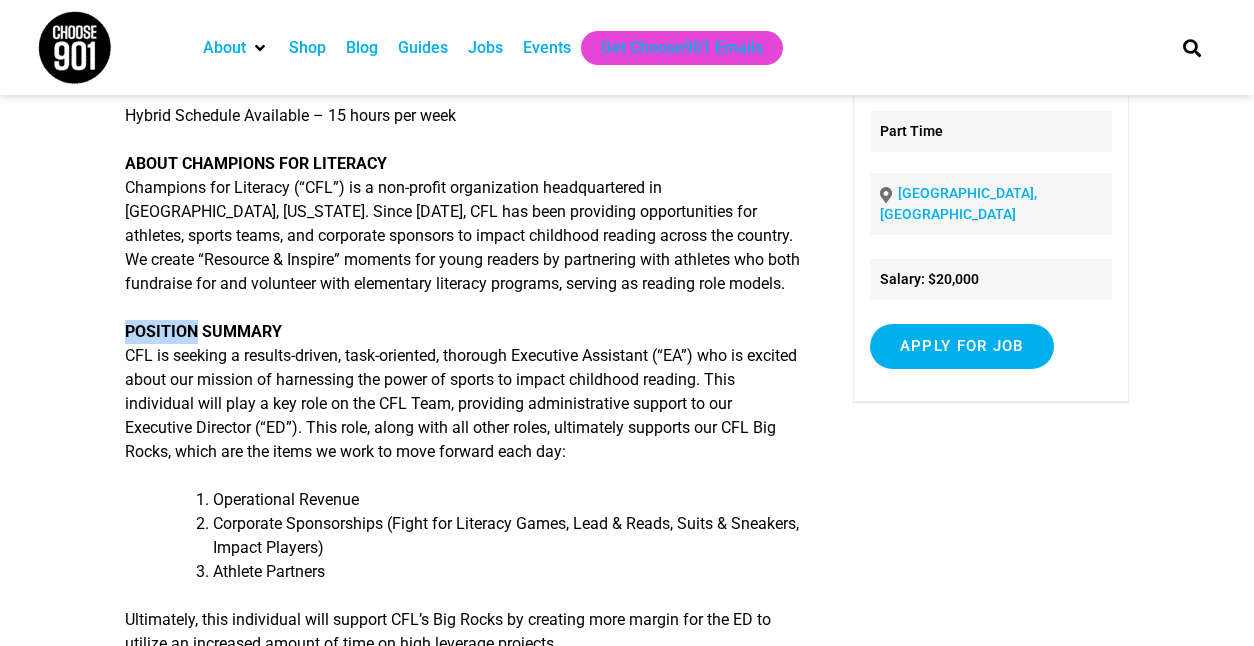 click on "[GEOGRAPHIC_DATA], [GEOGRAPHIC_DATA]
Hybrid Schedule Available – 15 hours per week
ABOUT CHAMPIONS FOR LITERACY
Champions for Literacy (“CFL”) is a non-profit organization headquartered in [GEOGRAPHIC_DATA], [US_STATE]. Since [DATE], CFL has been providing opportunities for athletes, sports teams, and corporate sponsors to impact childhood reading across the country. We create “Resource & Inspire” moments for young readers by partnering with athletes who both fundraise for and volunteer with elementary literacy programs, serving as reading role models.
POSITION SUMMARY
CFL is seeking a results-driven, task-oriented, thorough Executive Assistant (“EA”) who is excited about our mission of harnessing the power of sports to impact childhood reading. This individual will play a key role on the CFL Team, providing administrative support to our Executive Director (“ED”). This role, along with all other roles, ultimately supports our CFL Big Rocks, which are the items we work to move forward each day:" at bounding box center [463, 2294] 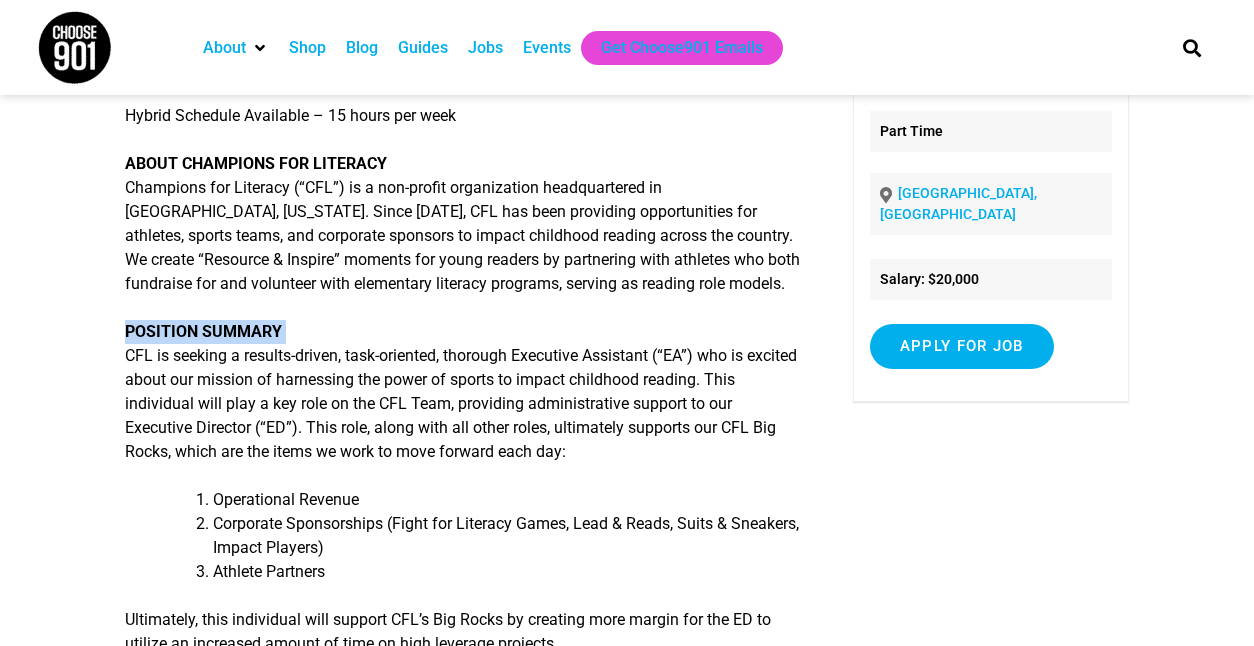 click on "[GEOGRAPHIC_DATA], [GEOGRAPHIC_DATA]
Hybrid Schedule Available – 15 hours per week
ABOUT CHAMPIONS FOR LITERACY
Champions for Literacy (“CFL”) is a non-profit organization headquartered in [GEOGRAPHIC_DATA], [US_STATE]. Since [DATE], CFL has been providing opportunities for athletes, sports teams, and corporate sponsors to impact childhood reading across the country. We create “Resource & Inspire” moments for young readers by partnering with athletes who both fundraise for and volunteer with elementary literacy programs, serving as reading role models.
POSITION SUMMARY
CFL is seeking a results-driven, task-oriented, thorough Executive Assistant (“EA”) who is excited about our mission of harnessing the power of sports to impact childhood reading. This individual will play a key role on the CFL Team, providing administrative support to our Executive Director (“ED”). This role, along with all other roles, ultimately supports our CFL Big Rocks, which are the items we work to move forward each day:" at bounding box center [463, 2294] 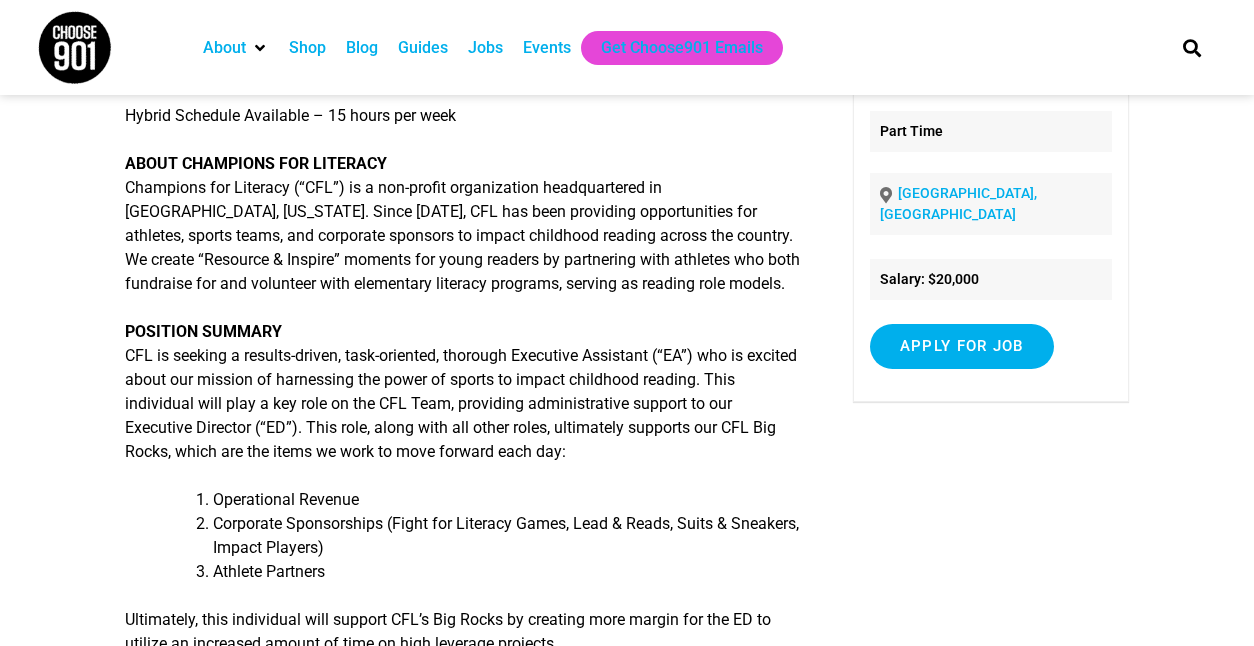 click on "ABOUT CHAMPIONS FOR LITERACY
Champions for Literacy (“CFL”) is a non-profit organization headquartered in [GEOGRAPHIC_DATA], [US_STATE]. Since [DATE], CFL has been providing opportunities for athletes, sports teams, and corporate sponsors to impact childhood reading across the country. We create “Resource & Inspire” moments for young readers by partnering with athletes who both fundraise for and volunteer with elementary literacy programs, serving as reading role models." at bounding box center (463, 224) 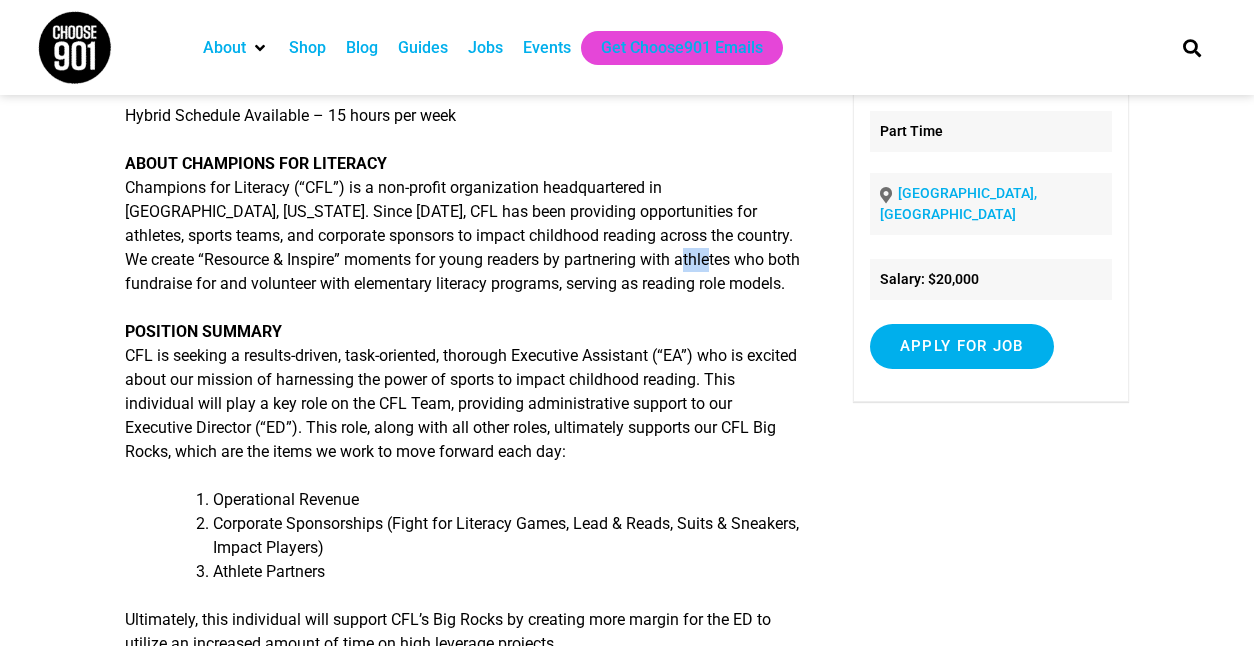 click on "ABOUT CHAMPIONS FOR LITERACY
Champions for Literacy (“CFL”) is a non-profit organization headquartered in [GEOGRAPHIC_DATA], [US_STATE]. Since [DATE], CFL has been providing opportunities for athletes, sports teams, and corporate sponsors to impact childhood reading across the country. We create “Resource & Inspire” moments for young readers by partnering with athletes who both fundraise for and volunteer with elementary literacy programs, serving as reading role models." at bounding box center [463, 224] 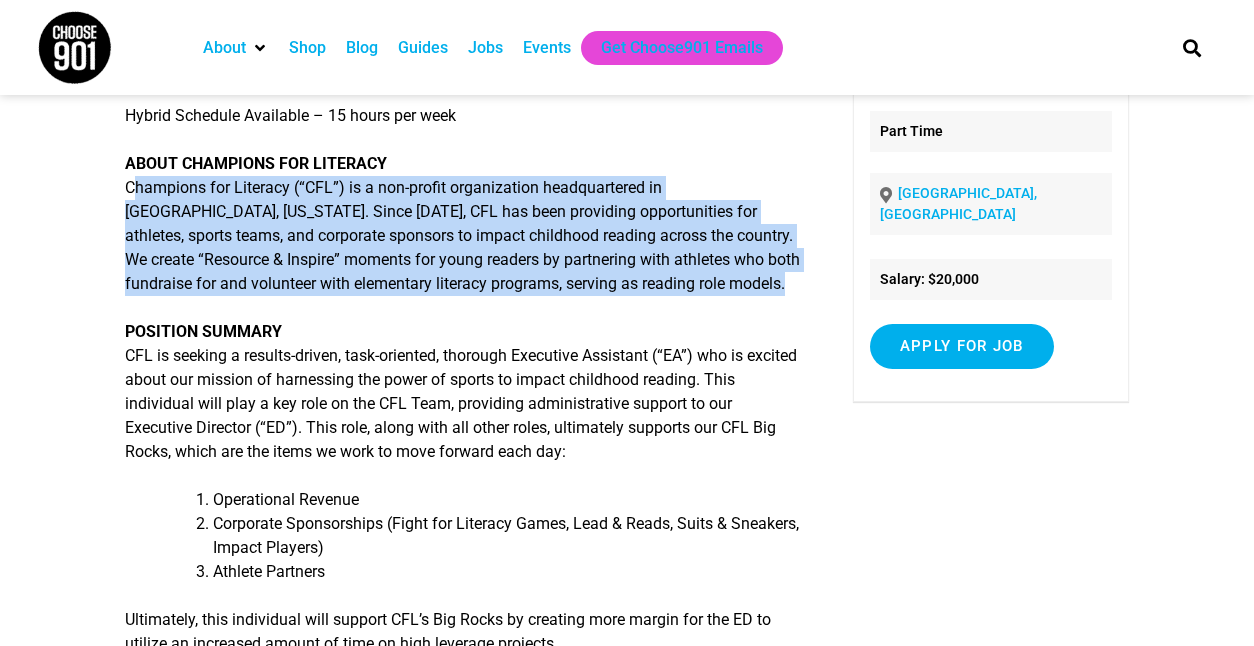 click on "ABOUT CHAMPIONS FOR LITERACY
Champions for Literacy (“CFL”) is a non-profit organization headquartered in [GEOGRAPHIC_DATA], [US_STATE]. Since [DATE], CFL has been providing opportunities for athletes, sports teams, and corporate sponsors to impact childhood reading across the country. We create “Resource & Inspire” moments for young readers by partnering with athletes who both fundraise for and volunteer with elementary literacy programs, serving as reading role models." at bounding box center (463, 224) 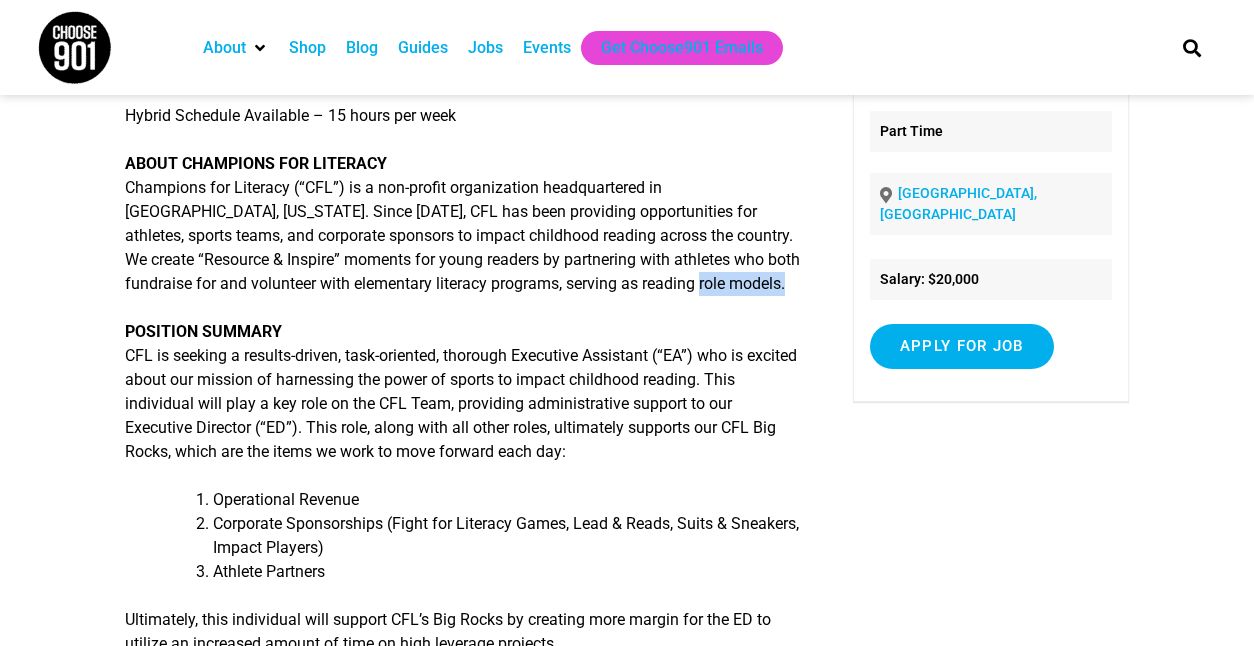 click on "ABOUT CHAMPIONS FOR LITERACY
Champions for Literacy (“CFL”) is a non-profit organization headquartered in [GEOGRAPHIC_DATA], [US_STATE]. Since [DATE], CFL has been providing opportunities for athletes, sports teams, and corporate sponsors to impact childhood reading across the country. We create “Resource & Inspire” moments for young readers by partnering with athletes who both fundraise for and volunteer with elementary literacy programs, serving as reading role models." at bounding box center (463, 224) 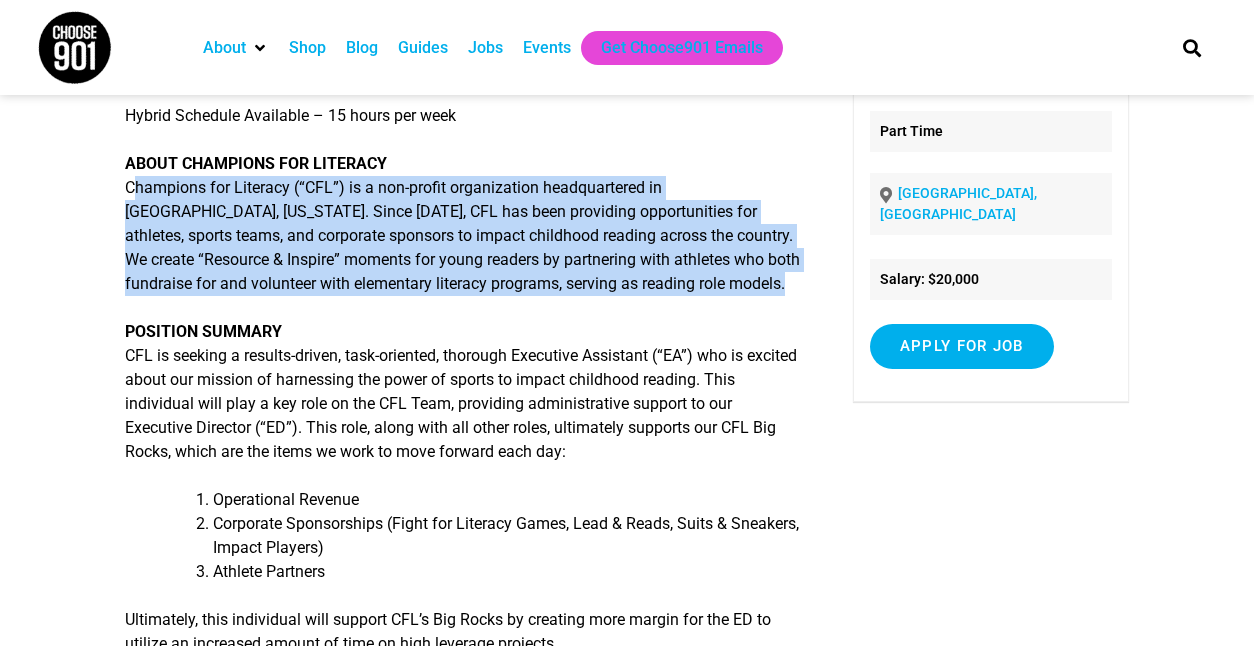 click on "ABOUT CHAMPIONS FOR LITERACY
Champions for Literacy (“CFL”) is a non-profit organization headquartered in [GEOGRAPHIC_DATA], [US_STATE]. Since [DATE], CFL has been providing opportunities for athletes, sports teams, and corporate sponsors to impact childhood reading across the country. We create “Resource & Inspire” moments for young readers by partnering with athletes who both fundraise for and volunteer with elementary literacy programs, serving as reading role models." at bounding box center (463, 224) 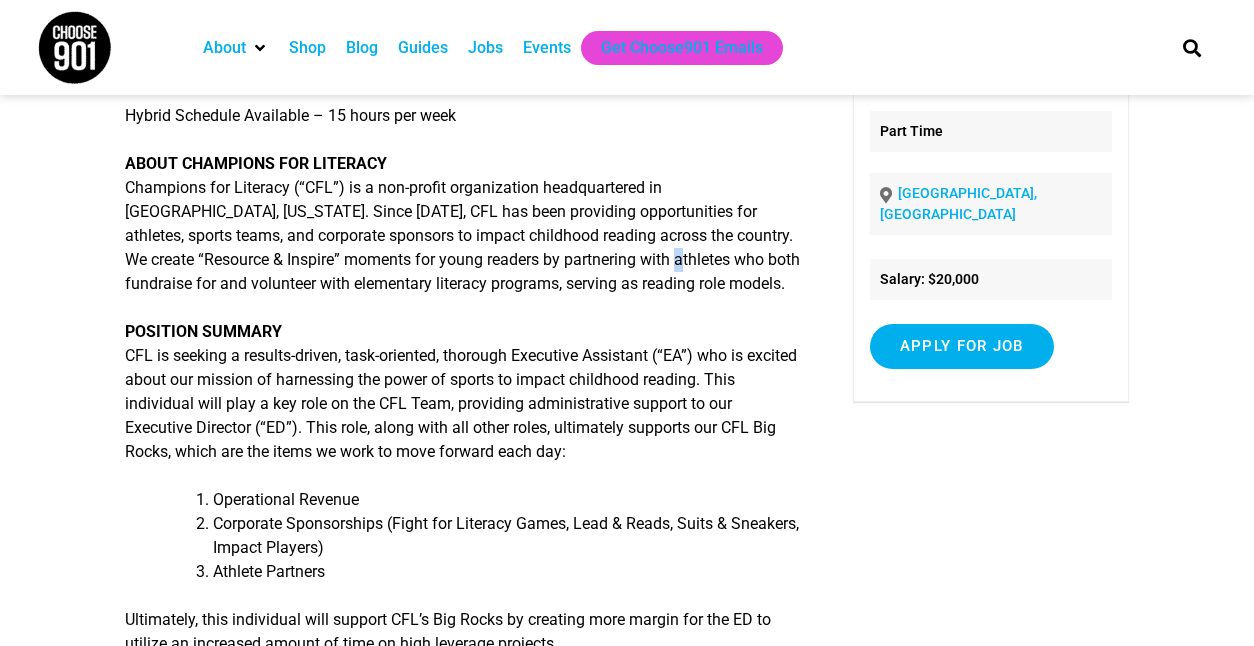 click on "ABOUT CHAMPIONS FOR LITERACY
Champions for Literacy (“CFL”) is a non-profit organization headquartered in [GEOGRAPHIC_DATA], [US_STATE]. Since [DATE], CFL has been providing opportunities for athletes, sports teams, and corporate sponsors to impact childhood reading across the country. We create “Resource & Inspire” moments for young readers by partnering with athletes who both fundraise for and volunteer with elementary literacy programs, serving as reading role models." at bounding box center (463, 224) 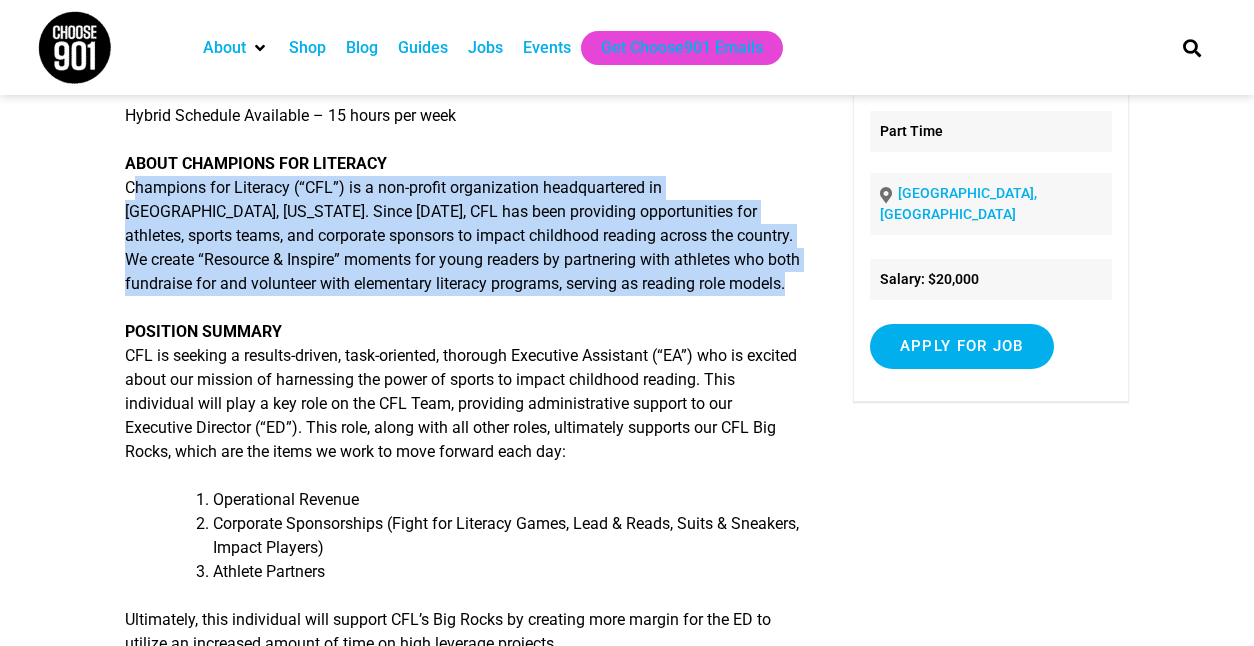 click on "ABOUT CHAMPIONS FOR LITERACY
Champions for Literacy (“CFL”) is a non-profit organization headquartered in [GEOGRAPHIC_DATA], [US_STATE]. Since [DATE], CFL has been providing opportunities for athletes, sports teams, and corporate sponsors to impact childhood reading across the country. We create “Resource & Inspire” moments for young readers by partnering with athletes who both fundraise for and volunteer with elementary literacy programs, serving as reading role models." at bounding box center [463, 224] 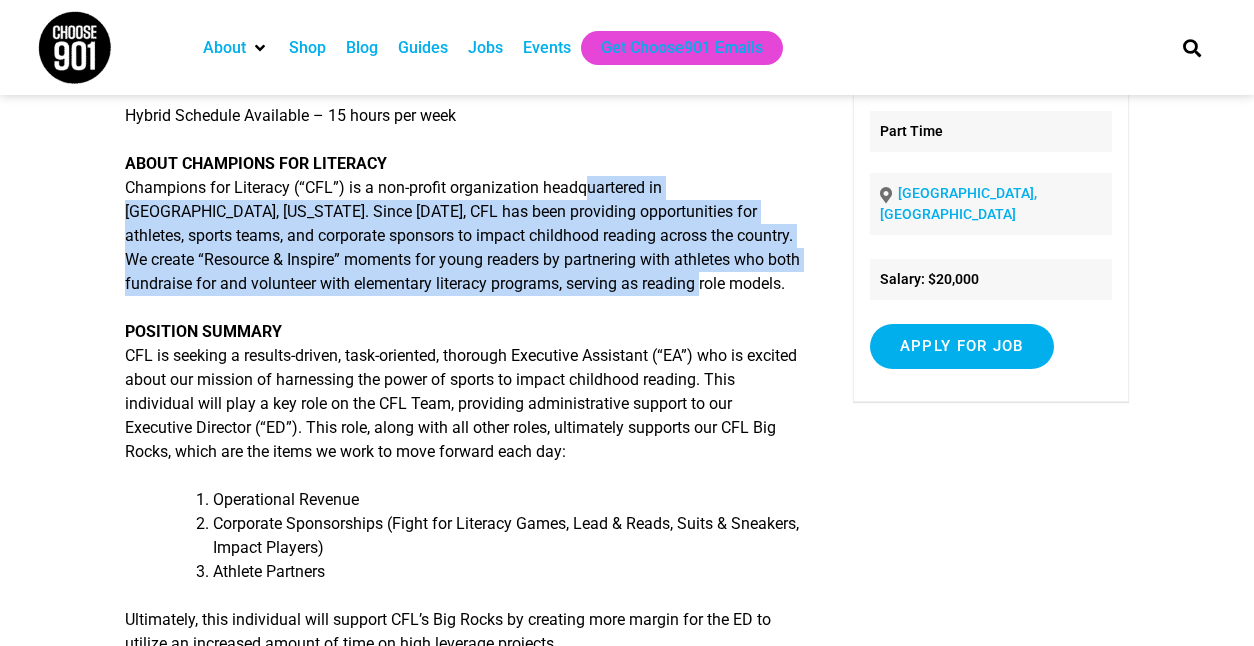 drag, startPoint x: 715, startPoint y: 295, endPoint x: 587, endPoint y: 175, distance: 175.4537 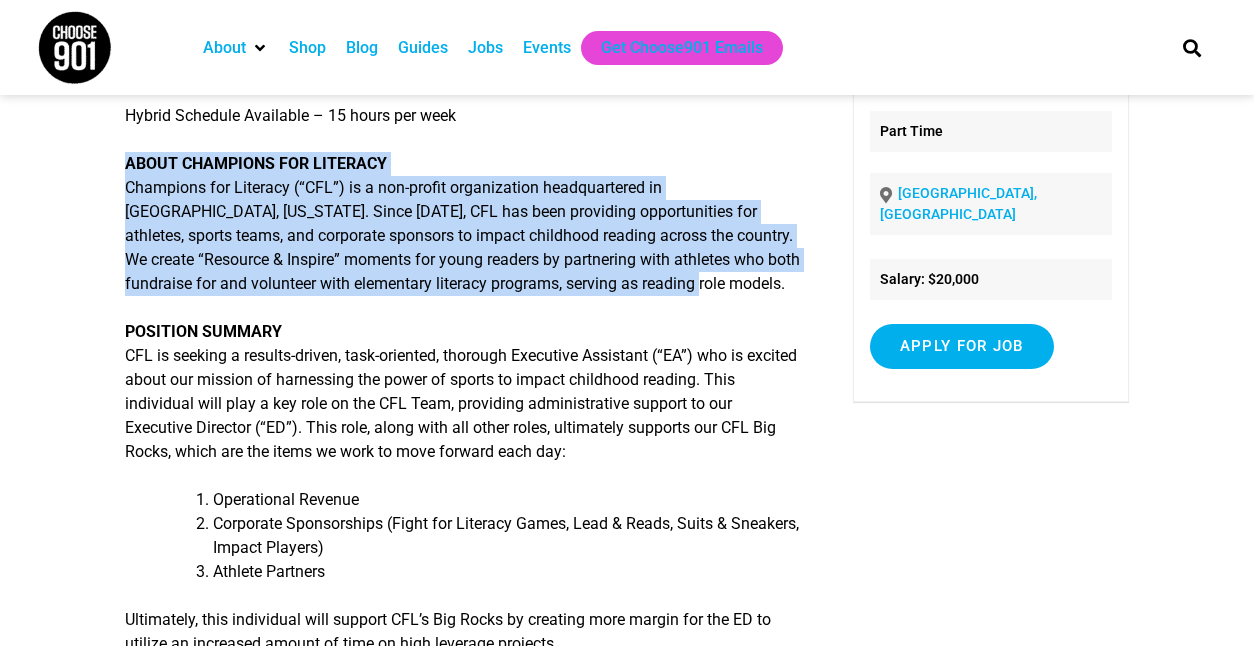 click on "ABOUT CHAMPIONS FOR LITERACY
Champions for Literacy (“CFL”) is a non-profit organization headquartered in [GEOGRAPHIC_DATA], [US_STATE]. Since [DATE], CFL has been providing opportunities for athletes, sports teams, and corporate sponsors to impact childhood reading across the country. We create “Resource & Inspire” moments for young readers by partnering with athletes who both fundraise for and volunteer with elementary literacy programs, serving as reading role models." at bounding box center [463, 224] 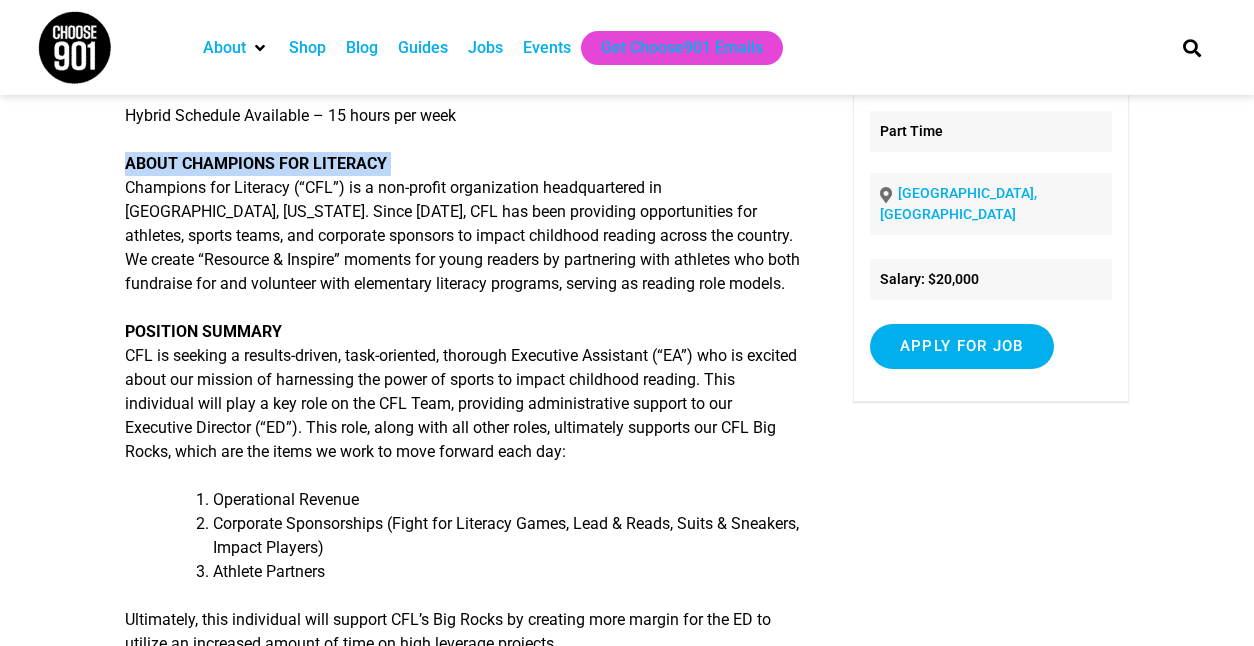 click on "ABOUT CHAMPIONS FOR LITERACY
Champions for Literacy (“CFL”) is a non-profit organization headquartered in [GEOGRAPHIC_DATA], [US_STATE]. Since [DATE], CFL has been providing opportunities for athletes, sports teams, and corporate sponsors to impact childhood reading across the country. We create “Resource & Inspire” moments for young readers by partnering with athletes who both fundraise for and volunteer with elementary literacy programs, serving as reading role models." at bounding box center [463, 224] 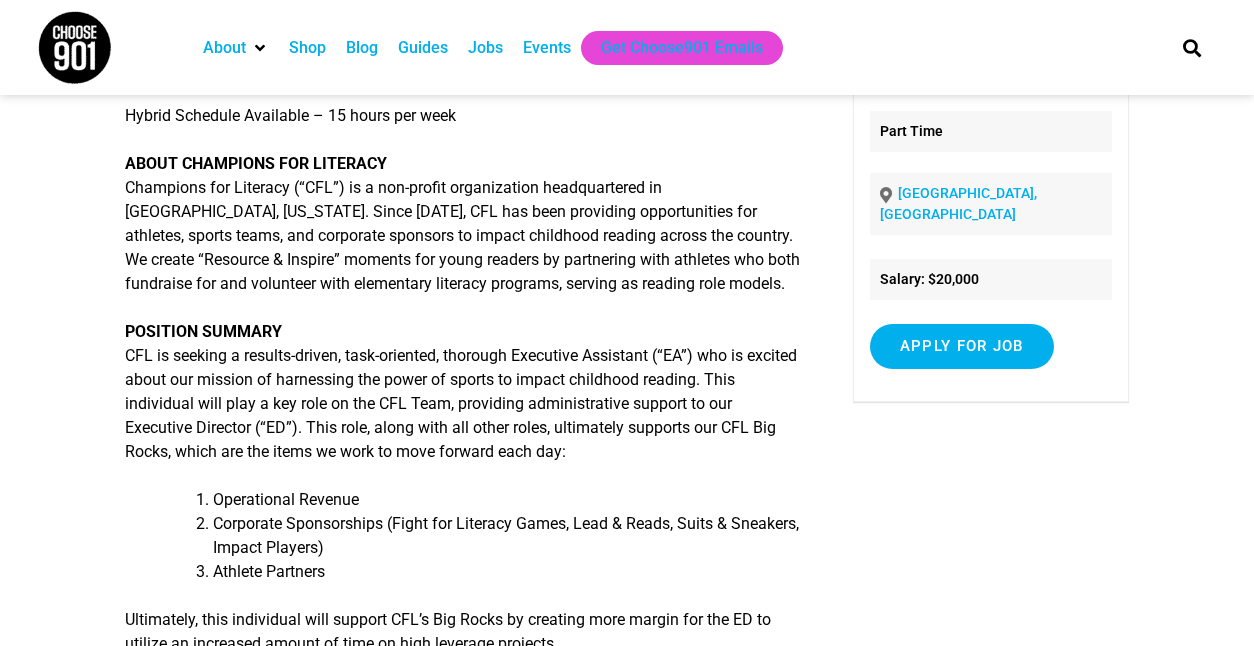 click on "ABOUT CHAMPIONS FOR LITERACY
Champions for Literacy (“CFL”) is a non-profit organization headquartered in [GEOGRAPHIC_DATA], [US_STATE]. Since [DATE], CFL has been providing opportunities for athletes, sports teams, and corporate sponsors to impact childhood reading across the country. We create “Resource & Inspire” moments for young readers by partnering with athletes who both fundraise for and volunteer with elementary literacy programs, serving as reading role models." at bounding box center [463, 224] 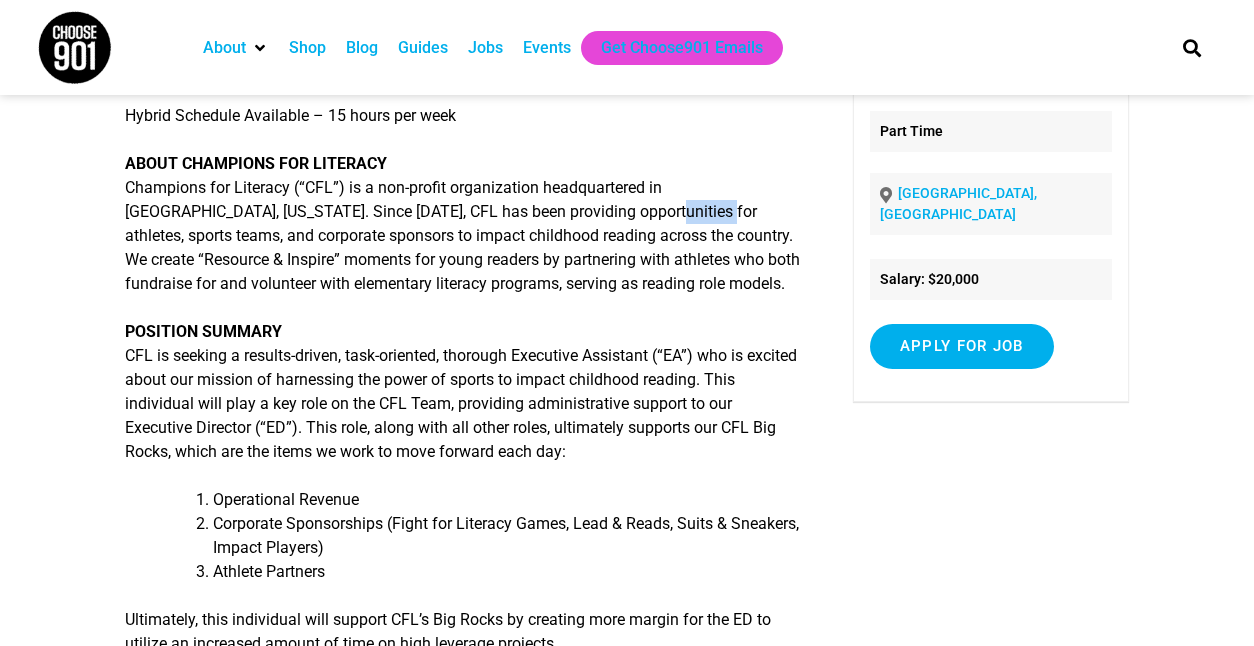 click on "ABOUT CHAMPIONS FOR LITERACY
Champions for Literacy (“CFL”) is a non-profit organization headquartered in [GEOGRAPHIC_DATA], [US_STATE]. Since [DATE], CFL has been providing opportunities for athletes, sports teams, and corporate sponsors to impact childhood reading across the country. We create “Resource & Inspire” moments for young readers by partnering with athletes who both fundraise for and volunteer with elementary literacy programs, serving as reading role models." at bounding box center [463, 224] 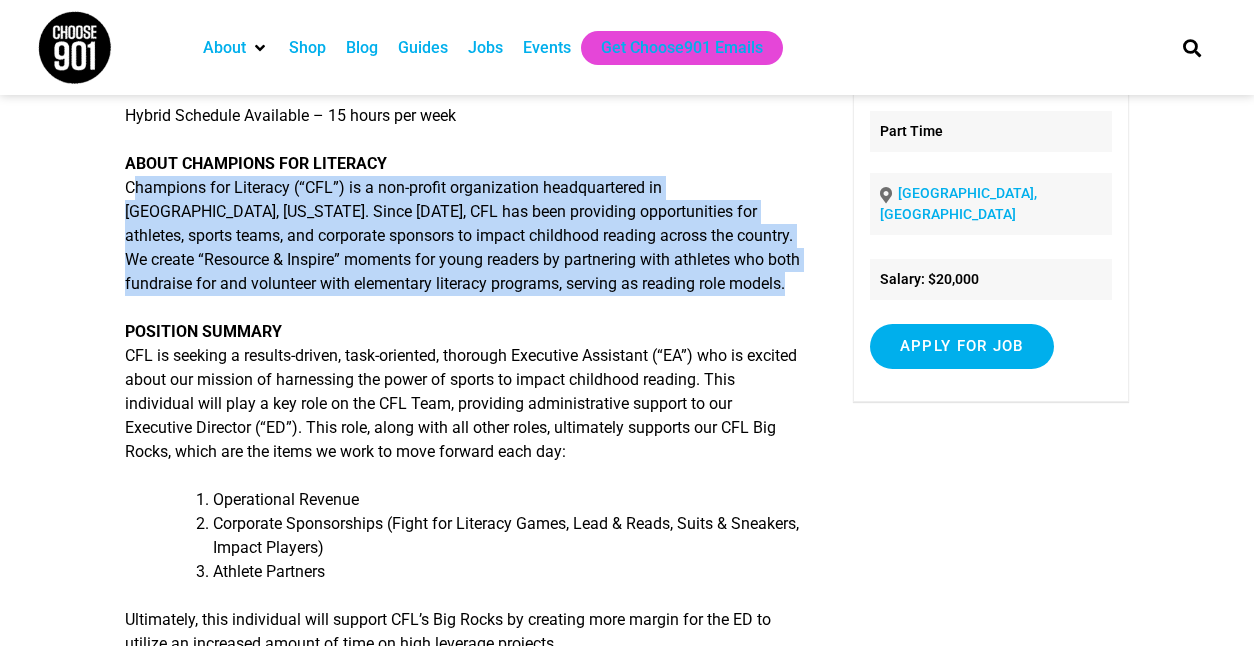 click on "ABOUT CHAMPIONS FOR LITERACY
Champions for Literacy (“CFL”) is a non-profit organization headquartered in [GEOGRAPHIC_DATA], [US_STATE]. Since [DATE], CFL has been providing opportunities for athletes, sports teams, and corporate sponsors to impact childhood reading across the country. We create “Resource & Inspire” moments for young readers by partnering with athletes who both fundraise for and volunteer with elementary literacy programs, serving as reading role models." at bounding box center [463, 224] 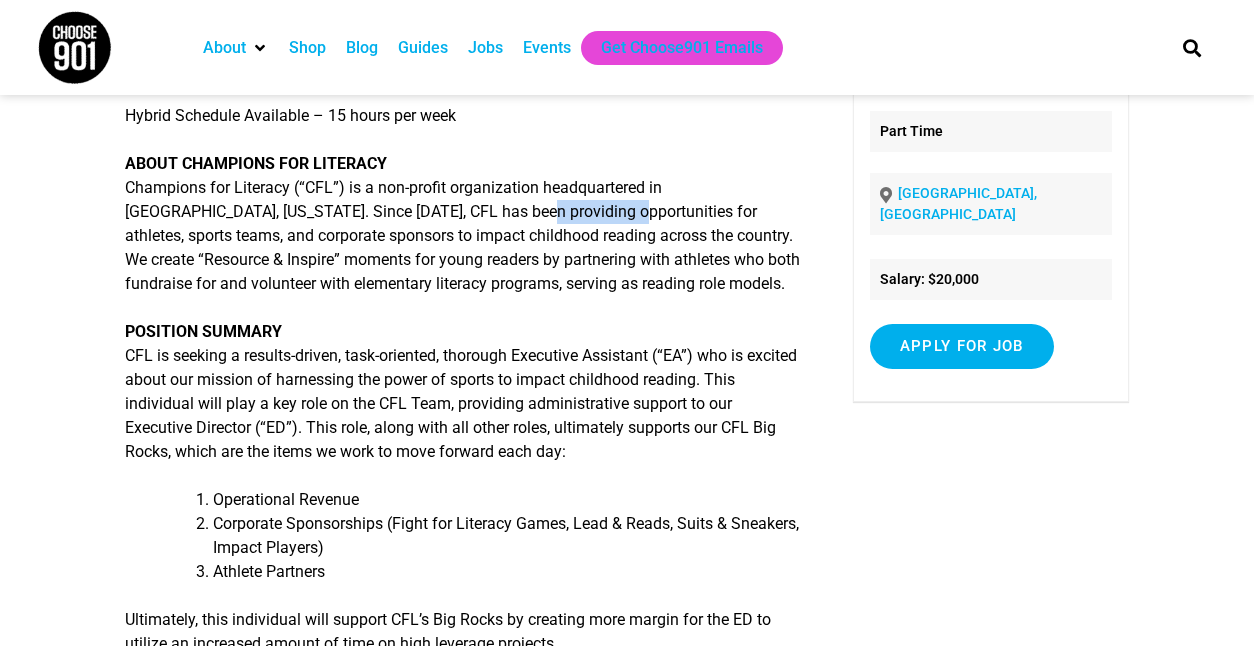 click on "ABOUT CHAMPIONS FOR LITERACY
Champions for Literacy (“CFL”) is a non-profit organization headquartered in [GEOGRAPHIC_DATA], [US_STATE]. Since [DATE], CFL has been providing opportunities for athletes, sports teams, and corporate sponsors to impact childhood reading across the country. We create “Resource & Inspire” moments for young readers by partnering with athletes who both fundraise for and volunteer with elementary literacy programs, serving as reading role models." at bounding box center [463, 224] 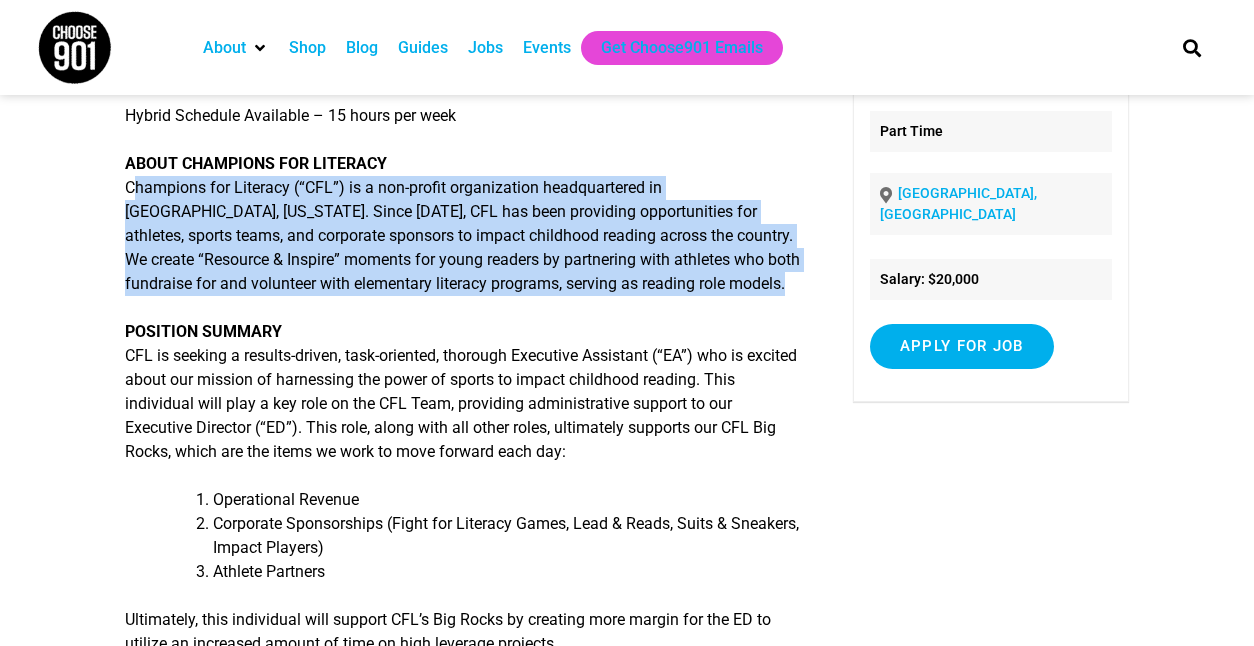 click on "ABOUT CHAMPIONS FOR LITERACY
Champions for Literacy (“CFL”) is a non-profit organization headquartered in [GEOGRAPHIC_DATA], [US_STATE]. Since [DATE], CFL has been providing opportunities for athletes, sports teams, and corporate sponsors to impact childhood reading across the country. We create “Resource & Inspire” moments for young readers by partnering with athletes who both fundraise for and volunteer with elementary literacy programs, serving as reading role models." at bounding box center [463, 224] 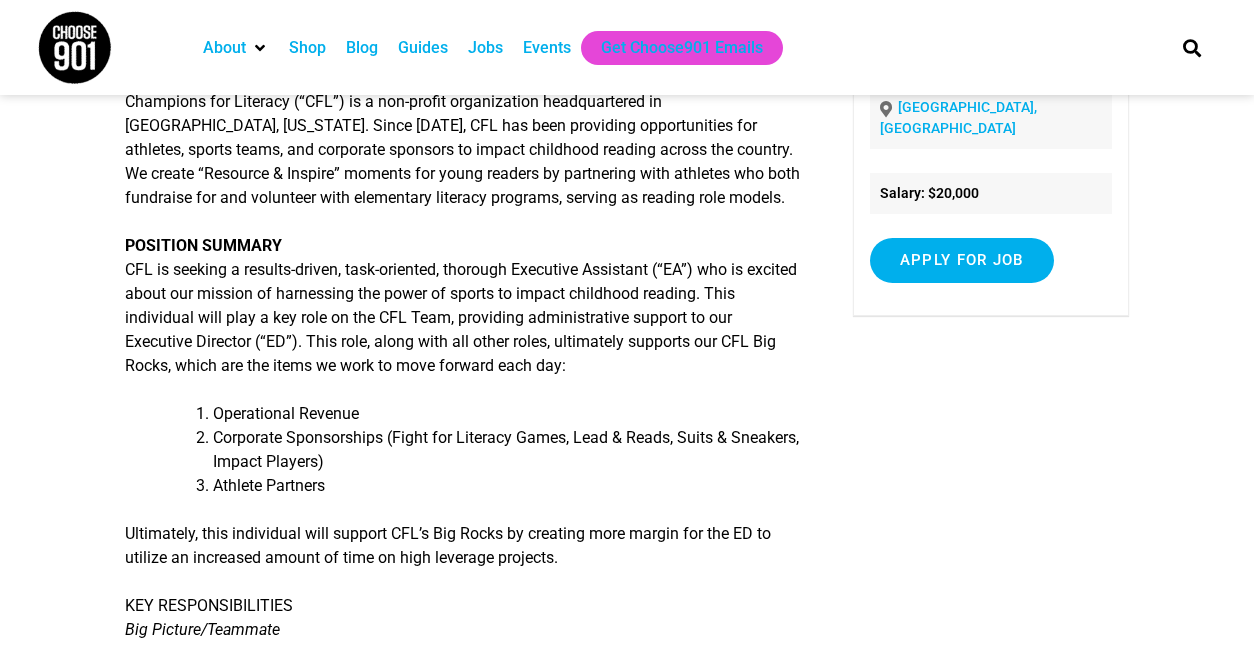 scroll, scrollTop: 273, scrollLeft: 0, axis: vertical 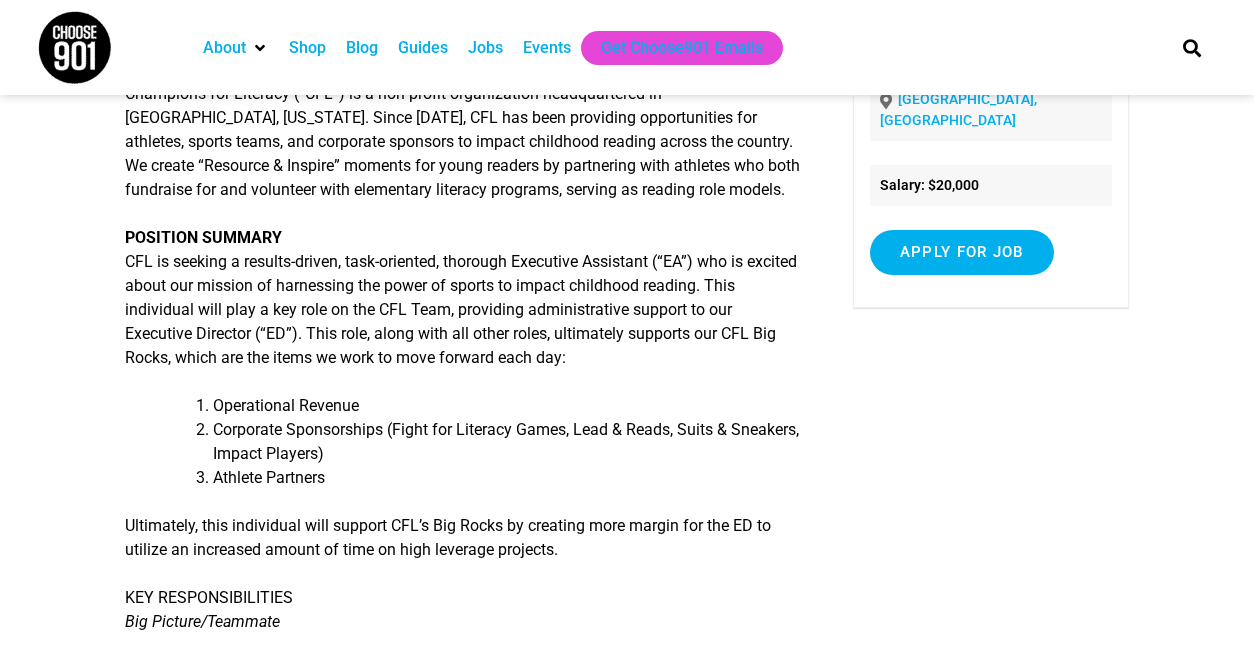 drag, startPoint x: 651, startPoint y: 352, endPoint x: 547, endPoint y: 236, distance: 155.79474 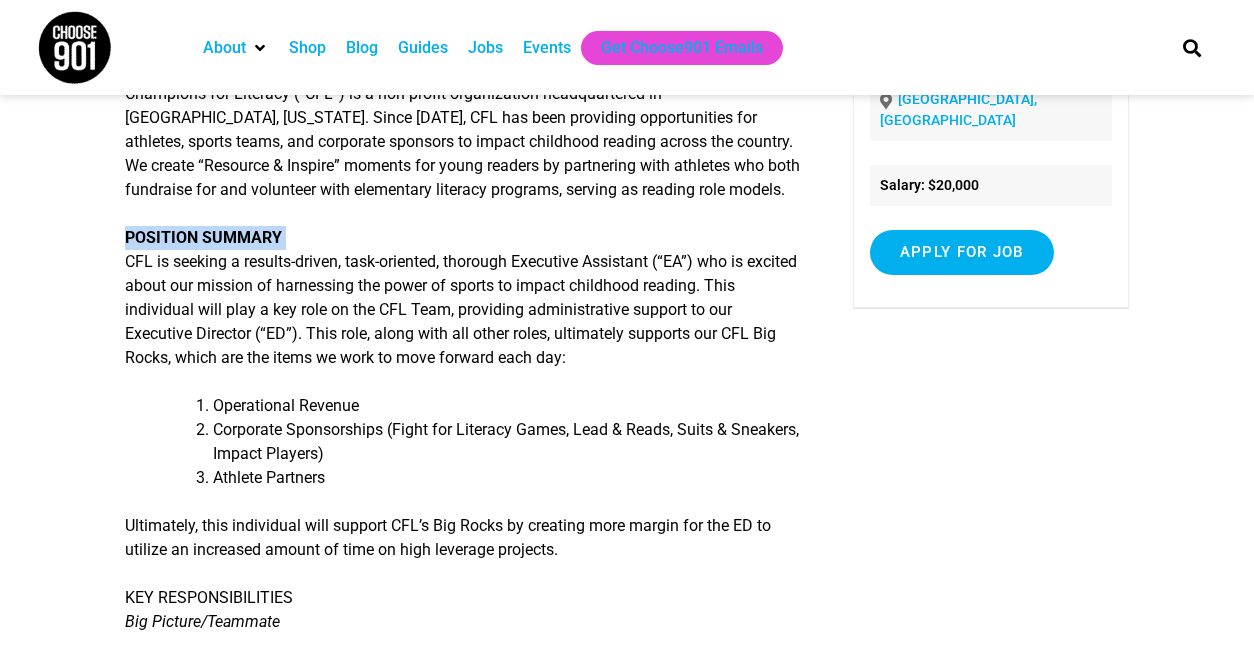 click on "POSITION SUMMARY
CFL is seeking a results-driven, task-oriented, thorough Executive Assistant (“EA”) who is excited about our mission of harnessing the power of sports to impact childhood reading. This individual will play a key role on the CFL Team, providing administrative support to our Executive Director (“ED”). This role, along with all other roles, ultimately supports our CFL Big Rocks, which are the items we work to move forward each day:" at bounding box center [463, 298] 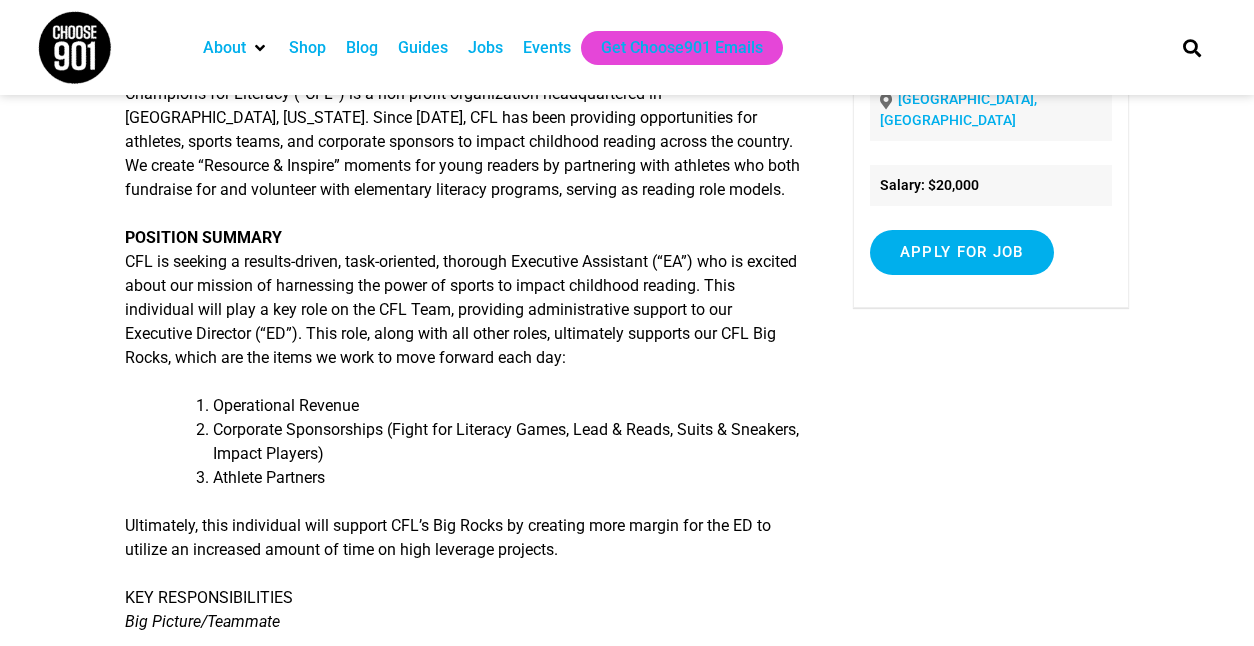 click on "POSITION SUMMARY
CFL is seeking a results-driven, task-oriented, thorough Executive Assistant (“EA”) who is excited about our mission of harnessing the power of sports to impact childhood reading. This individual will play a key role on the CFL Team, providing administrative support to our Executive Director (“ED”). This role, along with all other roles, ultimately supports our CFL Big Rocks, which are the items we work to move forward each day:" at bounding box center (463, 298) 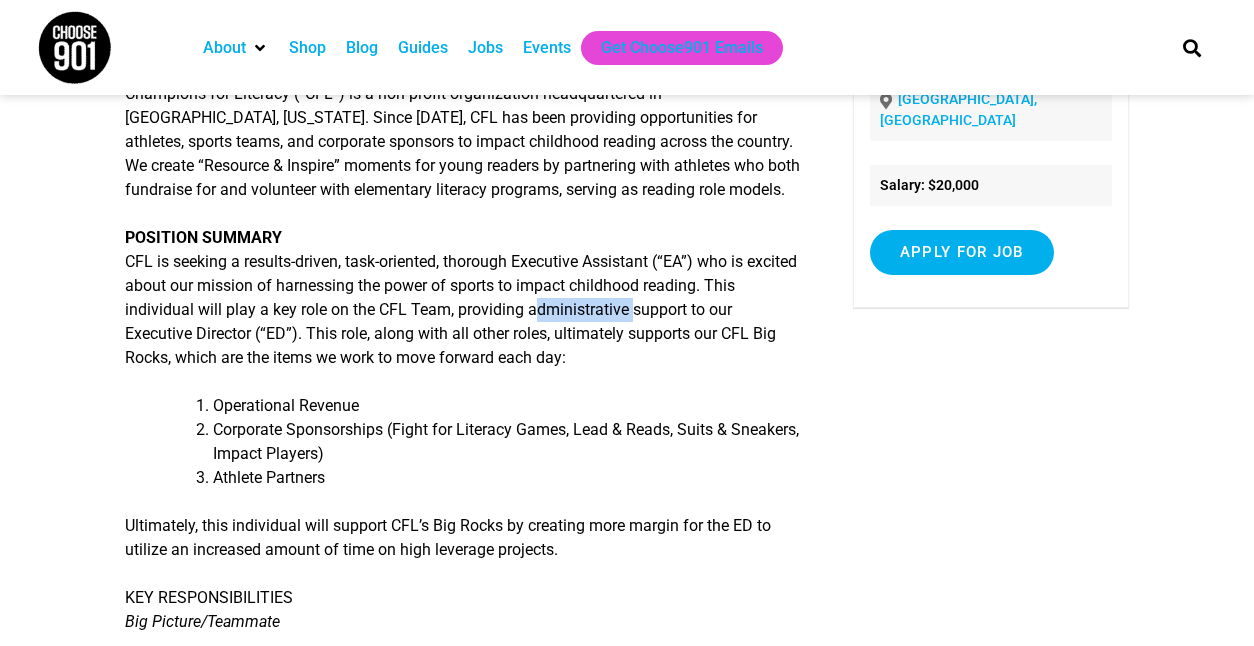 click on "POSITION SUMMARY
CFL is seeking a results-driven, task-oriented, thorough Executive Assistant (“EA”) who is excited about our mission of harnessing the power of sports to impact childhood reading. This individual will play a key role on the CFL Team, providing administrative support to our Executive Director (“ED”). This role, along with all other roles, ultimately supports our CFL Big Rocks, which are the items we work to move forward each day:" at bounding box center [463, 298] 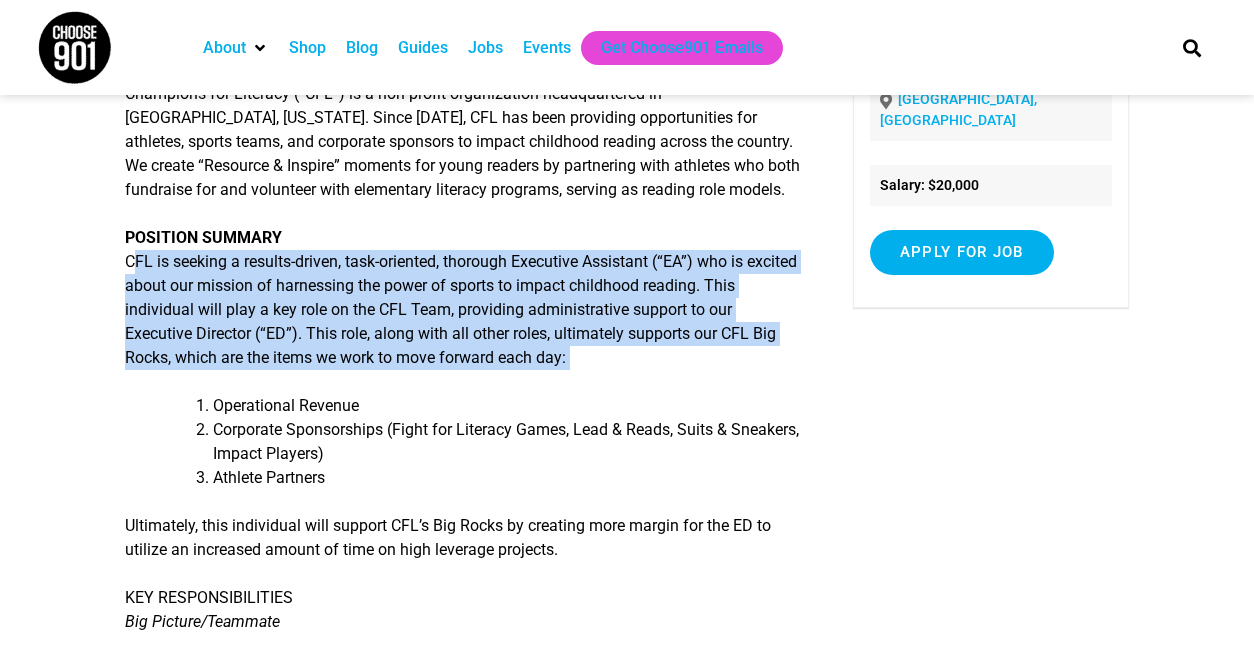 click on "POSITION SUMMARY
CFL is seeking a results-driven, task-oriented, thorough Executive Assistant (“EA”) who is excited about our mission of harnessing the power of sports to impact childhood reading. This individual will play a key role on the CFL Team, providing administrative support to our Executive Director (“ED”). This role, along with all other roles, ultimately supports our CFL Big Rocks, which are the items we work to move forward each day:" at bounding box center [463, 298] 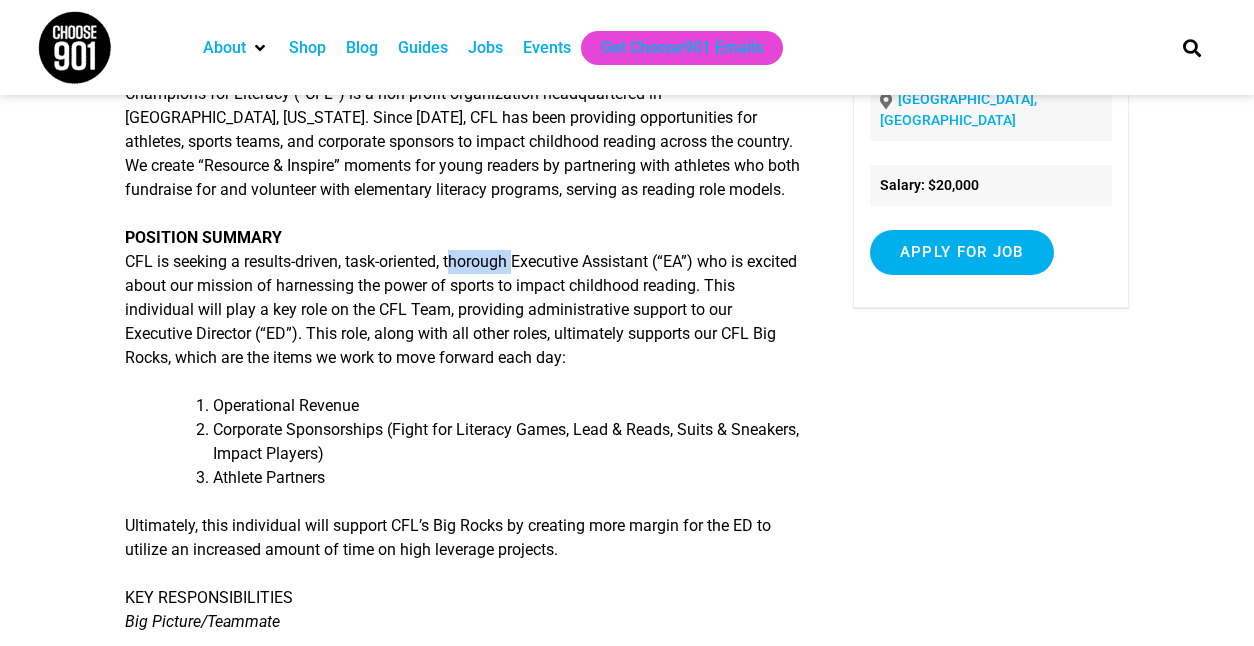 click on "POSITION SUMMARY
CFL is seeking a results-driven, task-oriented, thorough Executive Assistant (“EA”) who is excited about our mission of harnessing the power of sports to impact childhood reading. This individual will play a key role on the CFL Team, providing administrative support to our Executive Director (“ED”). This role, along with all other roles, ultimately supports our CFL Big Rocks, which are the items we work to move forward each day:" at bounding box center [463, 298] 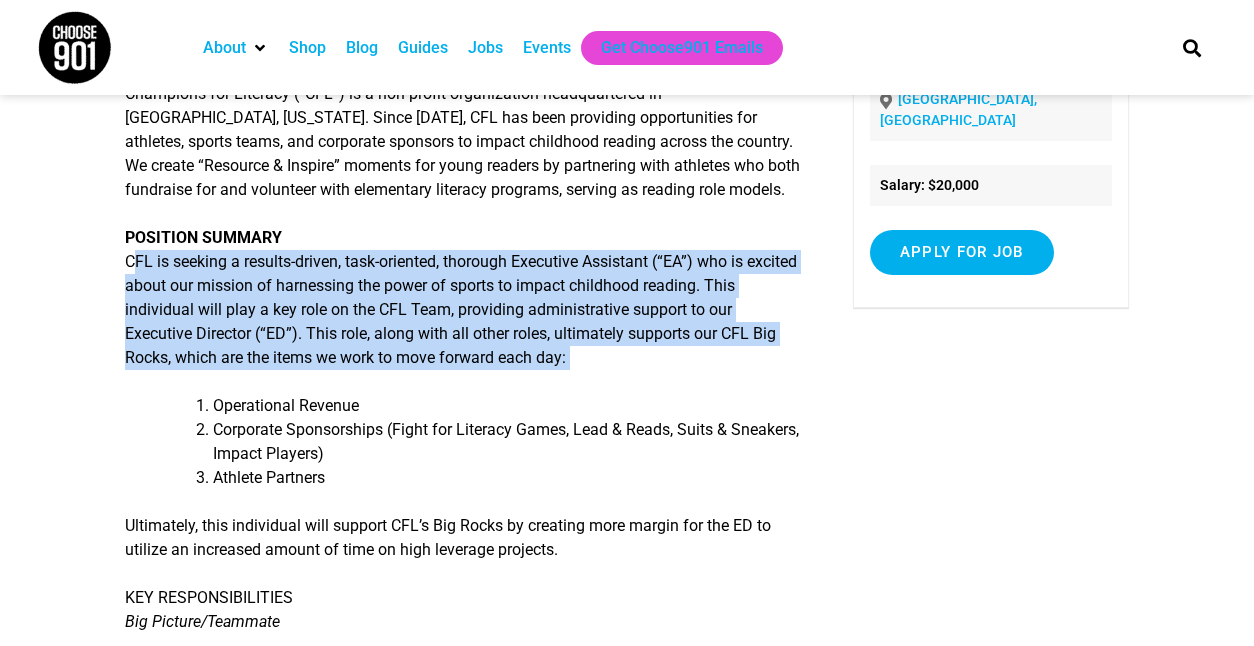 click on "POSITION SUMMARY
CFL is seeking a results-driven, task-oriented, thorough Executive Assistant (“EA”) who is excited about our mission of harnessing the power of sports to impact childhood reading. This individual will play a key role on the CFL Team, providing administrative support to our Executive Director (“ED”). This role, along with all other roles, ultimately supports our CFL Big Rocks, which are the items we work to move forward each day:" at bounding box center (463, 298) 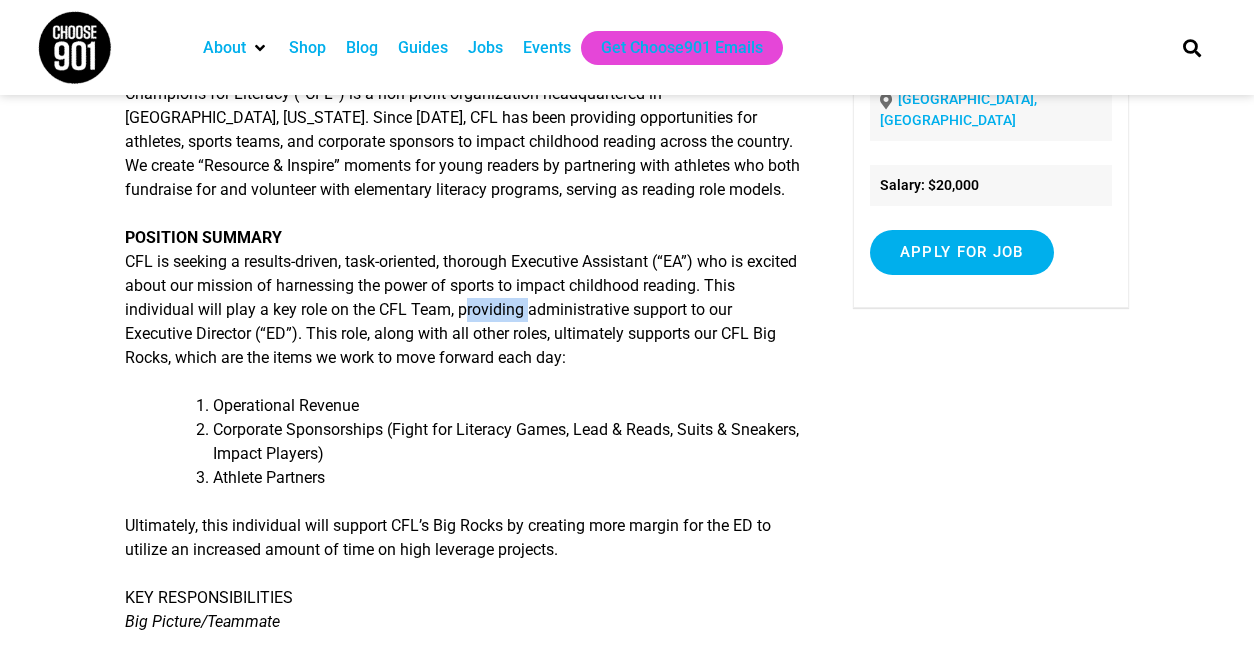 click on "POSITION SUMMARY
CFL is seeking a results-driven, task-oriented, thorough Executive Assistant (“EA”) who is excited about our mission of harnessing the power of sports to impact childhood reading. This individual will play a key role on the CFL Team, providing administrative support to our Executive Director (“ED”). This role, along with all other roles, ultimately supports our CFL Big Rocks, which are the items we work to move forward each day:" at bounding box center [463, 298] 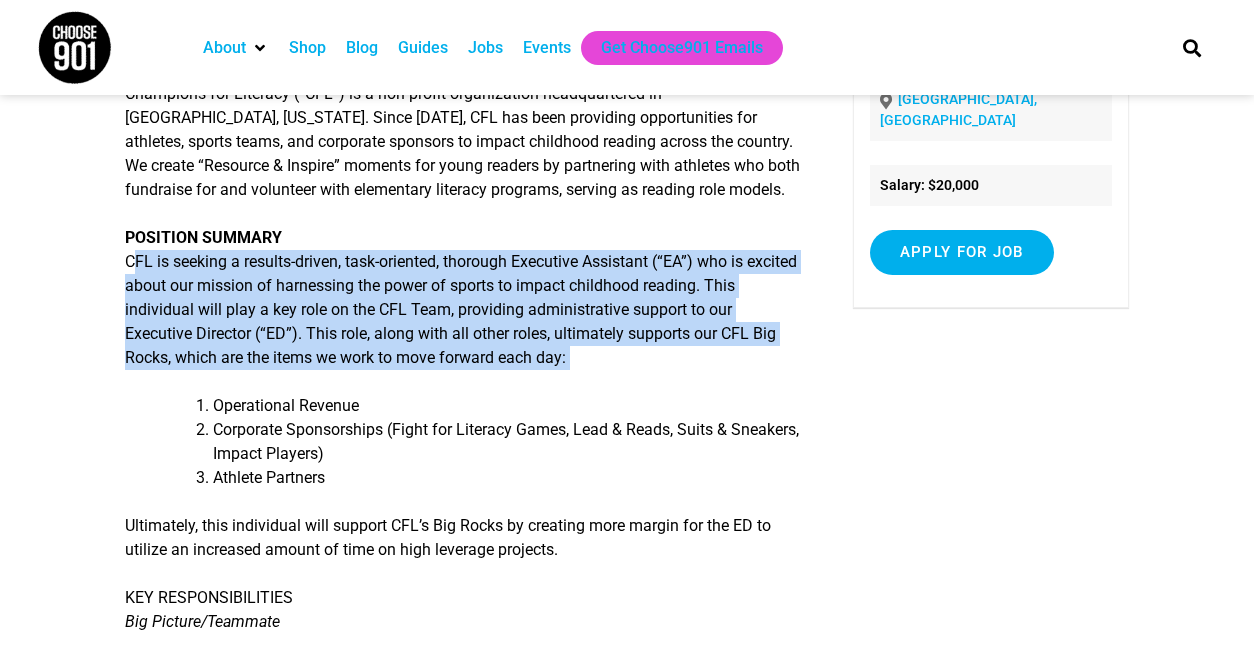 click on "POSITION SUMMARY
CFL is seeking a results-driven, task-oriented, thorough Executive Assistant (“EA”) who is excited about our mission of harnessing the power of sports to impact childhood reading. This individual will play a key role on the CFL Team, providing administrative support to our Executive Director (“ED”). This role, along with all other roles, ultimately supports our CFL Big Rocks, which are the items we work to move forward each day:" at bounding box center [463, 298] 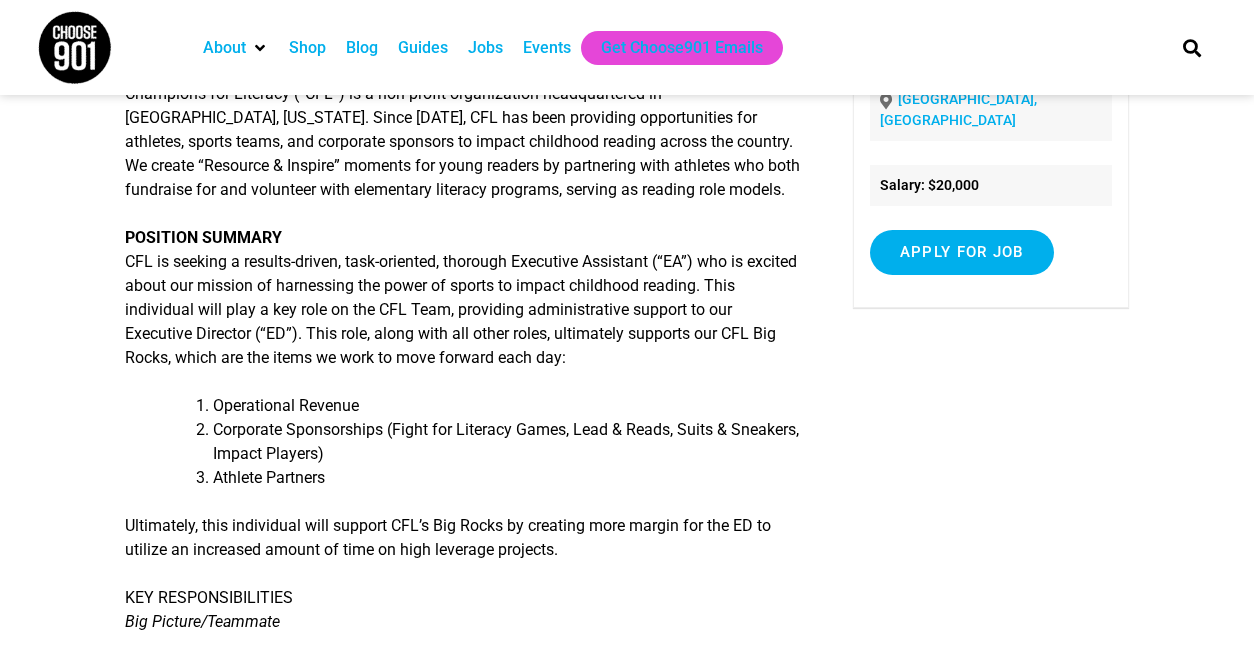 click on "POSITION SUMMARY
CFL is seeking a results-driven, task-oriented, thorough Executive Assistant (“EA”) who is excited about our mission of harnessing the power of sports to impact childhood reading. This individual will play a key role on the CFL Team, providing administrative support to our Executive Director (“ED”). This role, along with all other roles, ultimately supports our CFL Big Rocks, which are the items we work to move forward each day:" at bounding box center [463, 298] 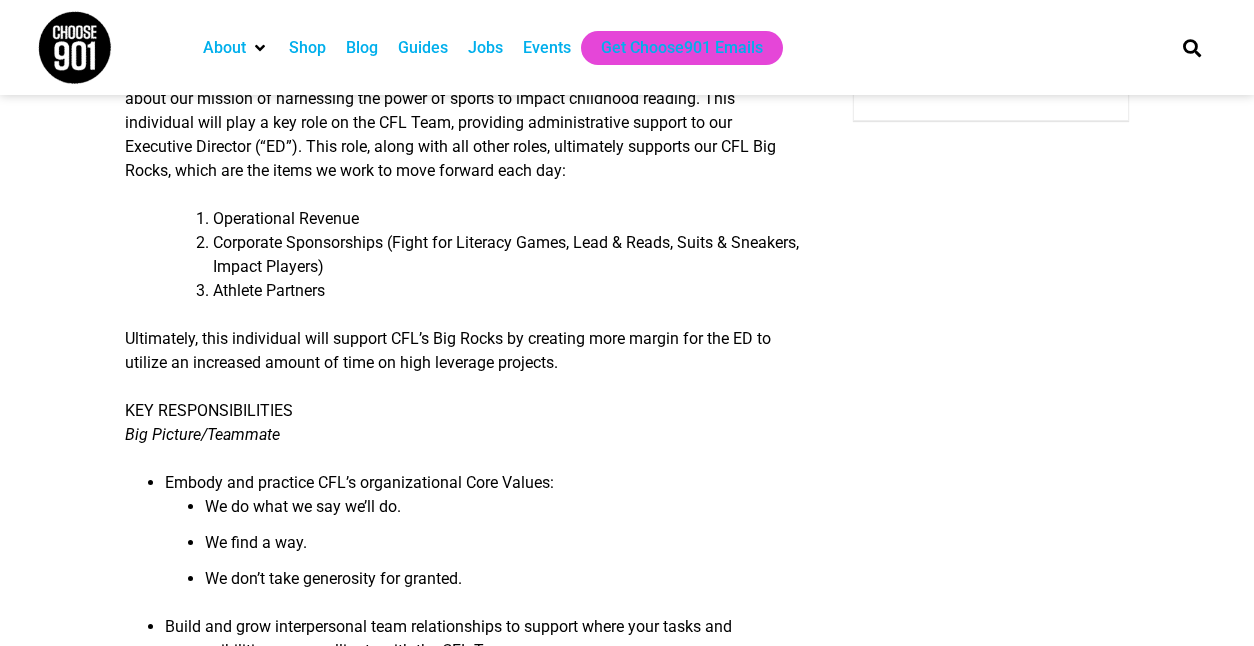 scroll, scrollTop: 463, scrollLeft: 0, axis: vertical 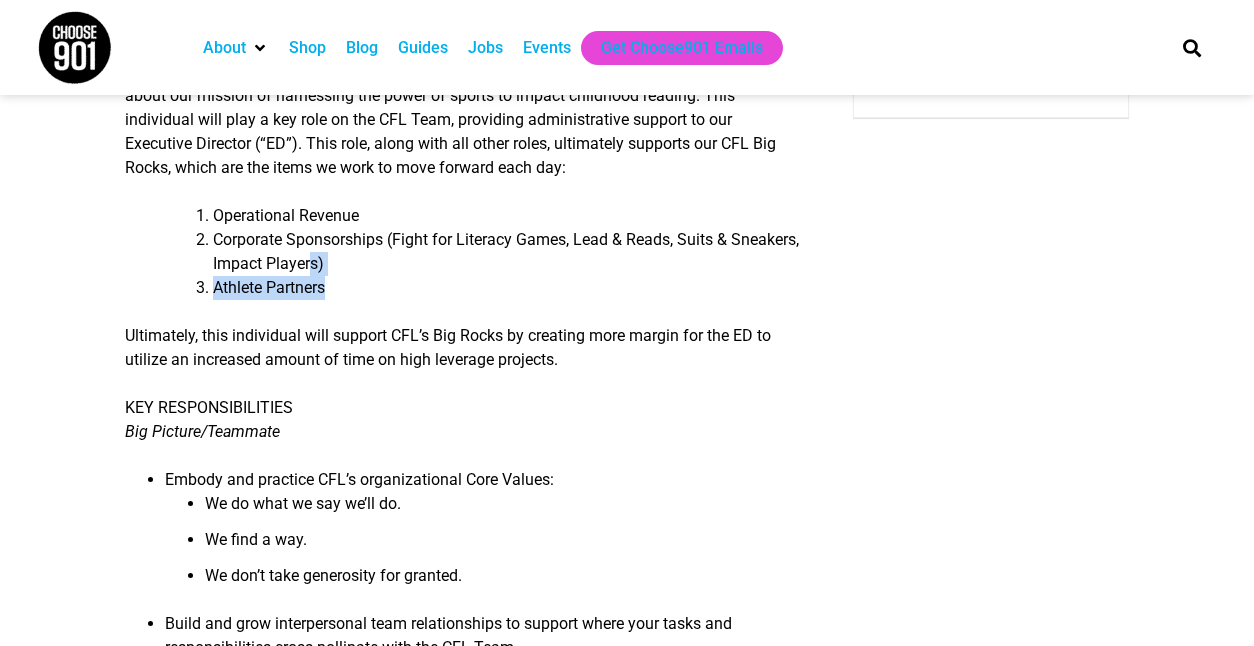 drag, startPoint x: 427, startPoint y: 294, endPoint x: 378, endPoint y: 245, distance: 69.29646 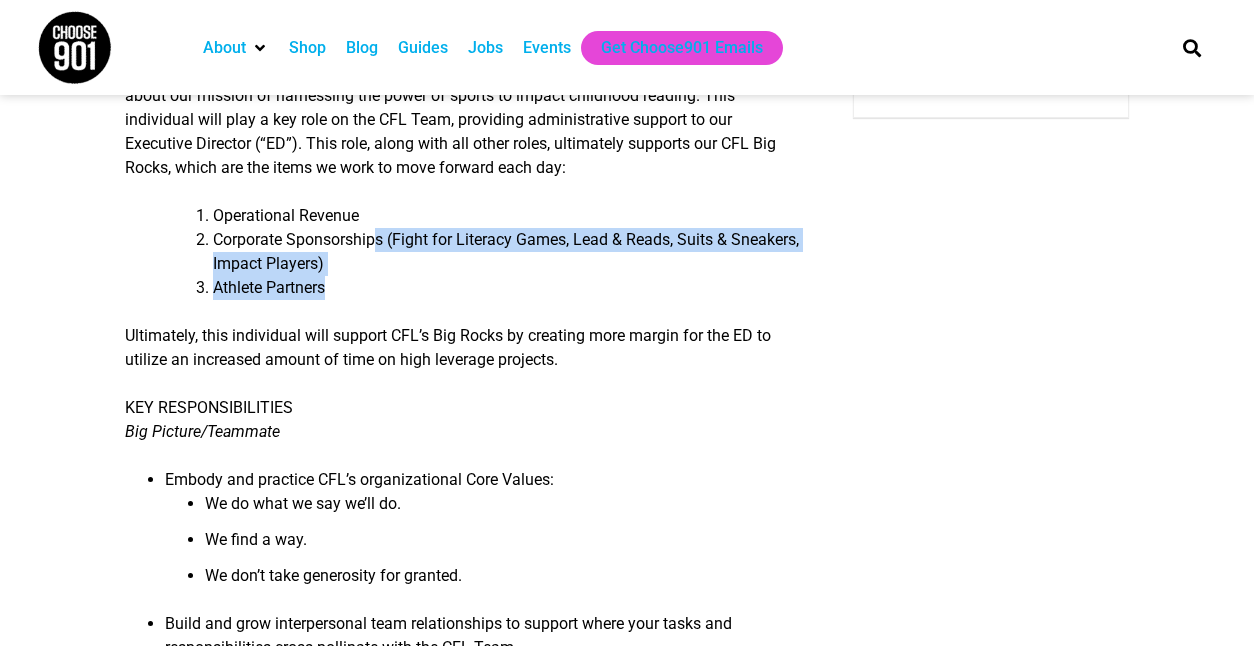 click on "Corporate Sponsorships (Fight for Literacy Games, Lead & Reads, Suits & Sneakers, Impact Players)" at bounding box center (507, 252) 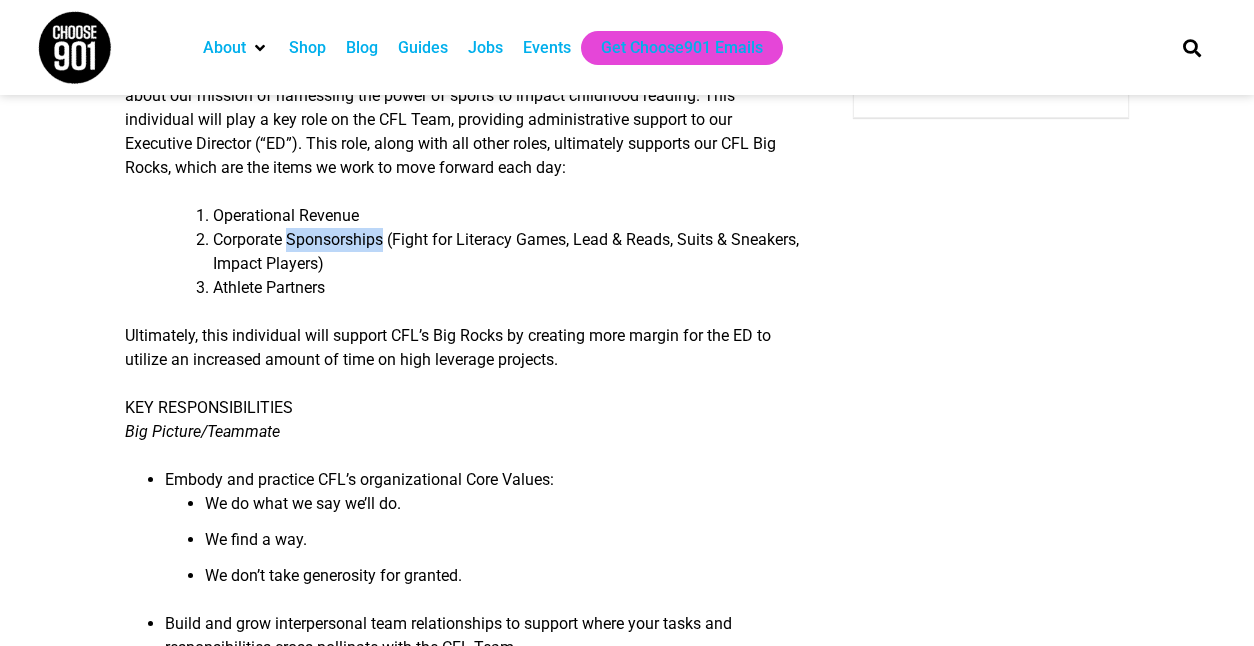 click on "Corporate Sponsorships (Fight for Literacy Games, Lead & Reads, Suits & Sneakers, Impact Players)" at bounding box center (507, 252) 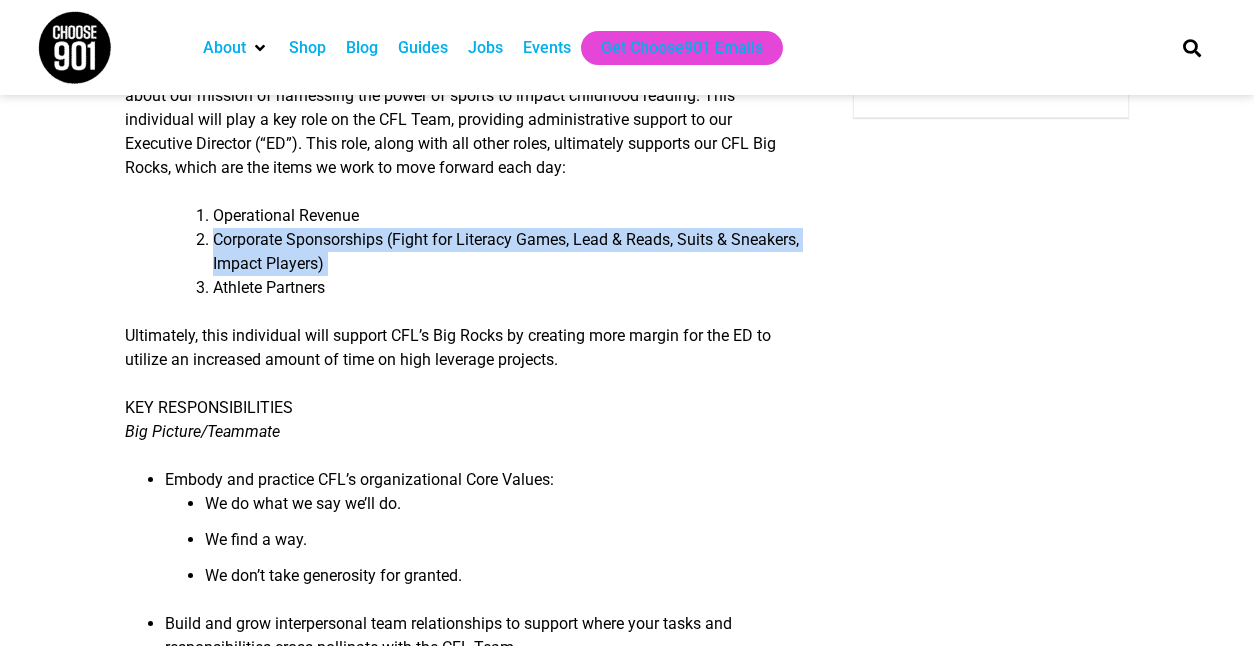 click on "Corporate Sponsorships (Fight for Literacy Games, Lead & Reads, Suits & Sneakers, Impact Players)" at bounding box center [507, 252] 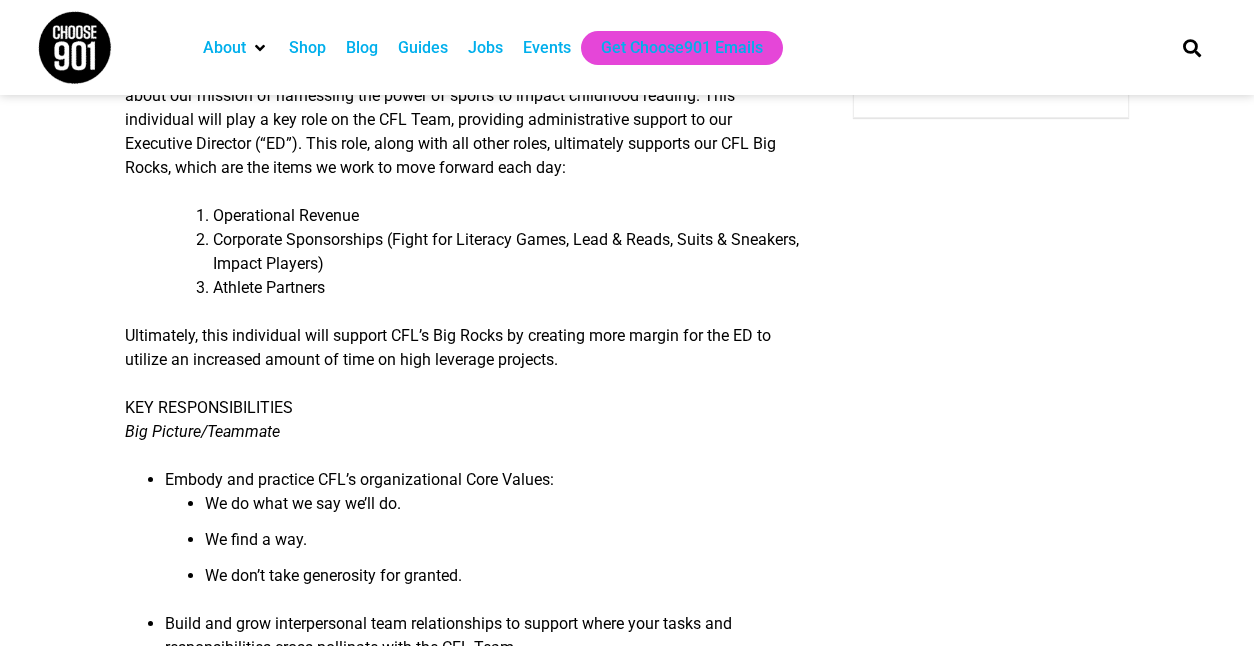 click on "Athlete Partners" at bounding box center (507, 288) 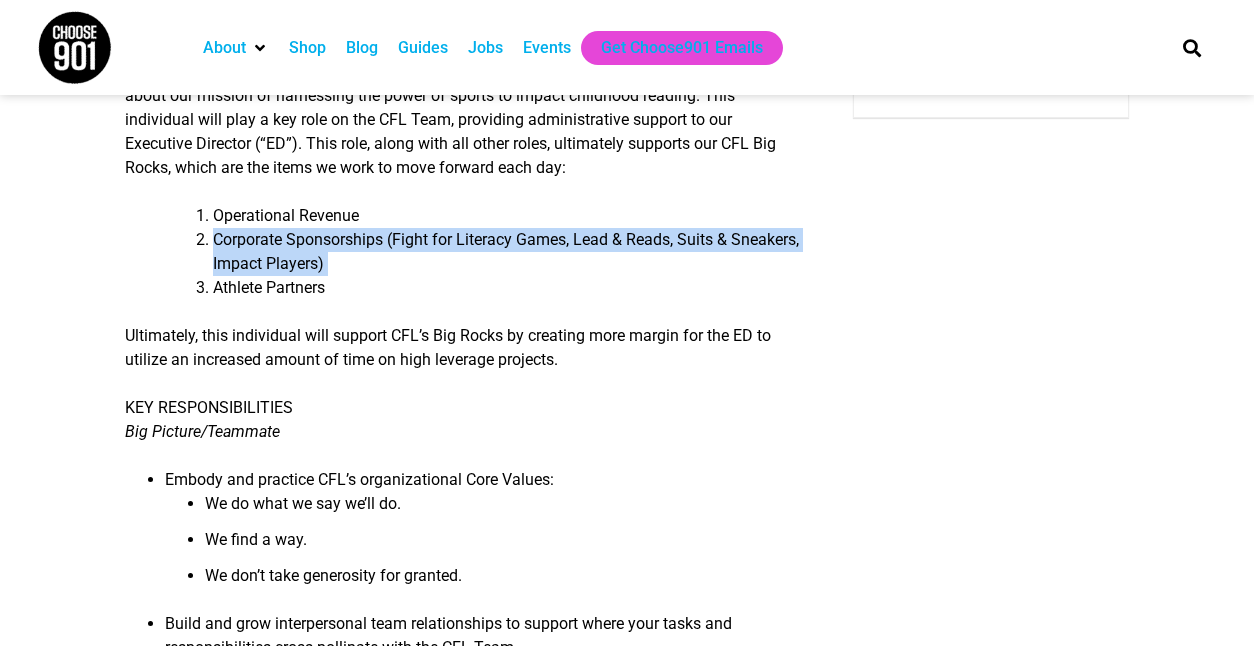 click on "Corporate Sponsorships (Fight for Literacy Games, Lead & Reads, Suits & Sneakers, Impact Players)" at bounding box center [507, 252] 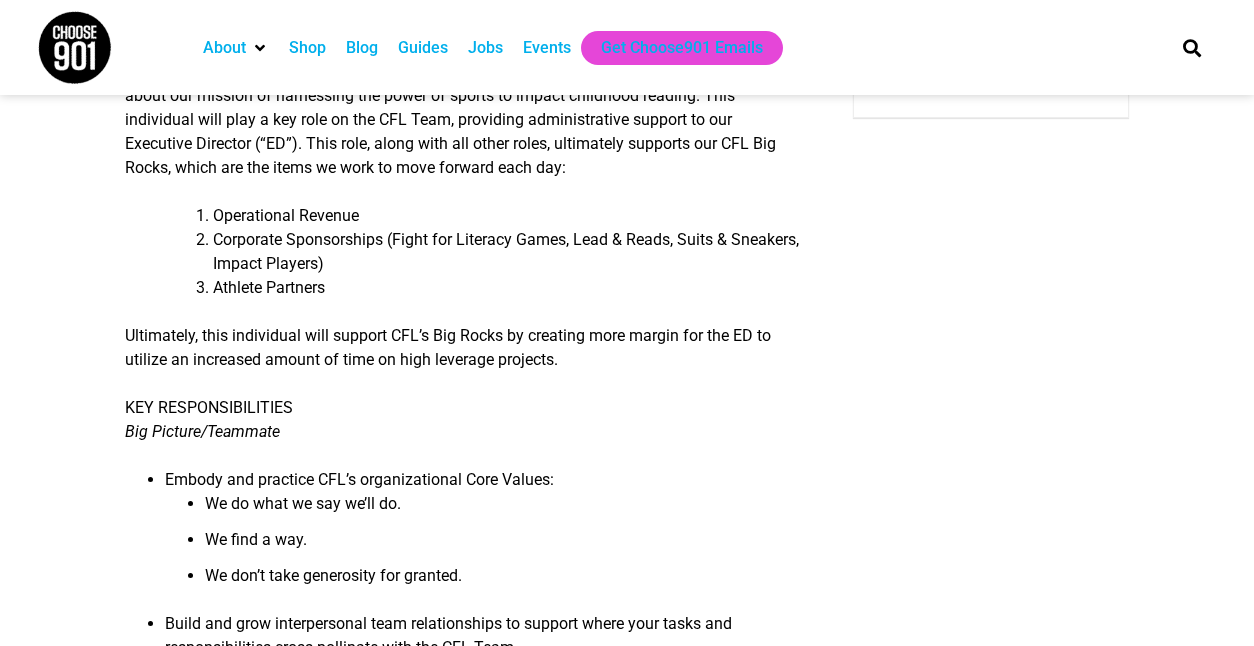 scroll, scrollTop: 538, scrollLeft: 0, axis: vertical 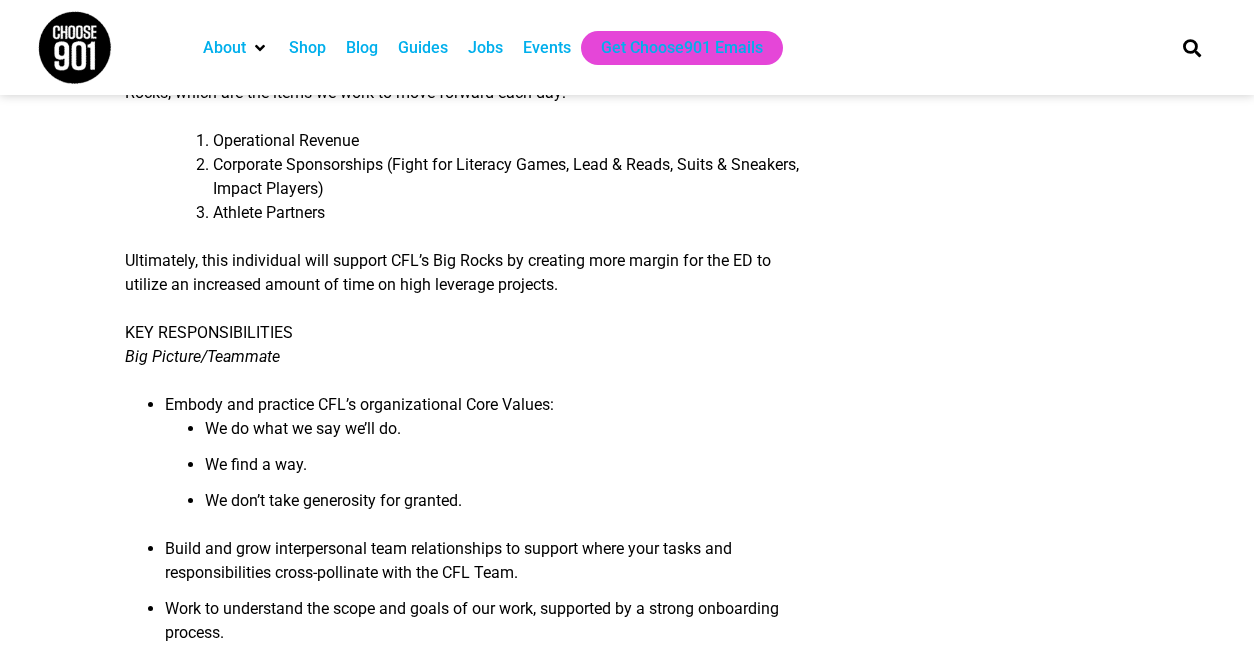 click on "[GEOGRAPHIC_DATA], [GEOGRAPHIC_DATA]
Hybrid Schedule Available – 15 hours per week
ABOUT CHAMPIONS FOR LITERACY
Champions for Literacy (“CFL”) is a non-profit organization headquartered in [GEOGRAPHIC_DATA], [US_STATE]. Since [DATE], CFL has been providing opportunities for athletes, sports teams, and corporate sponsors to impact childhood reading across the country. We create “Resource & Inspire” moments for young readers by partnering with athletes who both fundraise for and volunteer with elementary literacy programs, serving as reading role models.
POSITION SUMMARY
CFL is seeking a results-driven, task-oriented, thorough Executive Assistant (“EA”) who is excited about our mission of harnessing the power of sports to impact childhood reading. This individual will play a key role on the CFL Team, providing administrative support to our Executive Director (“ED”). This role, along with all other roles, ultimately supports our CFL Big Rocks, which are the items we work to move forward each day:" at bounding box center (463, 1935) 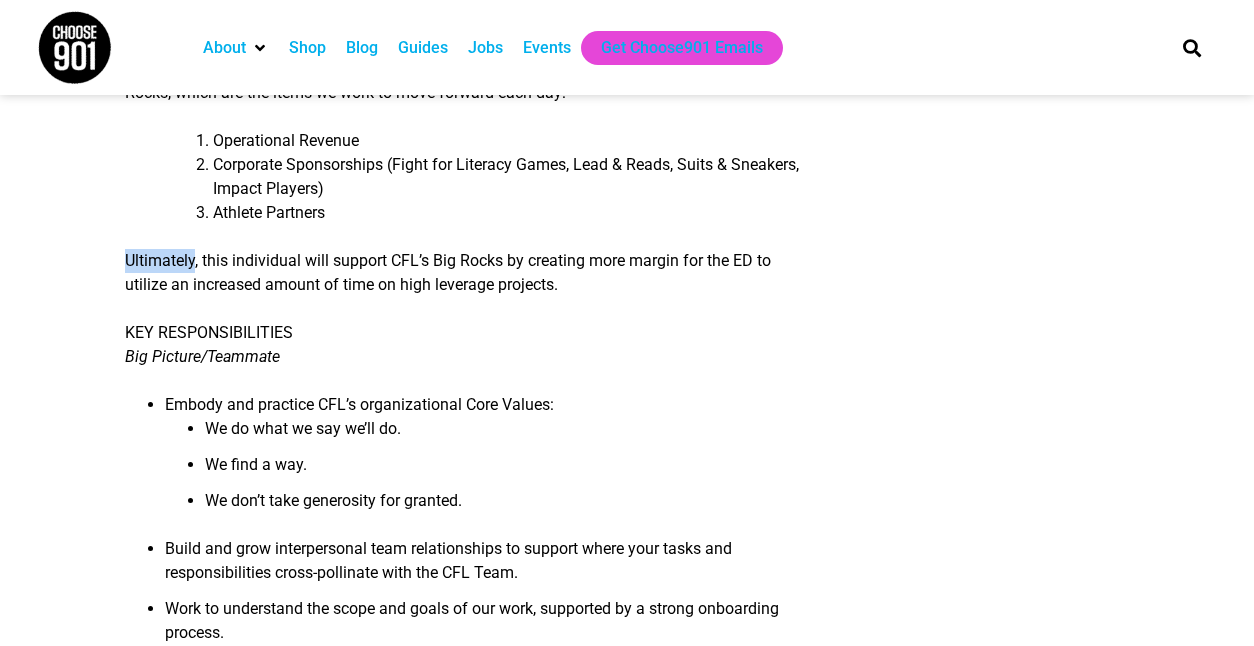 click on "[GEOGRAPHIC_DATA], [GEOGRAPHIC_DATA]
Hybrid Schedule Available – 15 hours per week
ABOUT CHAMPIONS FOR LITERACY
Champions for Literacy (“CFL”) is a non-profit organization headquartered in [GEOGRAPHIC_DATA], [US_STATE]. Since [DATE], CFL has been providing opportunities for athletes, sports teams, and corporate sponsors to impact childhood reading across the country. We create “Resource & Inspire” moments for young readers by partnering with athletes who both fundraise for and volunteer with elementary literacy programs, serving as reading role models.
POSITION SUMMARY
CFL is seeking a results-driven, task-oriented, thorough Executive Assistant (“EA”) who is excited about our mission of harnessing the power of sports to impact childhood reading. This individual will play a key role on the CFL Team, providing administrative support to our Executive Director (“ED”). This role, along with all other roles, ultimately supports our CFL Big Rocks, which are the items we work to move forward each day:" at bounding box center (463, 1935) 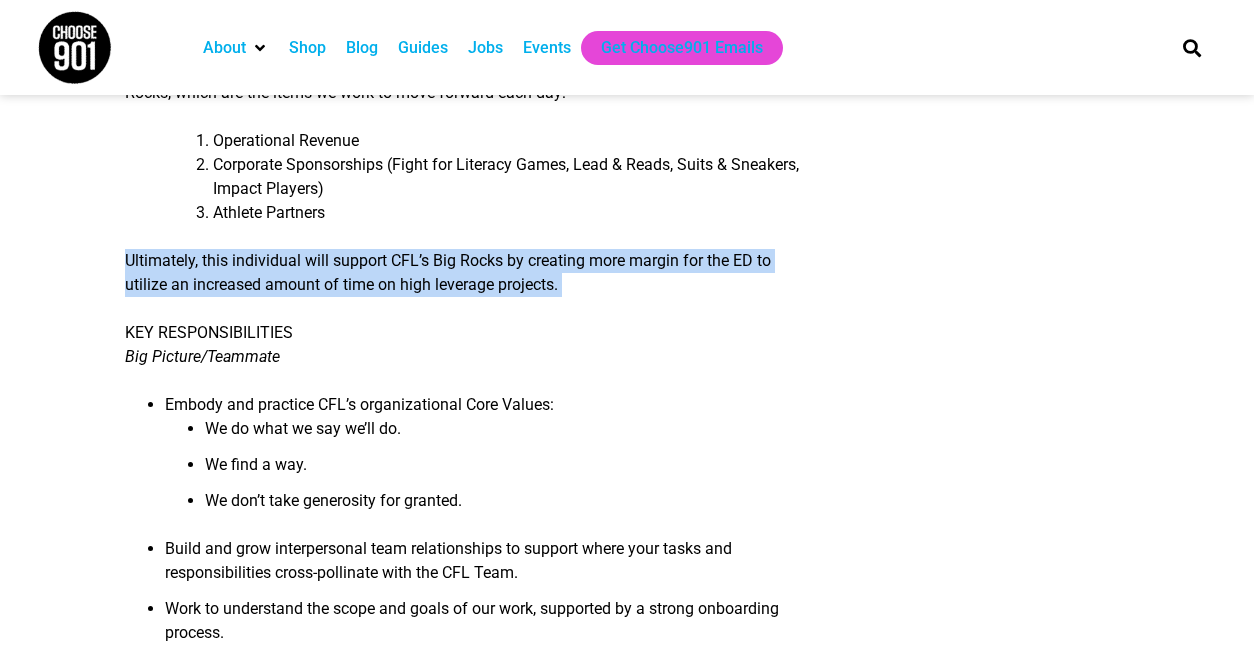 click on "[GEOGRAPHIC_DATA], [GEOGRAPHIC_DATA]
Hybrid Schedule Available – 15 hours per week
ABOUT CHAMPIONS FOR LITERACY
Champions for Literacy (“CFL”) is a non-profit organization headquartered in [GEOGRAPHIC_DATA], [US_STATE]. Since [DATE], CFL has been providing opportunities for athletes, sports teams, and corporate sponsors to impact childhood reading across the country. We create “Resource & Inspire” moments for young readers by partnering with athletes who both fundraise for and volunteer with elementary literacy programs, serving as reading role models.
POSITION SUMMARY
CFL is seeking a results-driven, task-oriented, thorough Executive Assistant (“EA”) who is excited about our mission of harnessing the power of sports to impact childhood reading. This individual will play a key role on the CFL Team, providing administrative support to our Executive Director (“ED”). This role, along with all other roles, ultimately supports our CFL Big Rocks, which are the items we work to move forward each day:" at bounding box center (463, 1935) 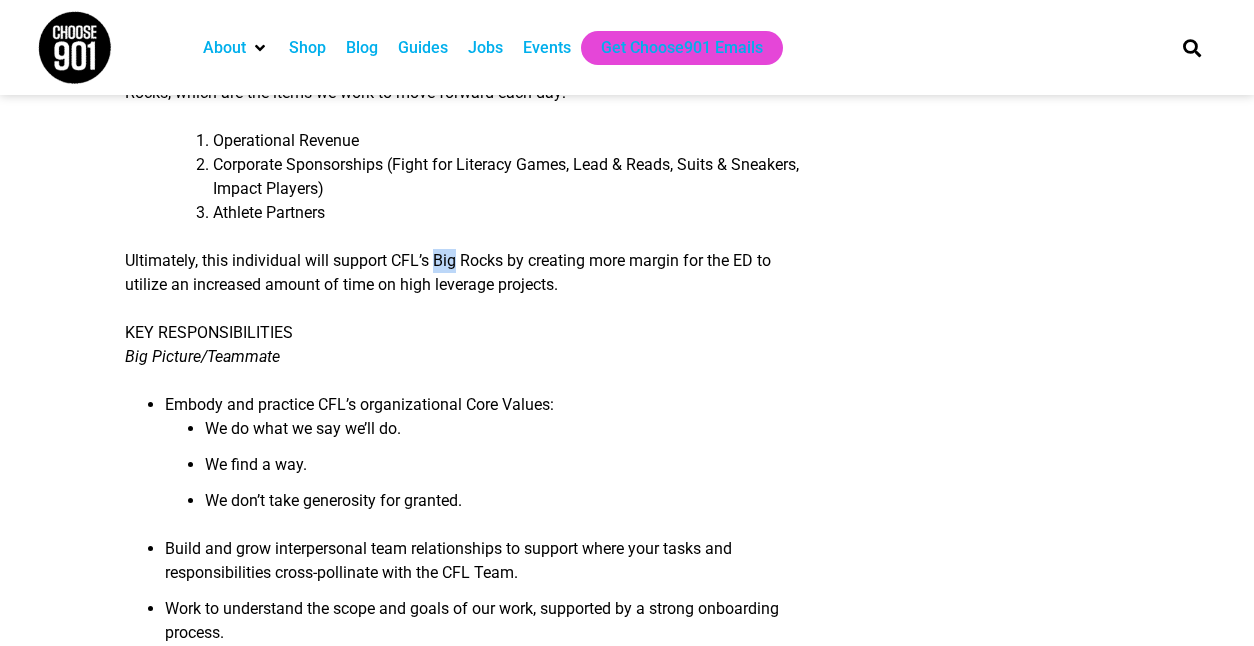 click on "Ultimately, this individual will support CFL’s Big Rocks by creating more margin for the ED to utilize an increased amount of time on high leverage projects." at bounding box center [463, 273] 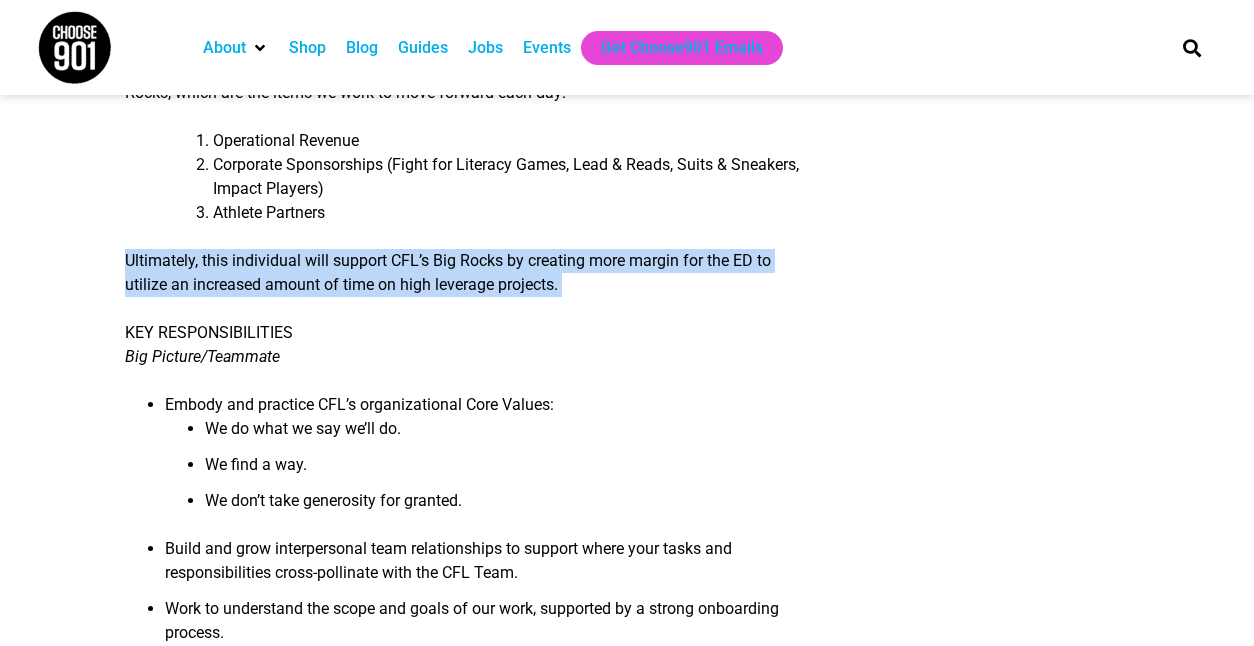 click on "Ultimately, this individual will support CFL’s Big Rocks by creating more margin for the ED to utilize an increased amount of time on high leverage projects." at bounding box center [463, 273] 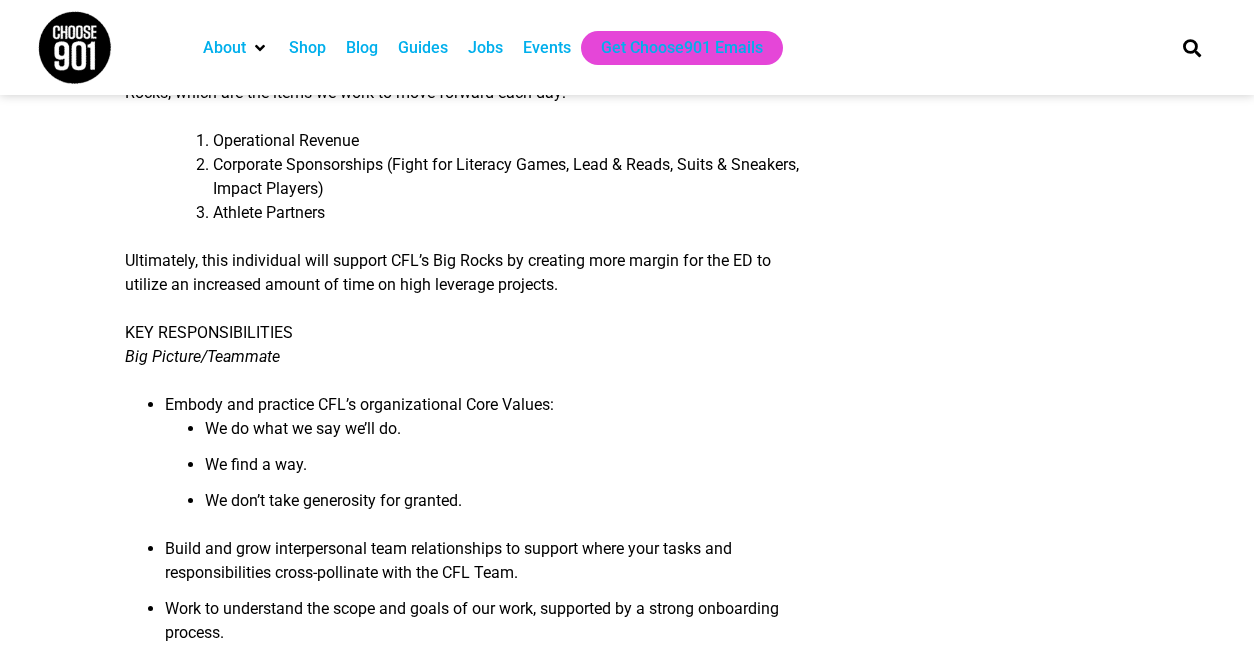 click on "Corporate Sponsorships (Fight for Literacy Games, Lead & Reads, Suits & Sneakers, Impact Players)" at bounding box center [507, 177] 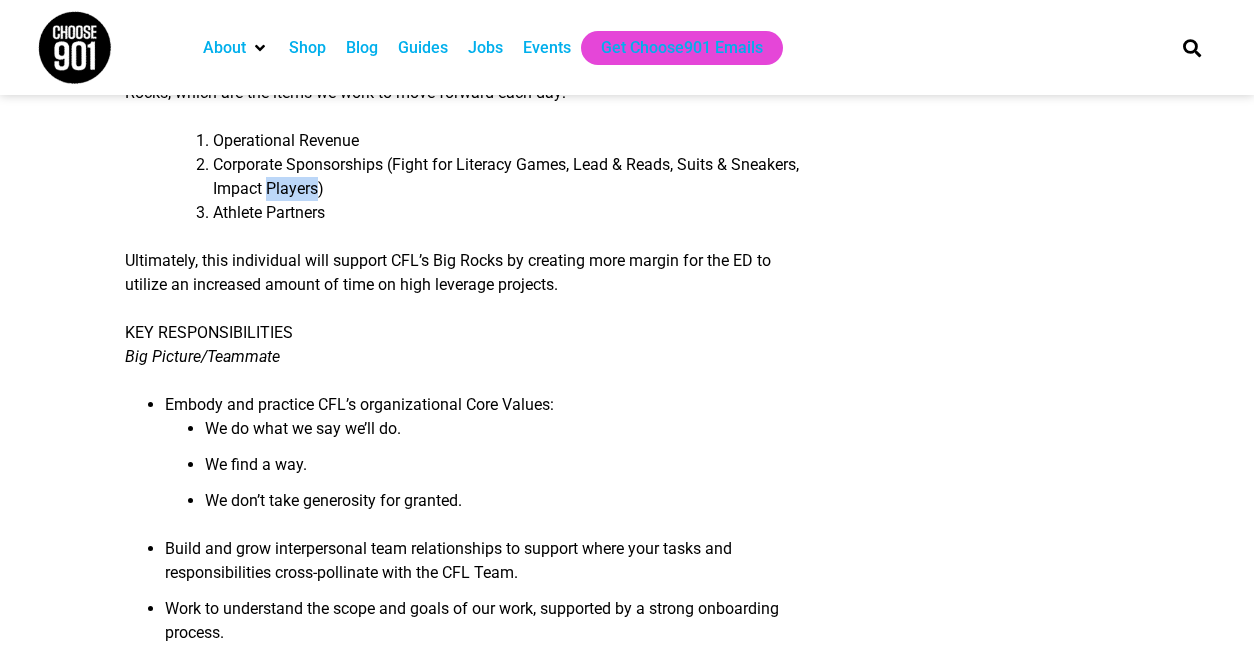 click on "Corporate Sponsorships (Fight for Literacy Games, Lead & Reads, Suits & Sneakers, Impact Players)" at bounding box center [507, 177] 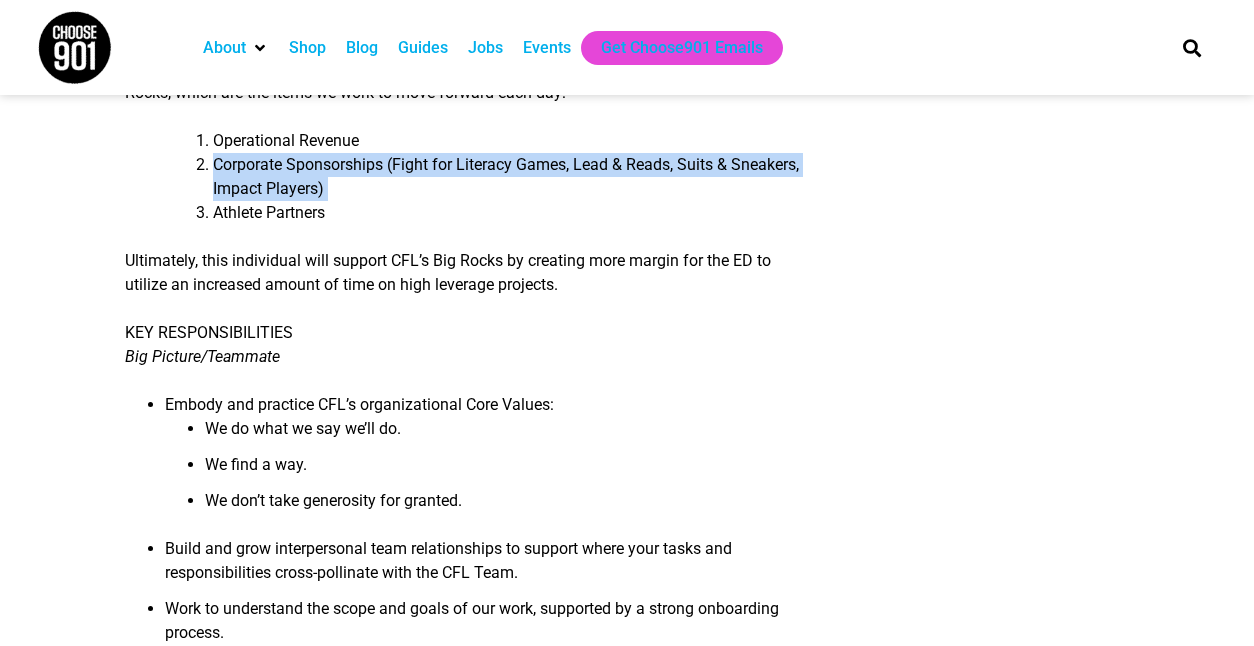 click on "Corporate Sponsorships (Fight for Literacy Games, Lead & Reads, Suits & Sneakers, Impact Players)" at bounding box center (507, 177) 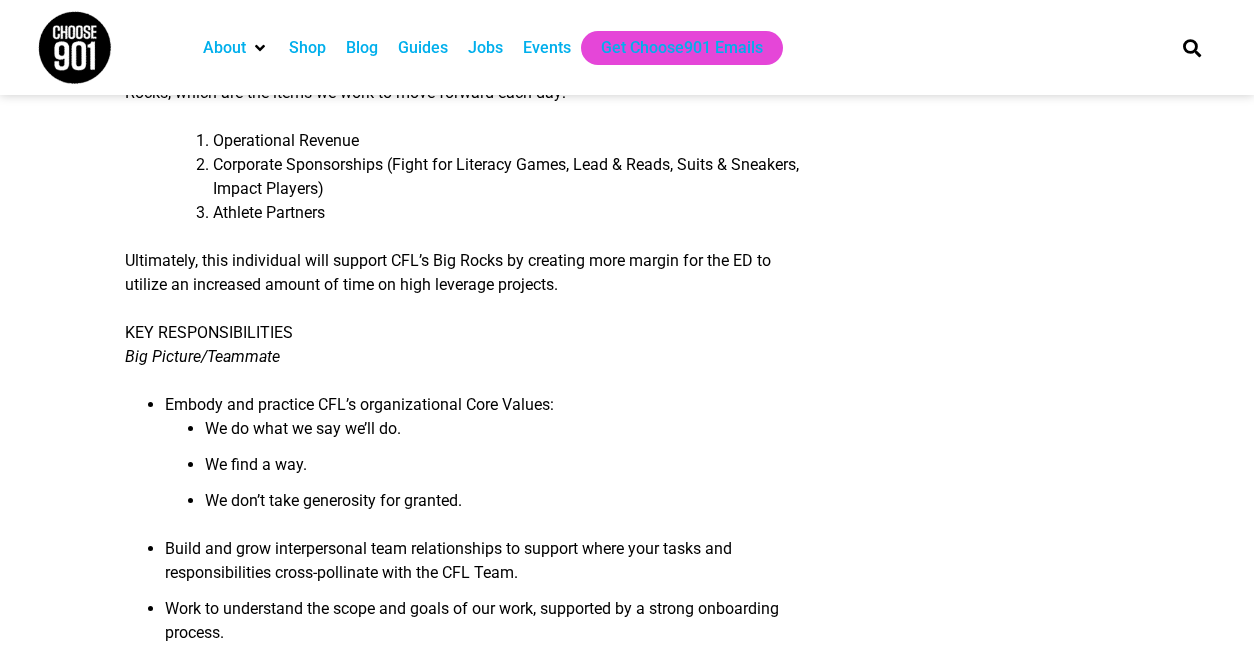 click on "Ultimately, this individual will support CFL’s Big Rocks by creating more margin for the ED to utilize an increased amount of time on high leverage projects." at bounding box center [463, 273] 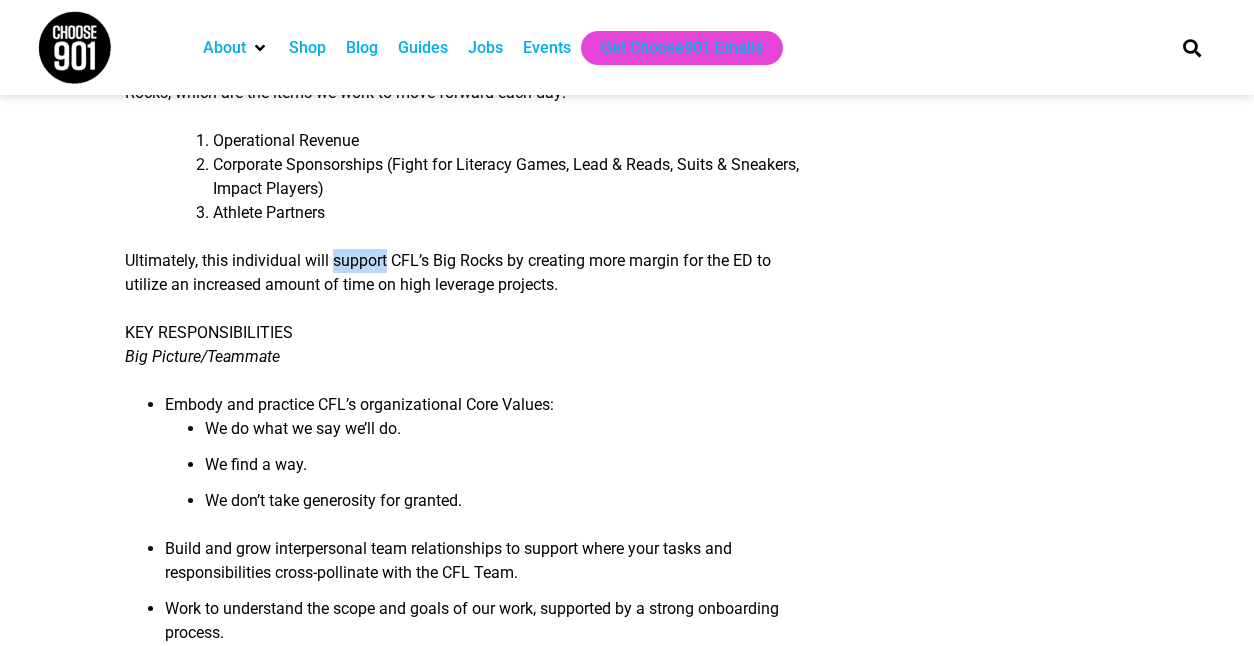 click on "Ultimately, this individual will support CFL’s Big Rocks by creating more margin for the ED to utilize an increased amount of time on high leverage projects." at bounding box center [463, 273] 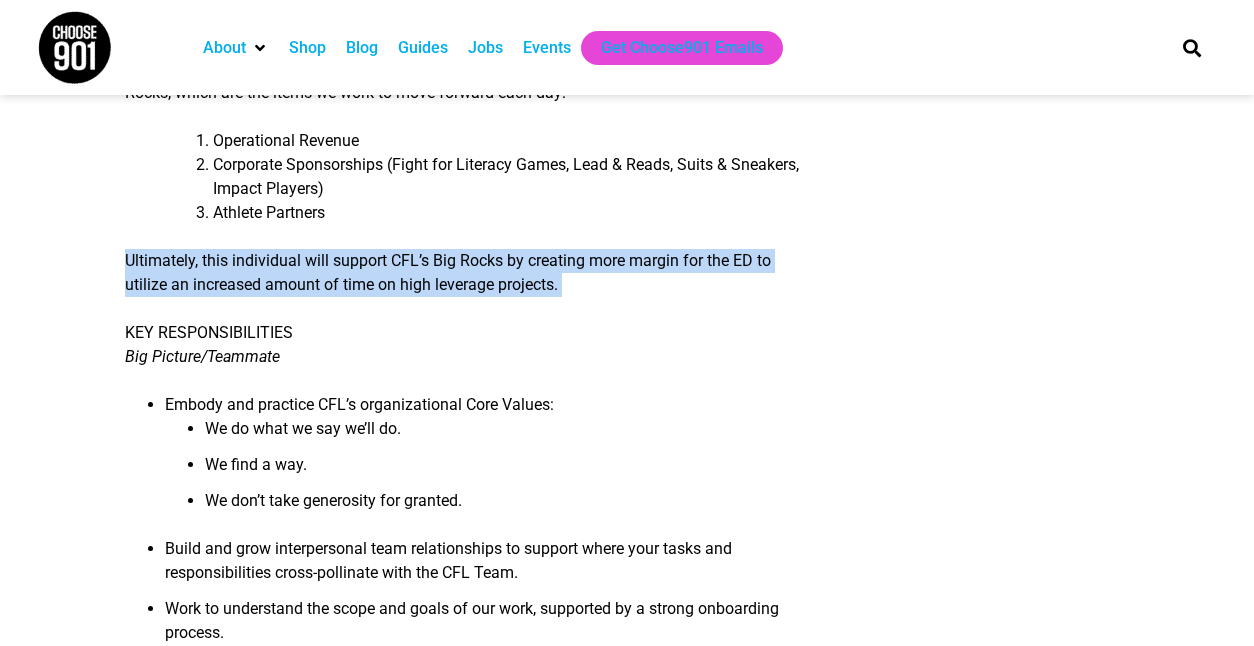 click on "Ultimately, this individual will support CFL’s Big Rocks by creating more margin for the ED to utilize an increased amount of time on high leverage projects." at bounding box center [463, 273] 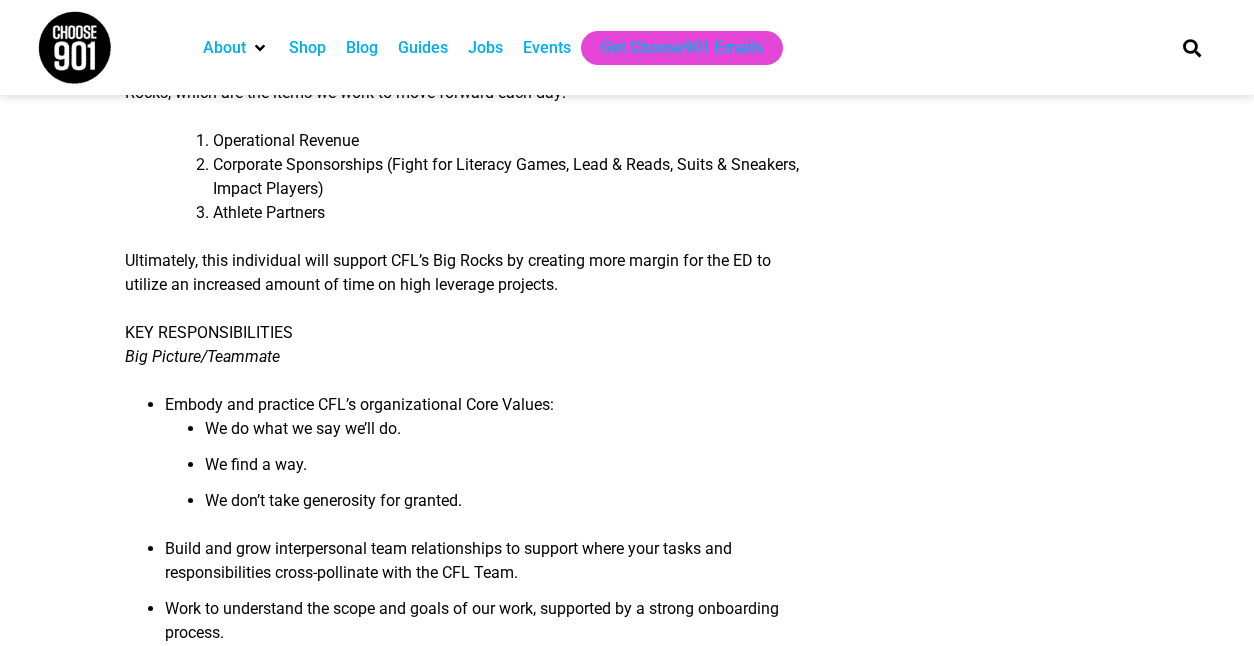 click on "Corporate Sponsorships (Fight for Literacy Games, Lead & Reads, Suits & Sneakers, Impact Players)" at bounding box center (507, 177) 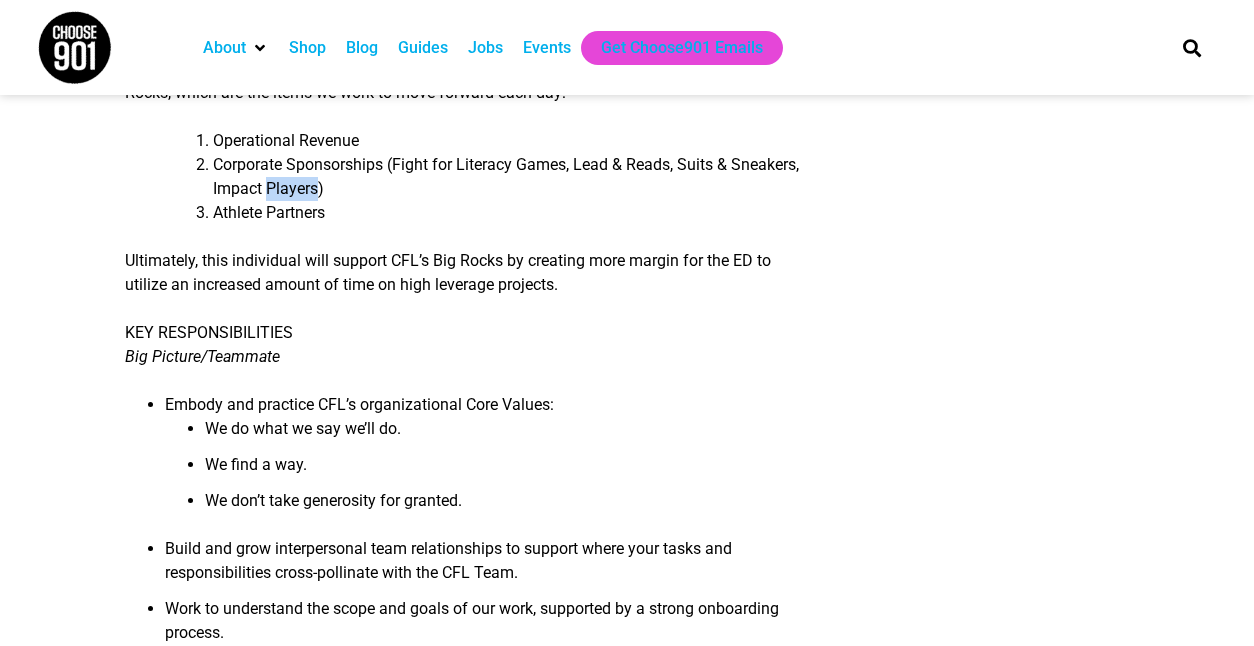 click on "Corporate Sponsorships (Fight for Literacy Games, Lead & Reads, Suits & Sneakers, Impact Players)" at bounding box center [507, 177] 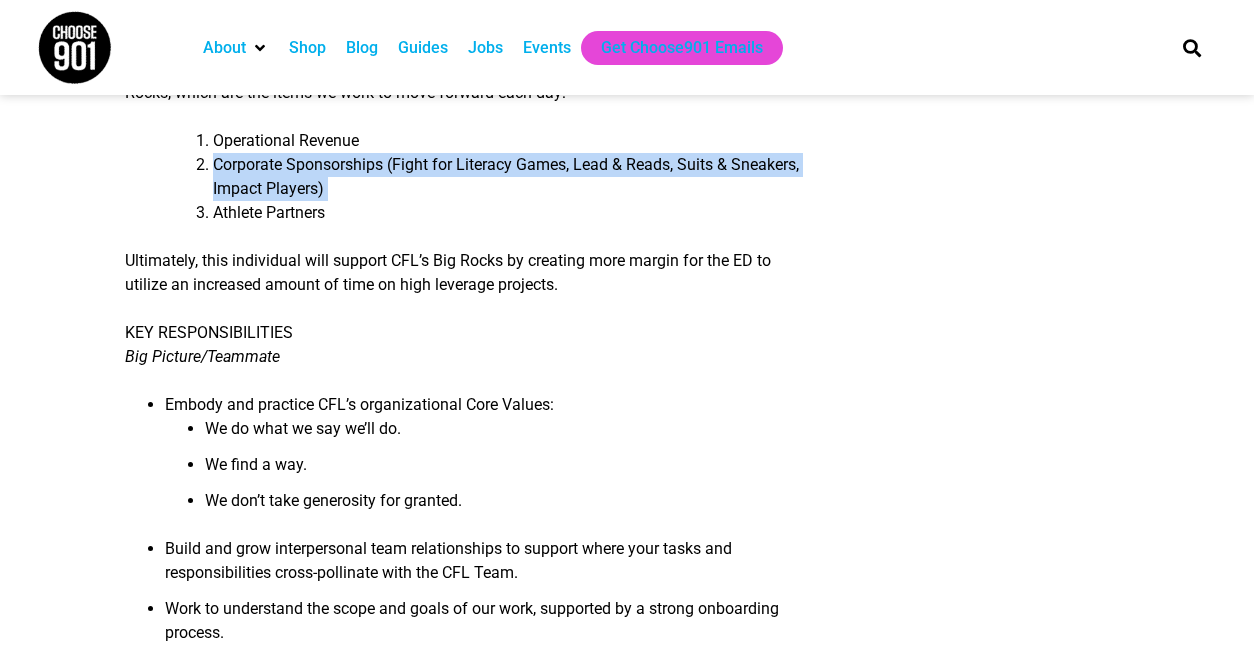 click on "Corporate Sponsorships (Fight for Literacy Games, Lead & Reads, Suits & Sneakers, Impact Players)" at bounding box center (507, 177) 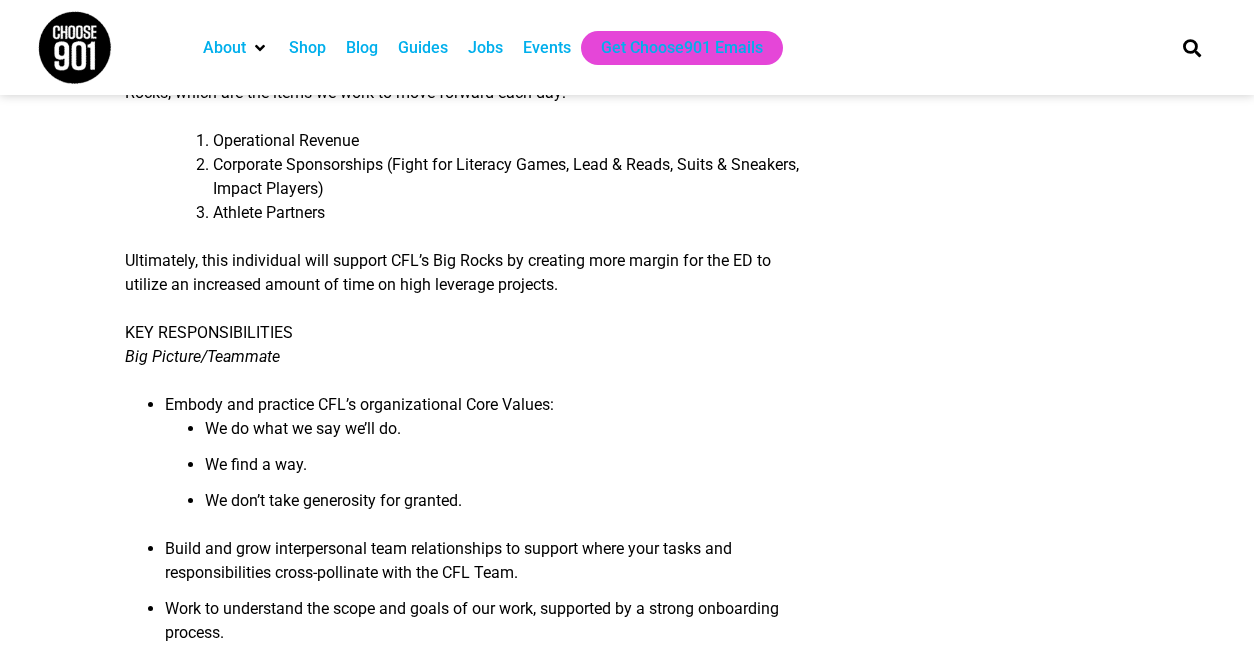 click on "Ultimately, this individual will support CFL’s Big Rocks by creating more margin for the ED to utilize an increased amount of time on high leverage projects." at bounding box center [463, 273] 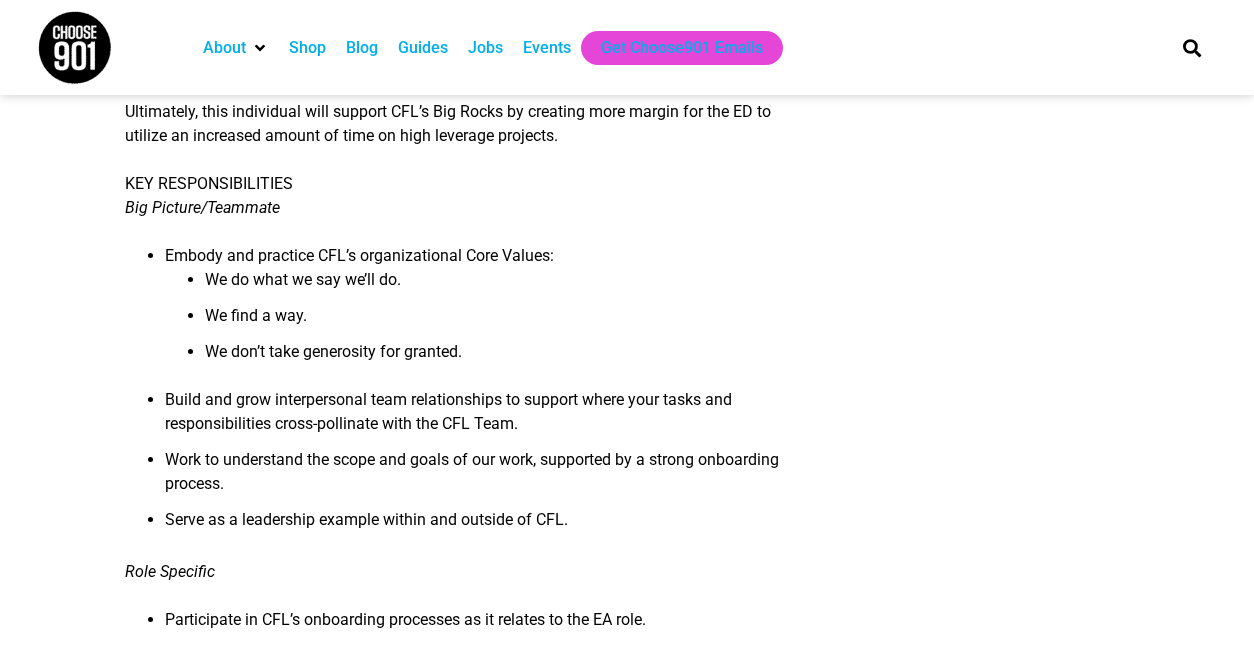 scroll, scrollTop: 711, scrollLeft: 0, axis: vertical 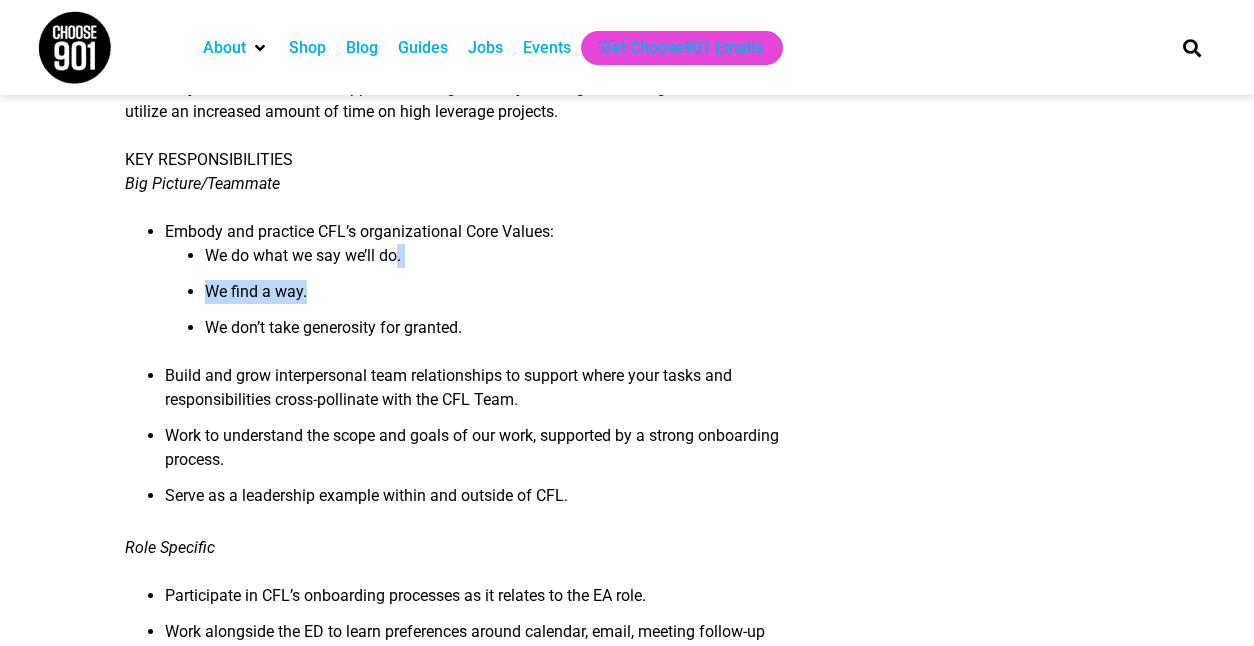 drag, startPoint x: 451, startPoint y: 300, endPoint x: 399, endPoint y: 248, distance: 73.53911 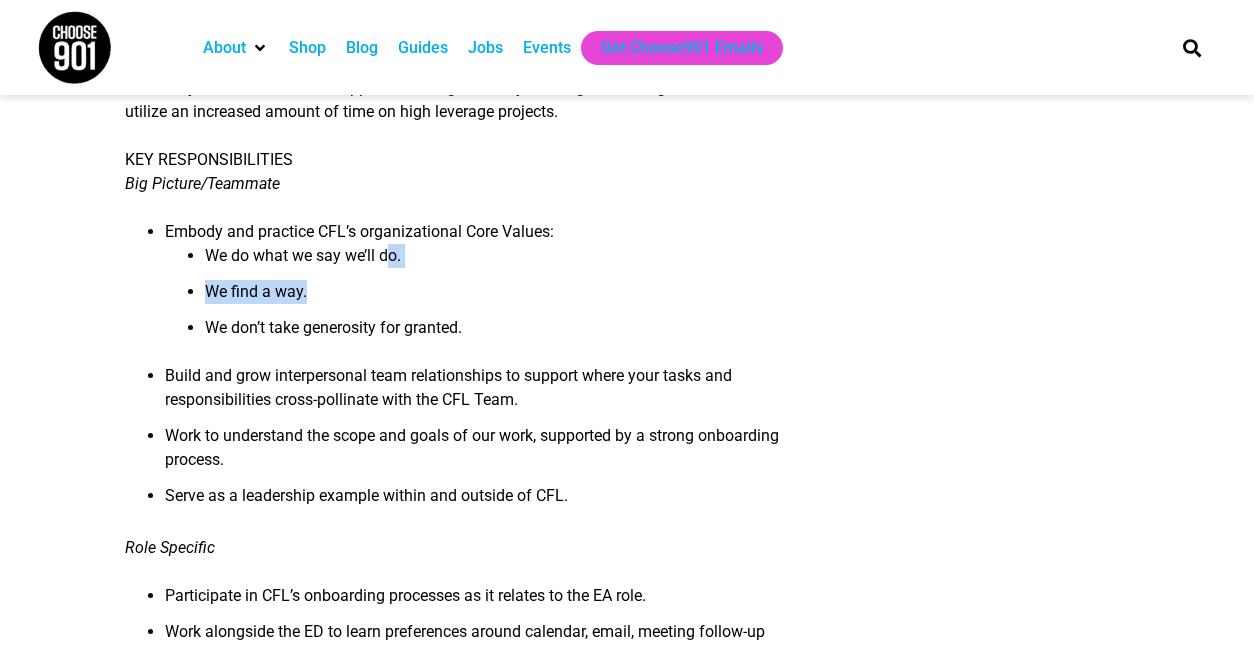 click on "We do what we say we’ll do." at bounding box center (503, 262) 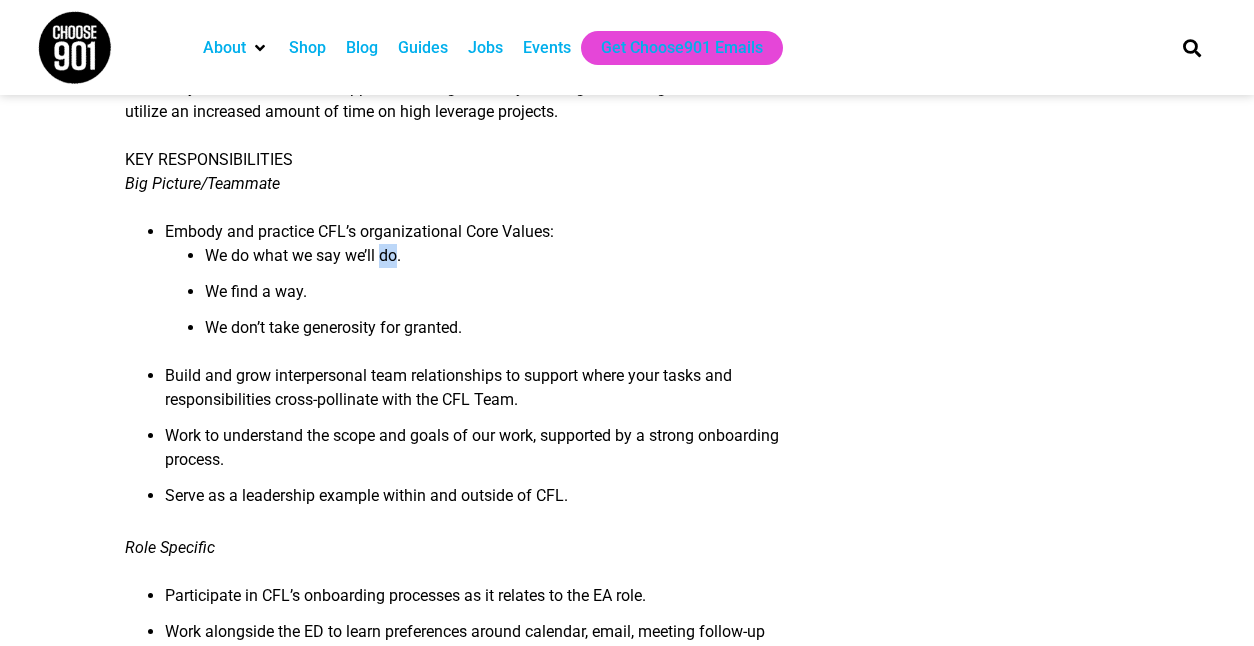 click on "We do what we say we’ll do." at bounding box center [503, 262] 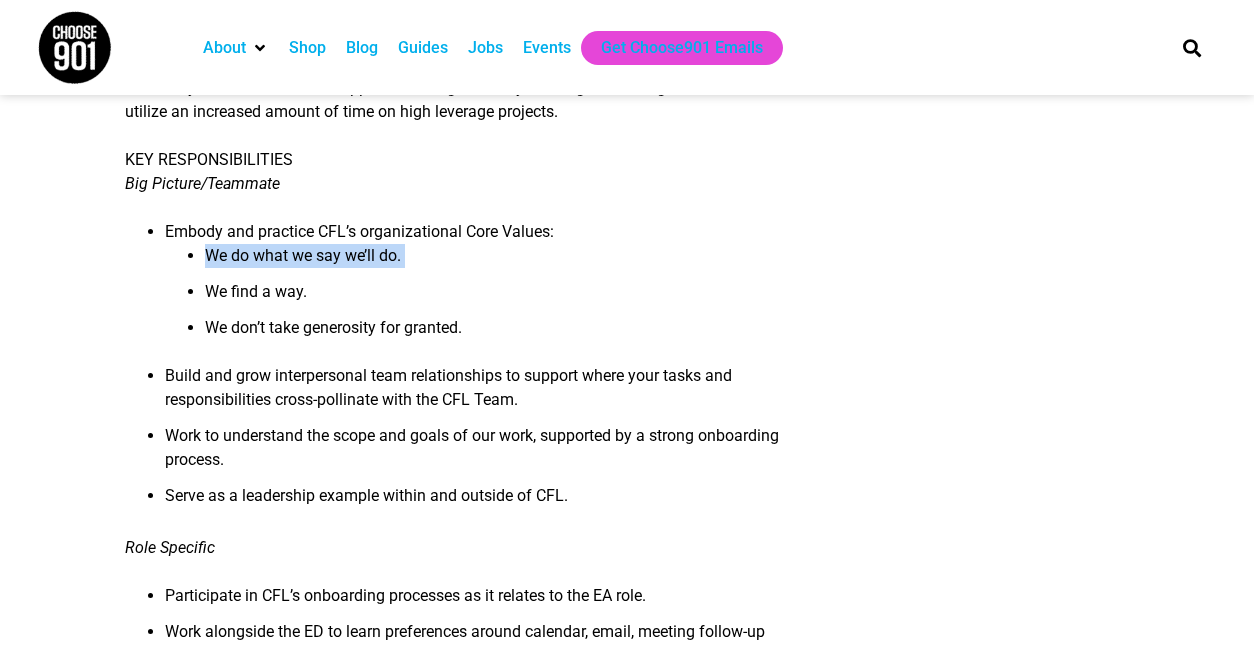 click on "We do what we say we’ll do." at bounding box center (503, 262) 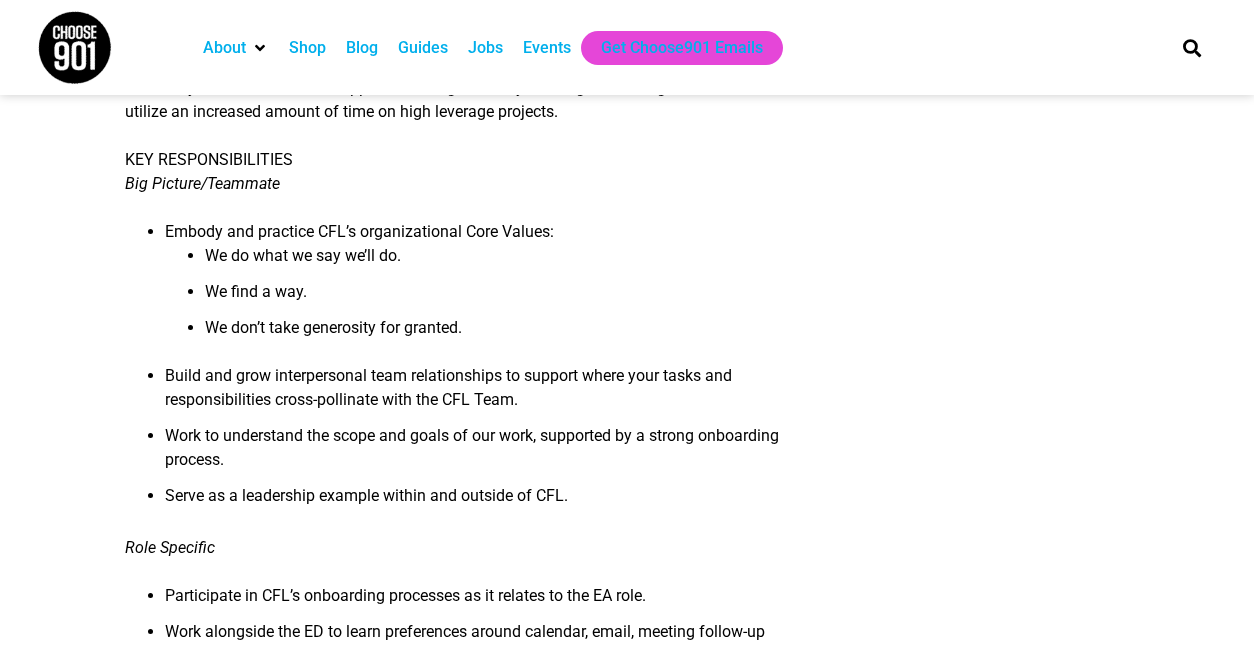 click on "We find a way." at bounding box center (503, 298) 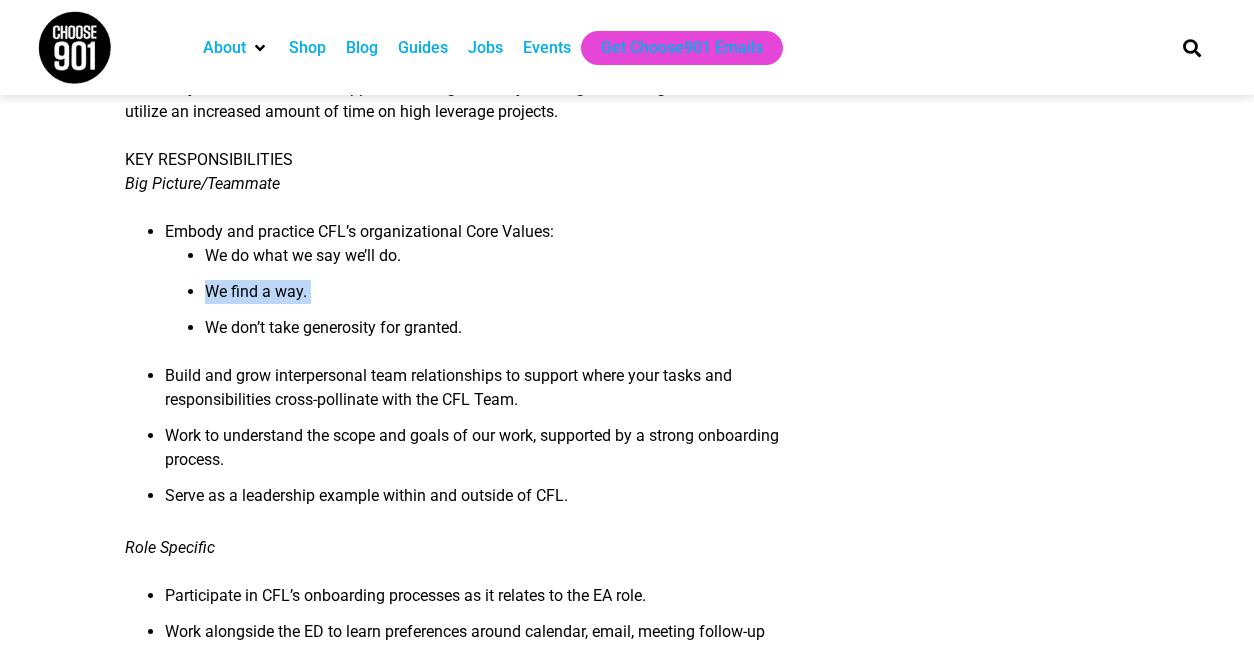 click on "We find a way." at bounding box center (503, 298) 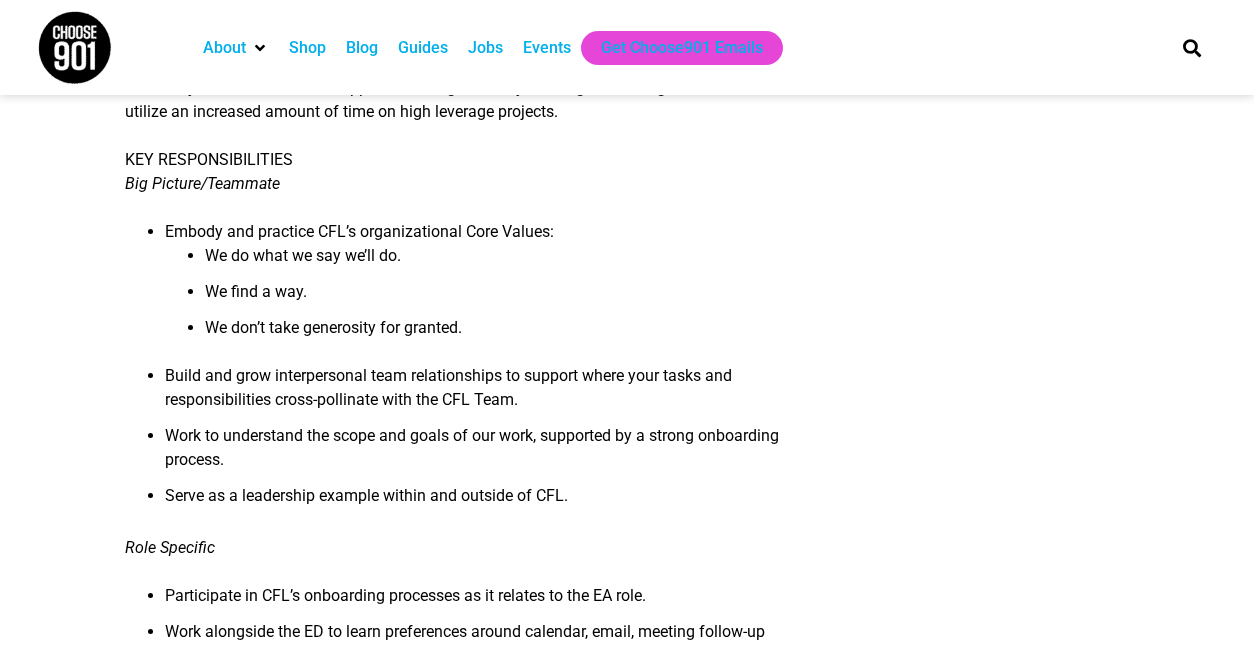 click on "We do what we say we’ll do." at bounding box center [503, 262] 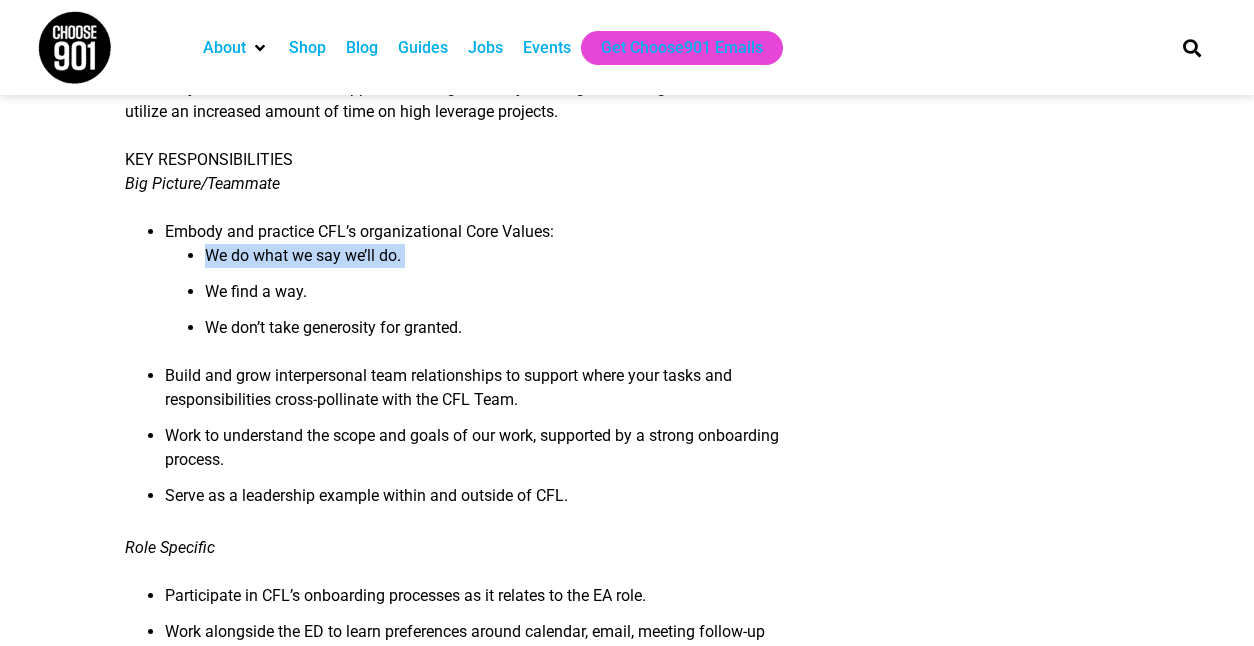click on "We do what we say we’ll do." at bounding box center [503, 262] 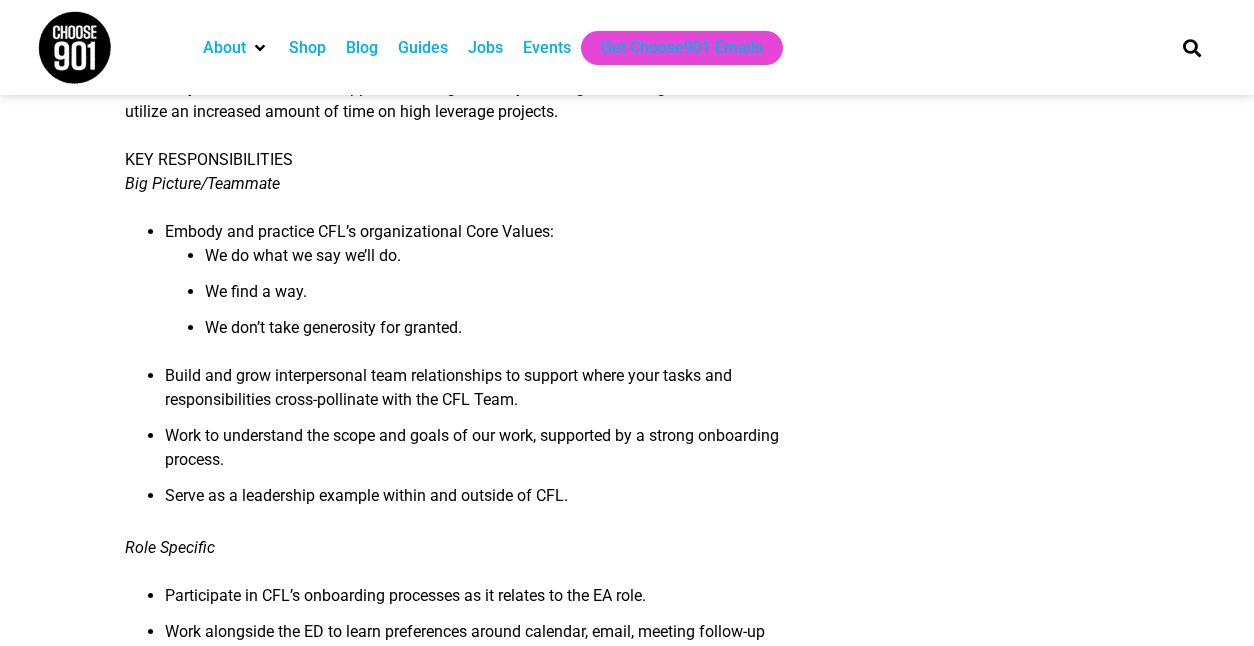 click on "We don’t take generosity for granted." at bounding box center [503, 334] 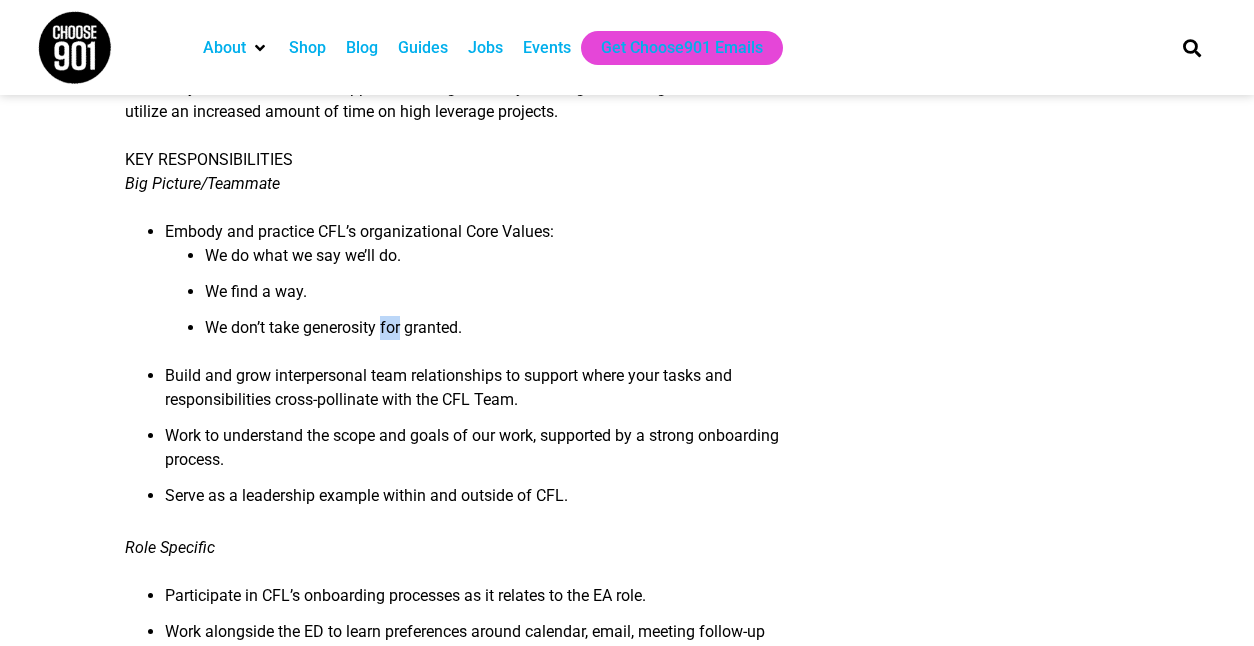 click on "We don’t take generosity for granted." at bounding box center (503, 334) 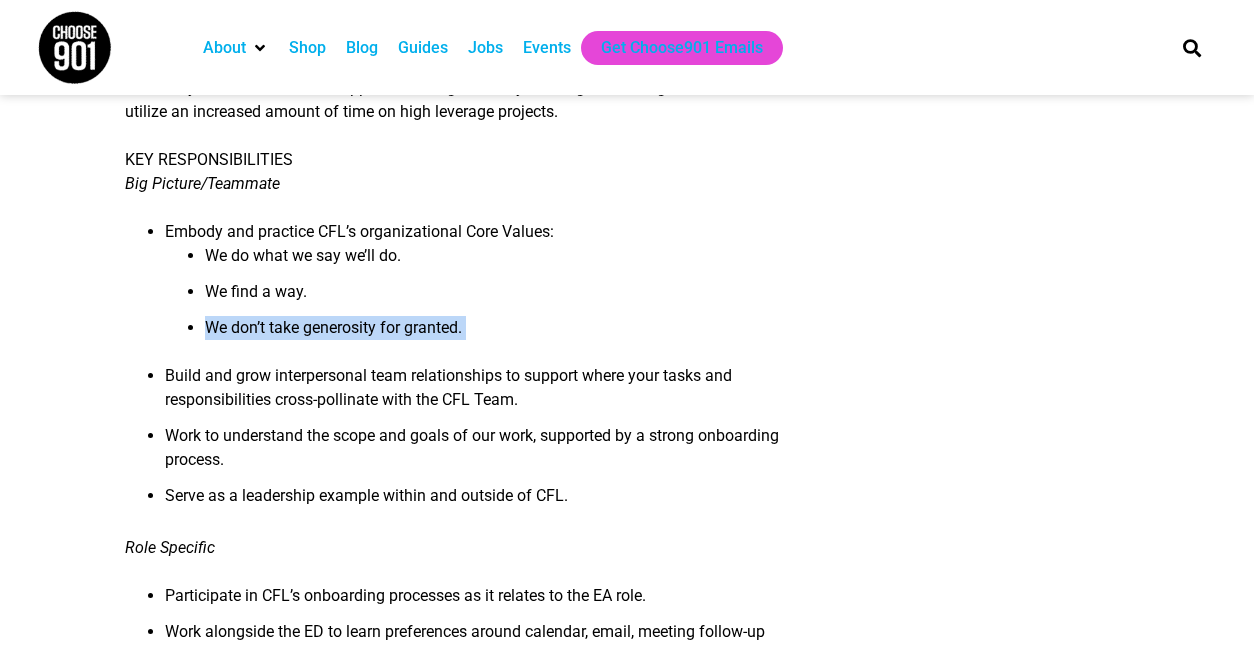 click on "We don’t take generosity for granted." at bounding box center (503, 334) 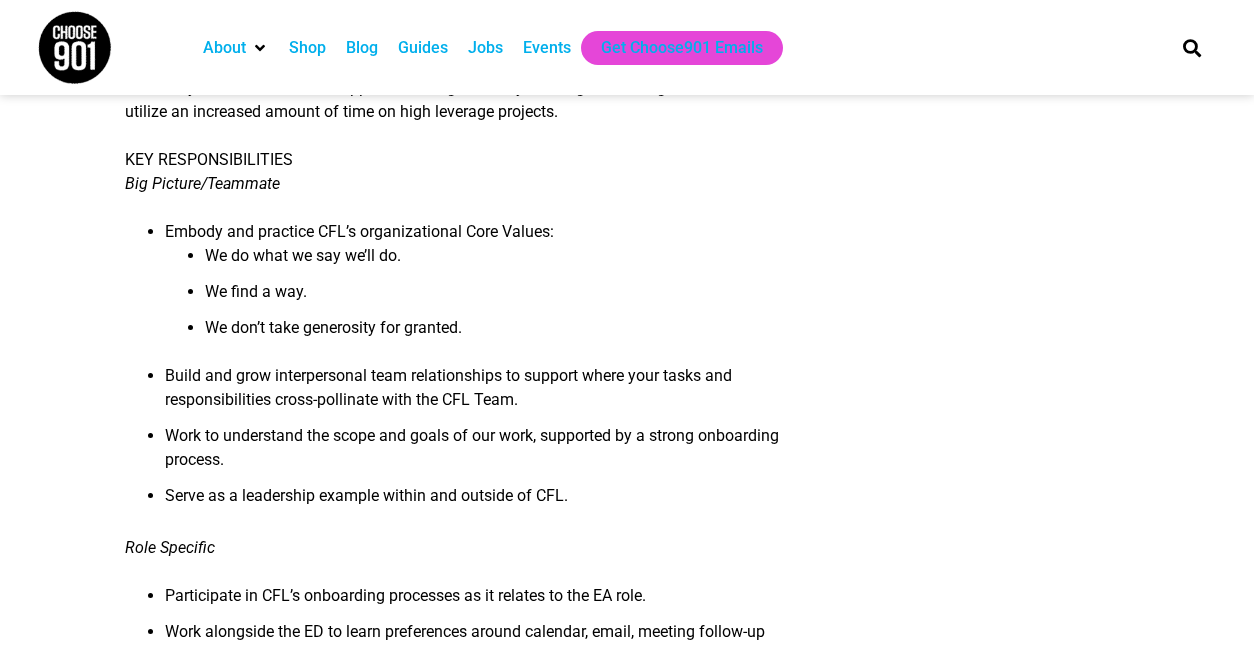 click on "We do what we say we’ll do." at bounding box center (503, 262) 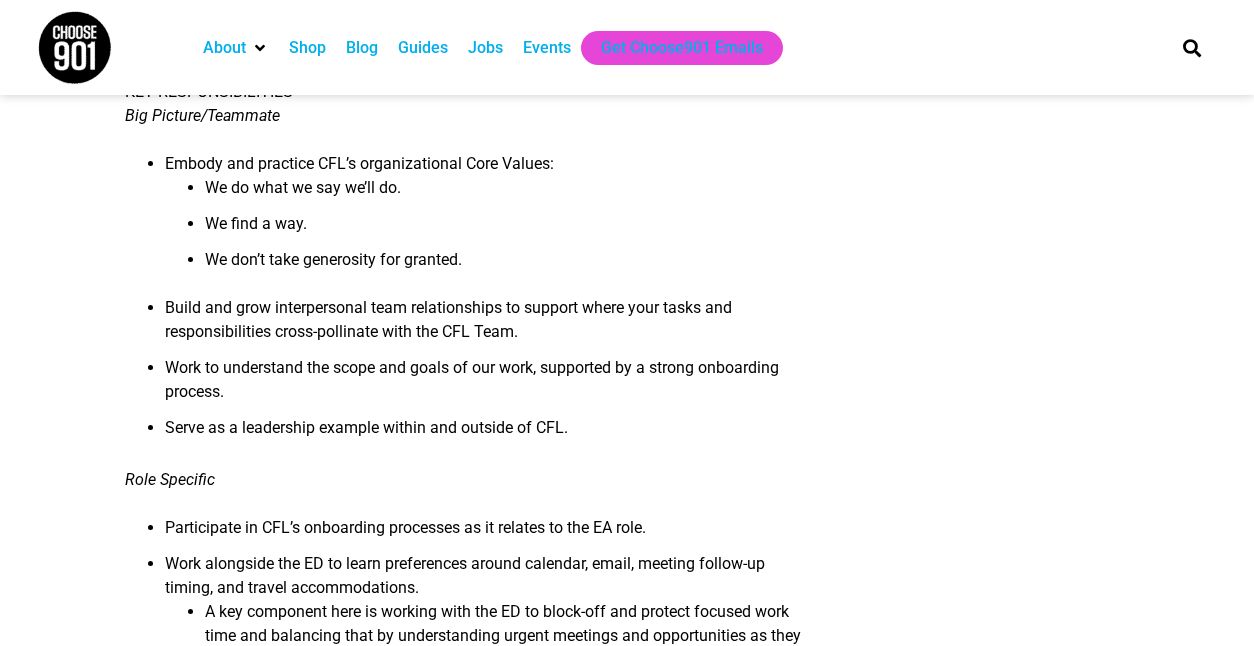 scroll, scrollTop: 786, scrollLeft: 0, axis: vertical 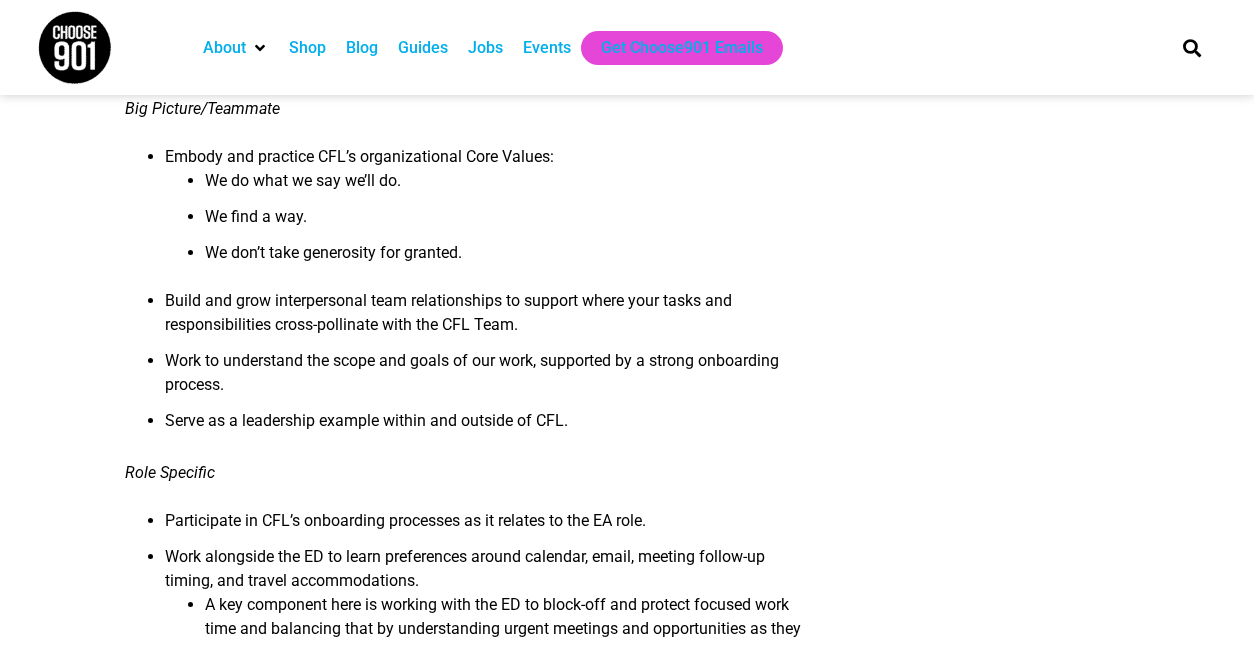 click on "Build and grow interpersonal team relationships to support where your tasks and responsibilities cross-pollinate with the CFL Team." at bounding box center (483, 319) 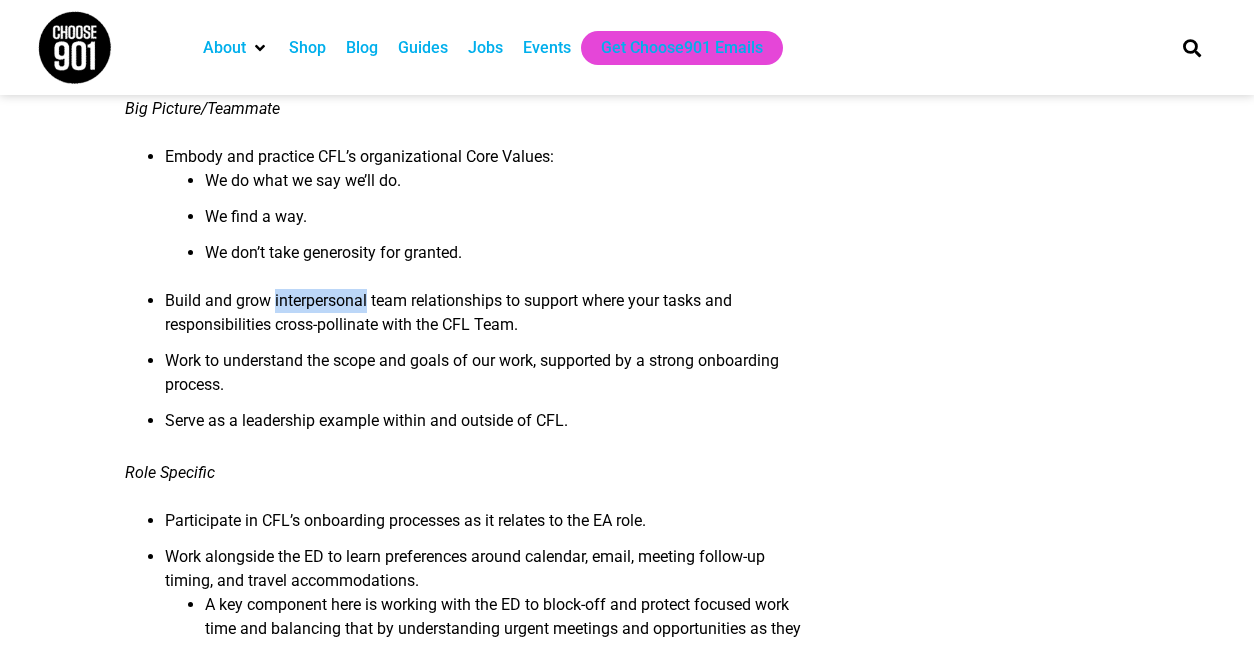 click on "Build and grow interpersonal team relationships to support where your tasks and responsibilities cross-pollinate with the CFL Team." at bounding box center [483, 319] 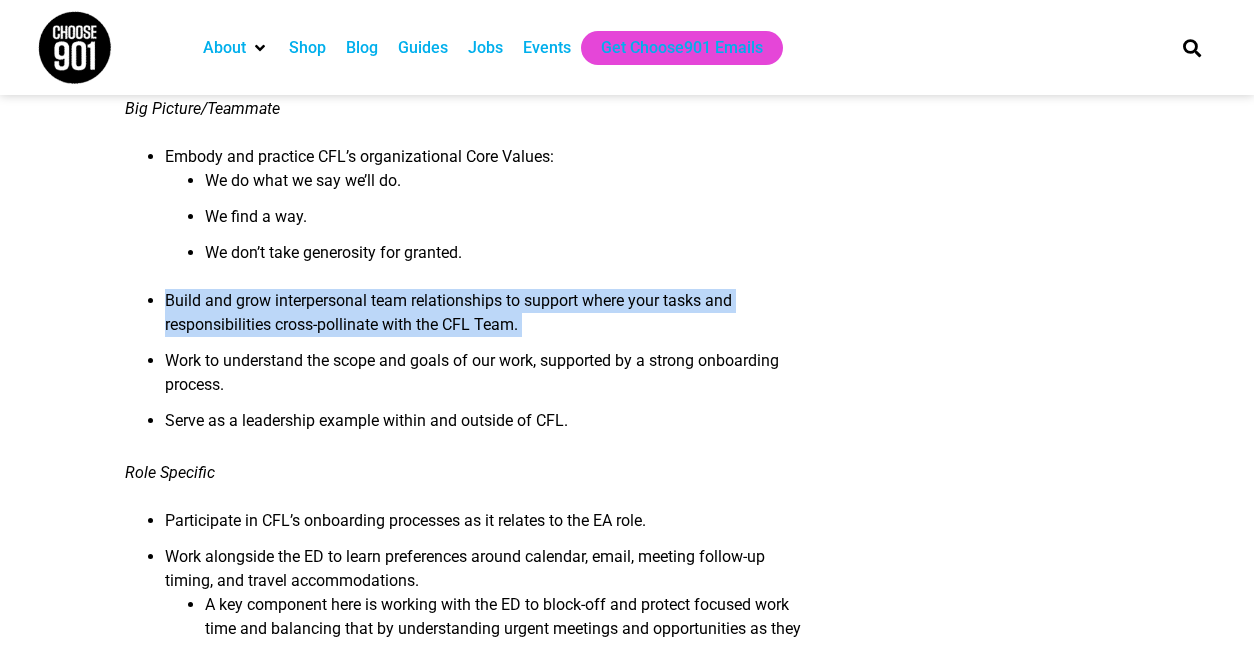 click on "Build and grow interpersonal team relationships to support where your tasks and responsibilities cross-pollinate with the CFL Team." at bounding box center [483, 319] 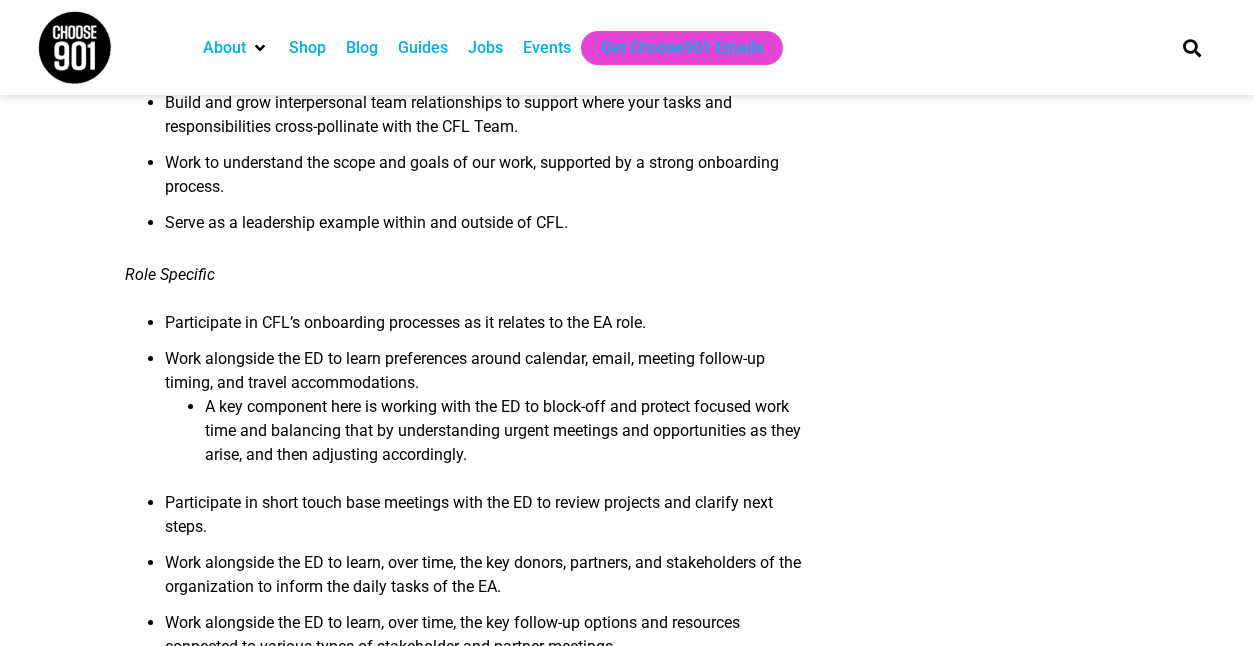 scroll, scrollTop: 1001, scrollLeft: 0, axis: vertical 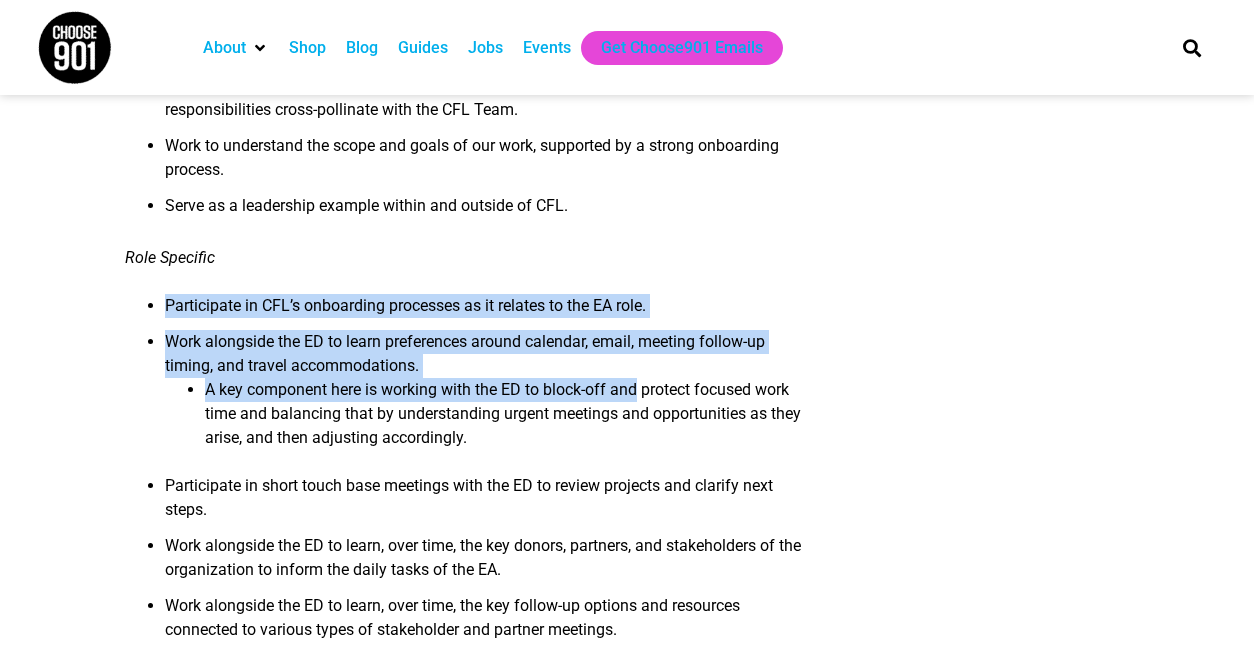 drag, startPoint x: 649, startPoint y: 397, endPoint x: 537, endPoint y: 292, distance: 153.52199 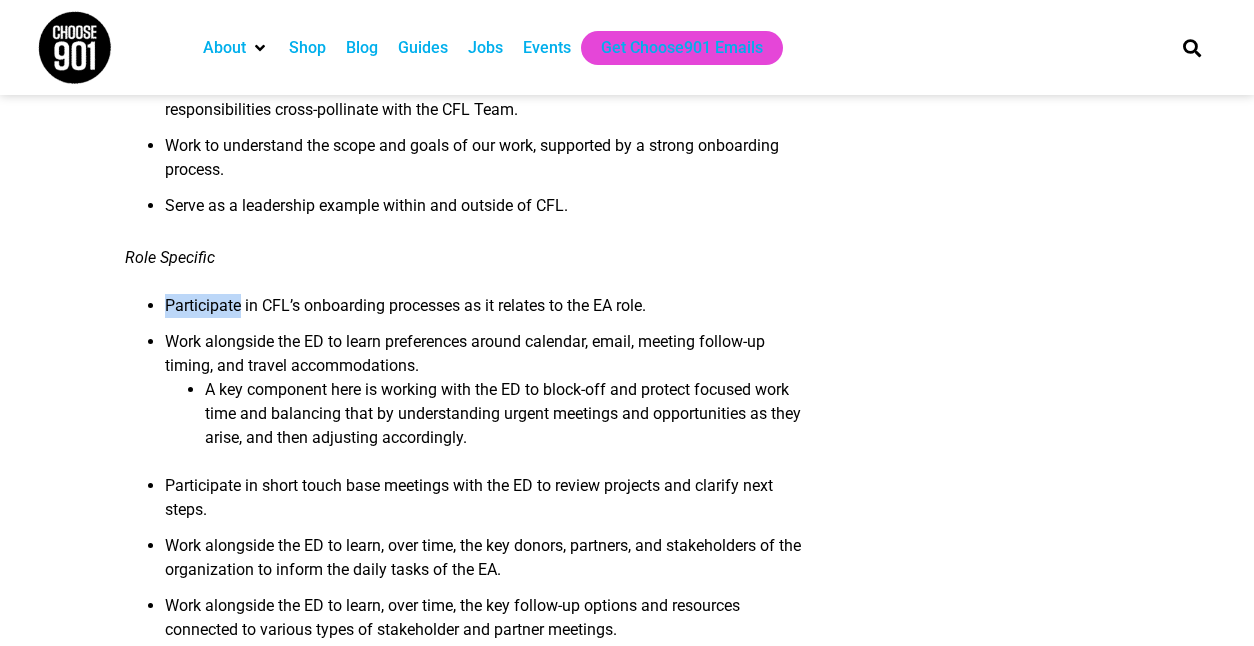 click on "[GEOGRAPHIC_DATA], [GEOGRAPHIC_DATA]
Hybrid Schedule Available – 15 hours per week
ABOUT CHAMPIONS FOR LITERACY
Champions for Literacy (“CFL”) is a non-profit organization headquartered in [GEOGRAPHIC_DATA], [US_STATE]. Since [DATE], CFL has been providing opportunities for athletes, sports teams, and corporate sponsors to impact childhood reading across the country. We create “Resource & Inspire” moments for young readers by partnering with athletes who both fundraise for and volunteer with elementary literacy programs, serving as reading role models.
POSITION SUMMARY
CFL is seeking a results-driven, task-oriented, thorough Executive Assistant (“EA”) who is excited about our mission of harnessing the power of sports to impact childhood reading. This individual will play a key role on the CFL Team, providing administrative support to our Executive Director (“ED”). This role, along with all other roles, ultimately supports our CFL Big Rocks, which are the items we work to move forward each day:" at bounding box center [463, 1472] 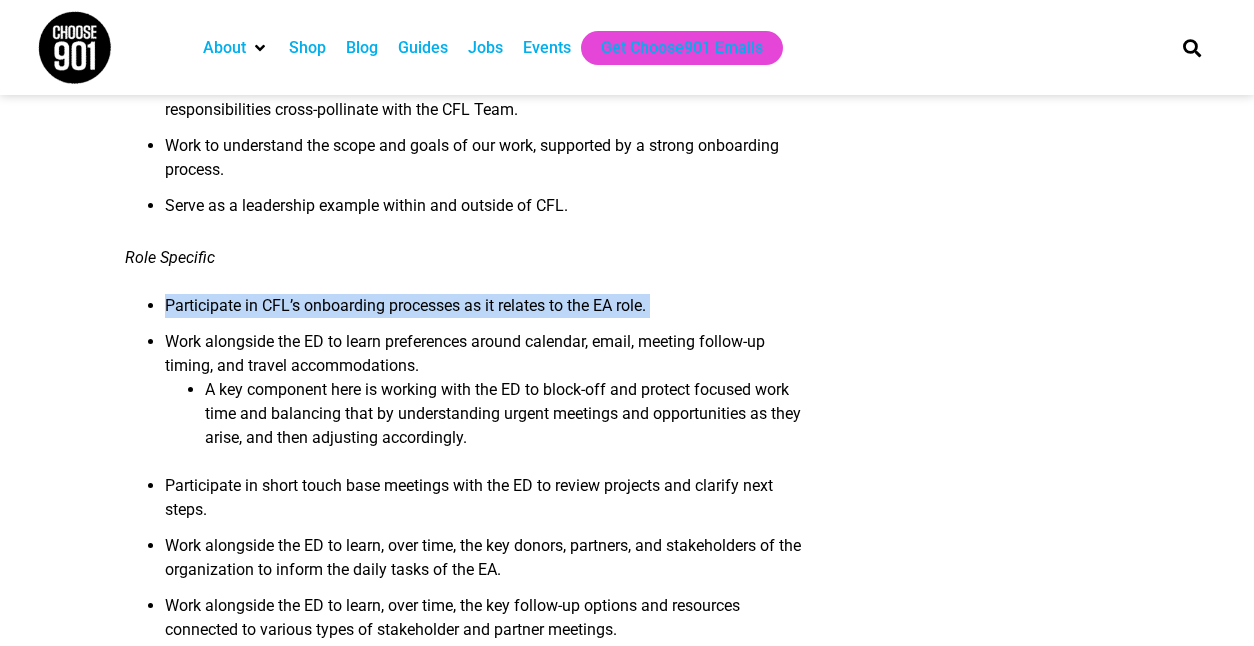 click on "[GEOGRAPHIC_DATA], [GEOGRAPHIC_DATA]
Hybrid Schedule Available – 15 hours per week
ABOUT CHAMPIONS FOR LITERACY
Champions for Literacy (“CFL”) is a non-profit organization headquartered in [GEOGRAPHIC_DATA], [US_STATE]. Since [DATE], CFL has been providing opportunities for athletes, sports teams, and corporate sponsors to impact childhood reading across the country. We create “Resource & Inspire” moments for young readers by partnering with athletes who both fundraise for and volunteer with elementary literacy programs, serving as reading role models.
POSITION SUMMARY
CFL is seeking a results-driven, task-oriented, thorough Executive Assistant (“EA”) who is excited about our mission of harnessing the power of sports to impact childhood reading. This individual will play a key role on the CFL Team, providing administrative support to our Executive Director (“ED”). This role, along with all other roles, ultimately supports our CFL Big Rocks, which are the items we work to move forward each day:" at bounding box center [463, 1472] 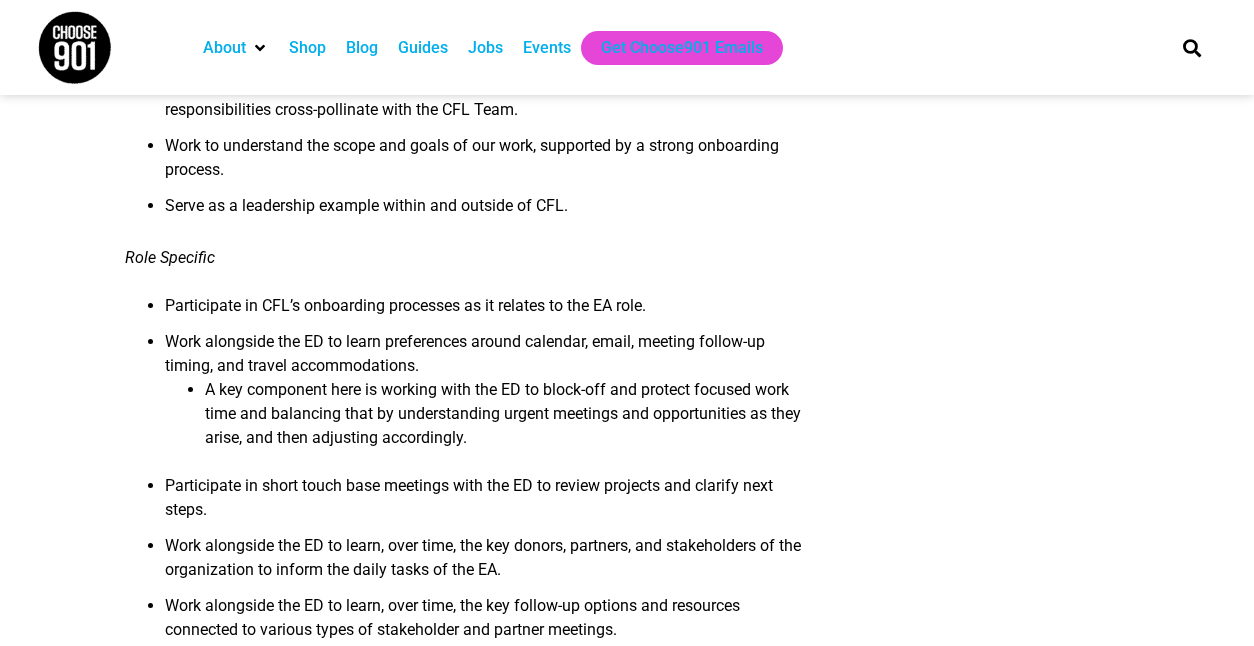 click on "Work alongside the ED to learn preferences around calendar, email, meeting follow-up timing, and travel accommodations.
A key component here is working with the ED to block-off and protect focused work time and balancing that by understanding urgent meetings and opportunities as they arise, and then adjusting accordingly." at bounding box center [483, 402] 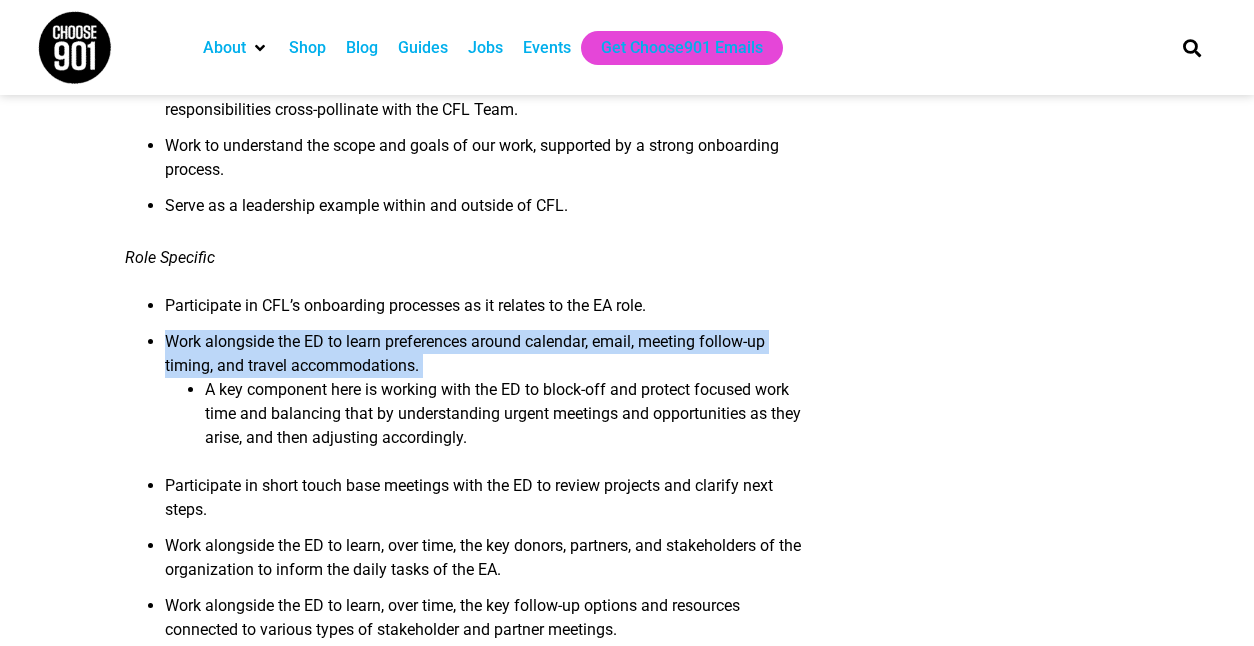 click on "Work alongside the ED to learn preferences around calendar, email, meeting follow-up timing, and travel accommodations.
A key component here is working with the ED to block-off and protect focused work time and balancing that by understanding urgent meetings and opportunities as they arise, and then adjusting accordingly." at bounding box center (483, 402) 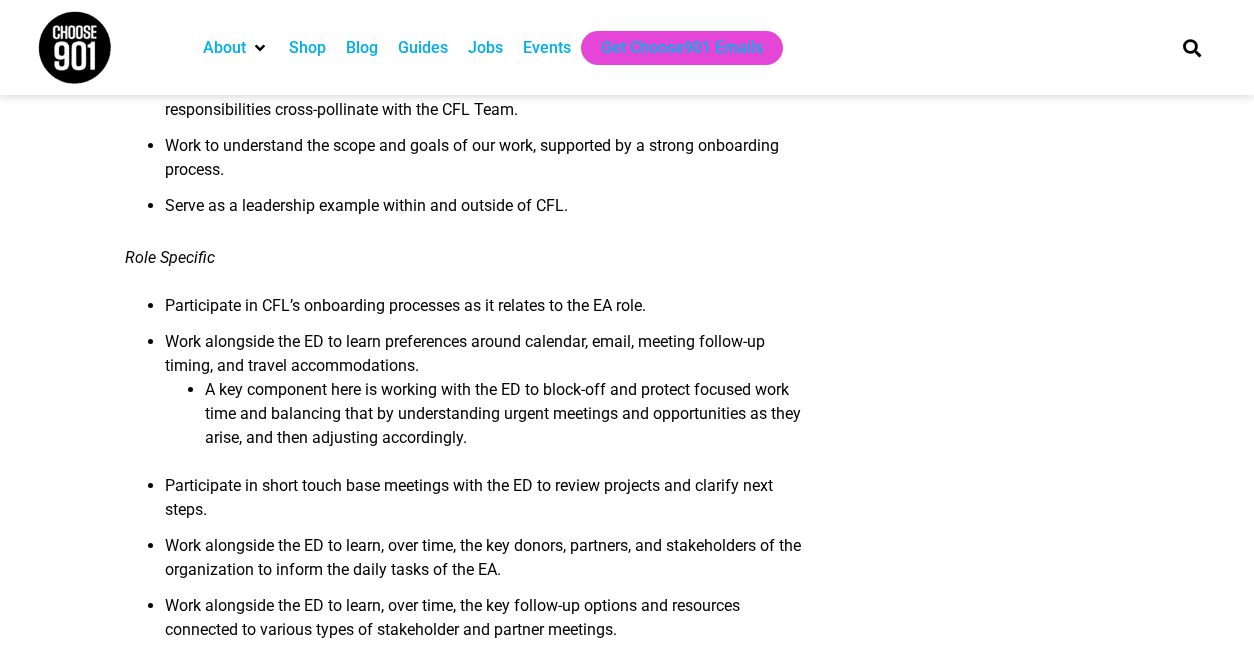 click on "[GEOGRAPHIC_DATA], [GEOGRAPHIC_DATA]
Hybrid Schedule Available – 15 hours per week
ABOUT CHAMPIONS FOR LITERACY
Champions for Literacy (“CFL”) is a non-profit organization headquartered in [GEOGRAPHIC_DATA], [US_STATE]. Since [DATE], CFL has been providing opportunities for athletes, sports teams, and corporate sponsors to impact childhood reading across the country. We create “Resource & Inspire” moments for young readers by partnering with athletes who both fundraise for and volunteer with elementary literacy programs, serving as reading role models.
POSITION SUMMARY
CFL is seeking a results-driven, task-oriented, thorough Executive Assistant (“EA”) who is excited about our mission of harnessing the power of sports to impact childhood reading. This individual will play a key role on the CFL Team, providing administrative support to our Executive Director (“ED”). This role, along with all other roles, ultimately supports our CFL Big Rocks, which are the items we work to move forward each day:" at bounding box center [463, 1472] 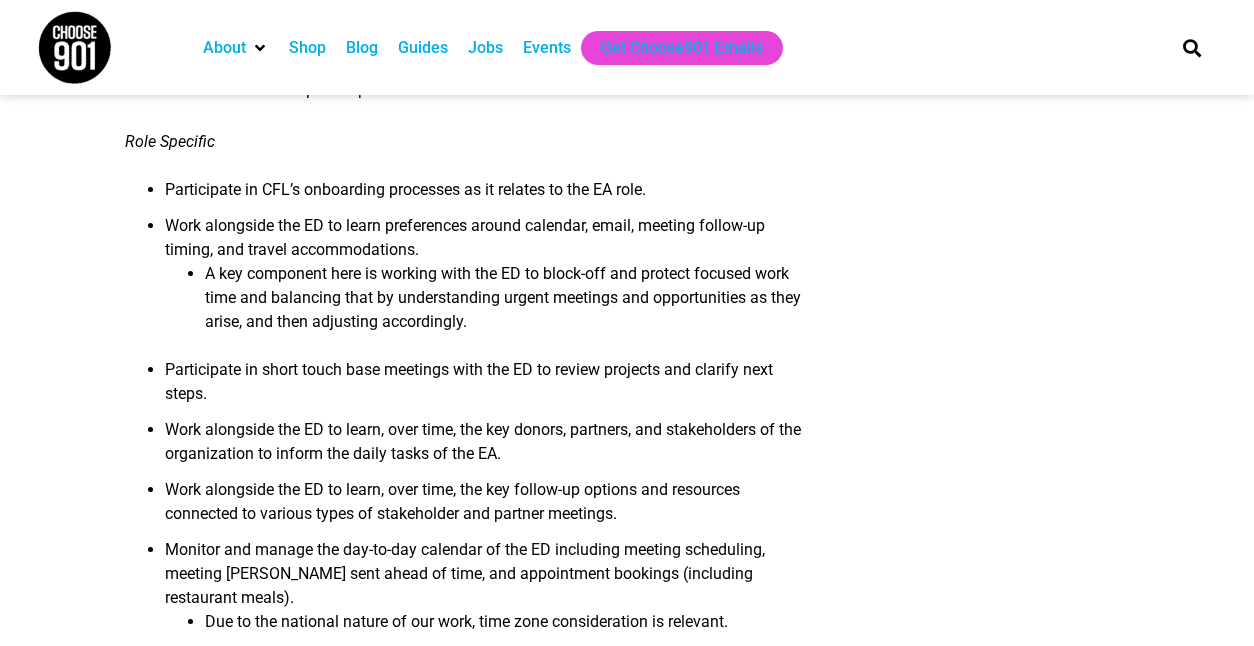 scroll, scrollTop: 1125, scrollLeft: 0, axis: vertical 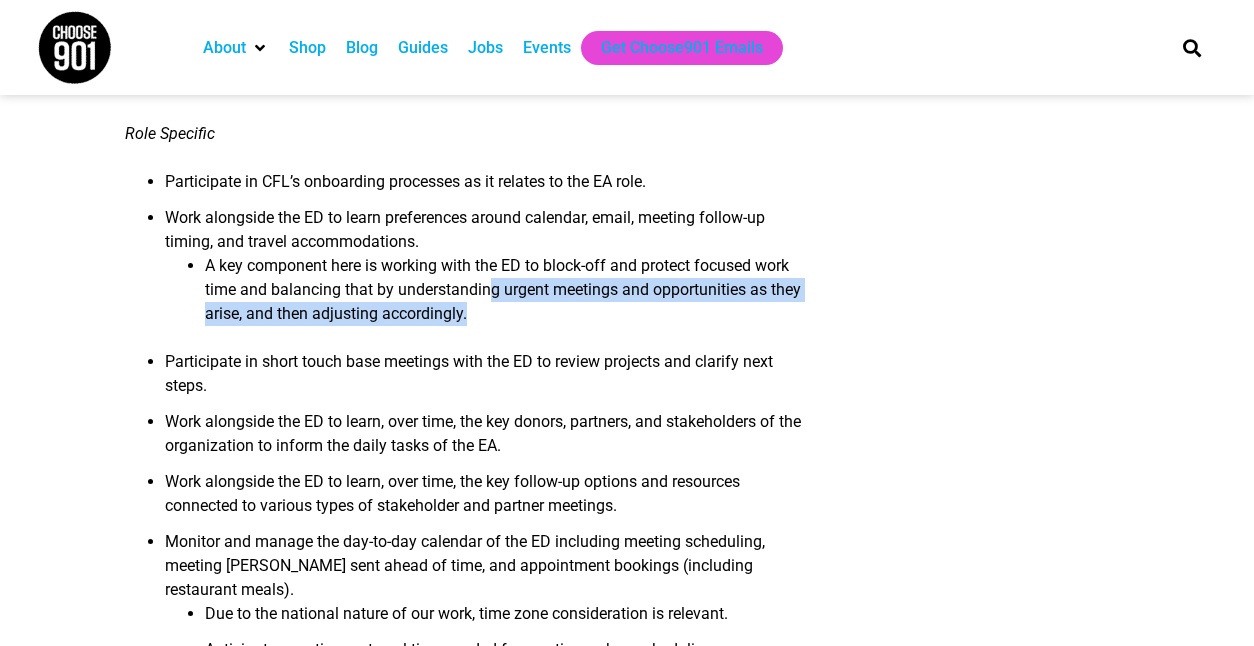 drag, startPoint x: 547, startPoint y: 305, endPoint x: 532, endPoint y: 287, distance: 23.43075 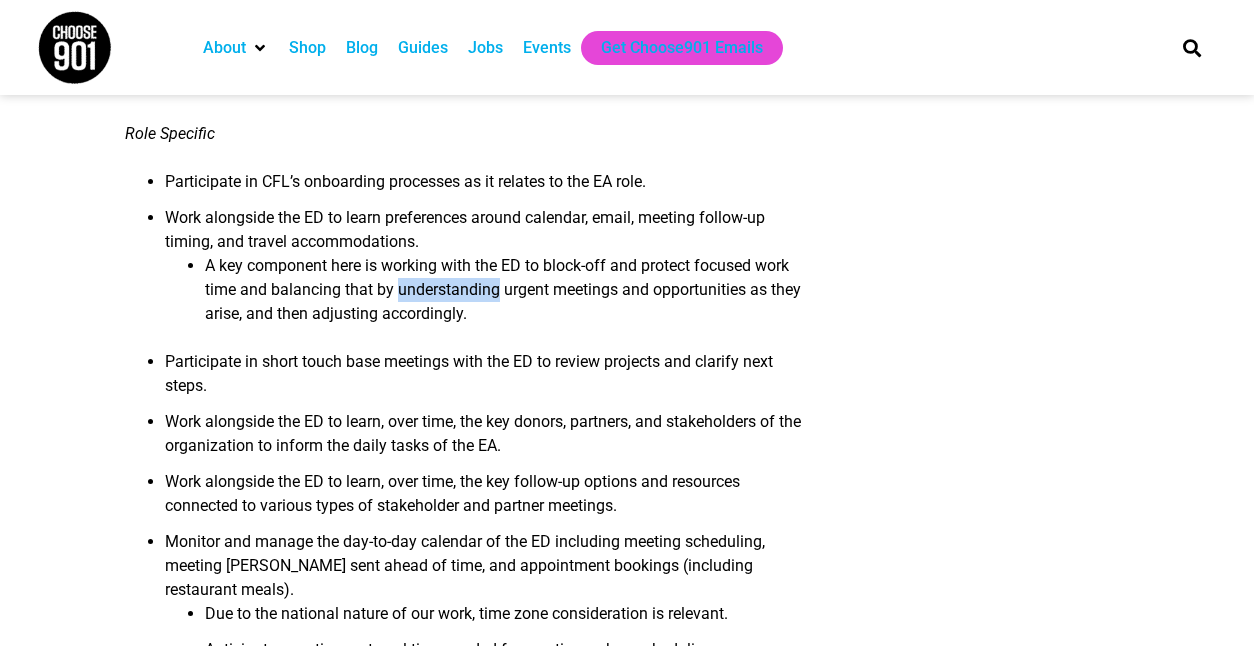 click on "A key component here is working with the ED to block-off and protect focused work time and balancing that by understanding urgent meetings and opportunities as they arise, and then adjusting accordingly." at bounding box center [503, 296] 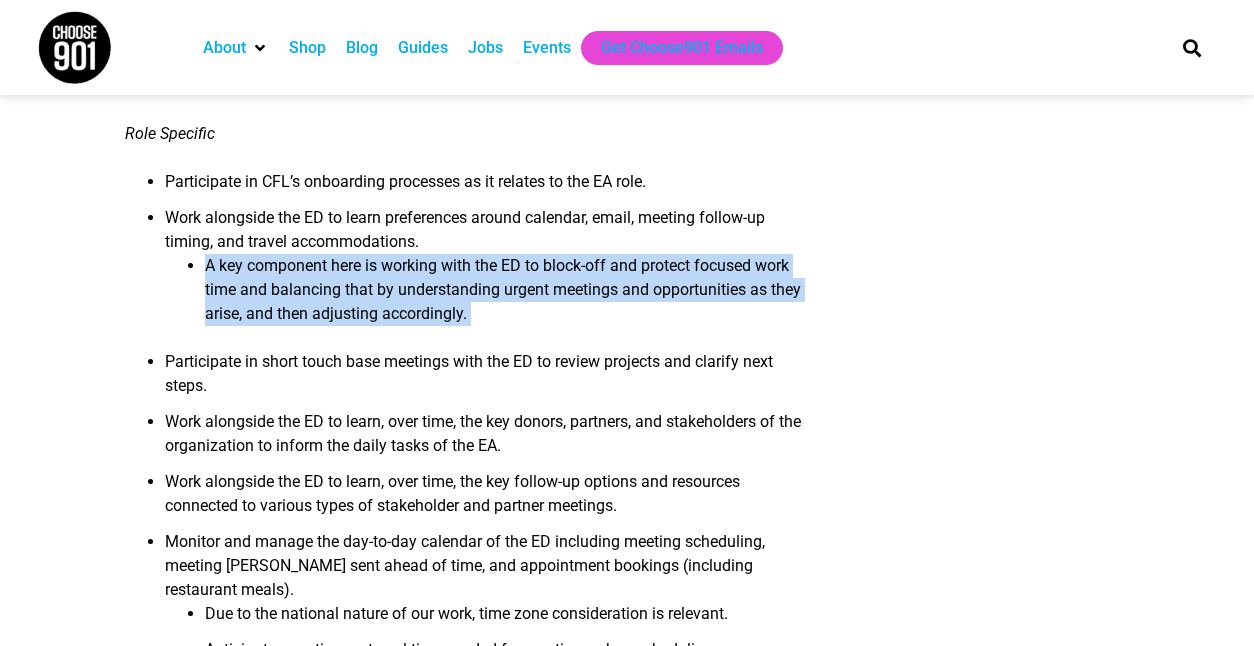 click on "A key component here is working with the ED to block-off and protect focused work time and balancing that by understanding urgent meetings and opportunities as they arise, and then adjusting accordingly." at bounding box center (503, 296) 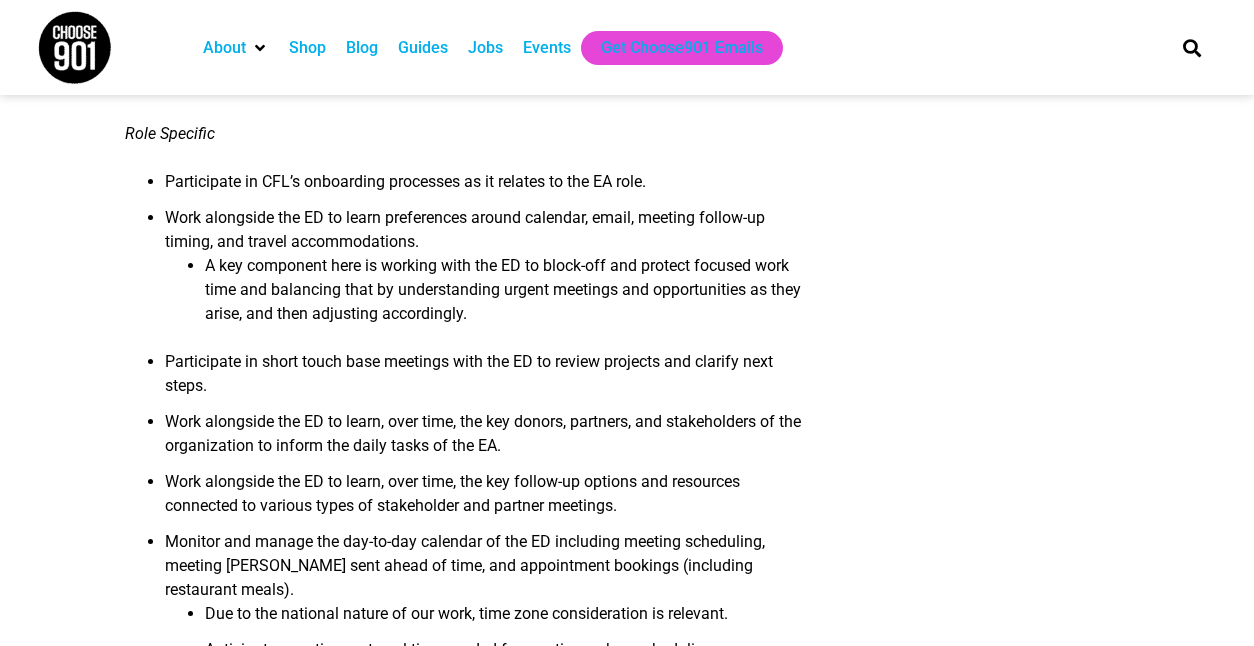 click on "A key component here is working with the ED to block-off and protect focused work time and balancing that by understanding urgent meetings and opportunities as they arise, and then adjusting accordingly." at bounding box center [503, 296] 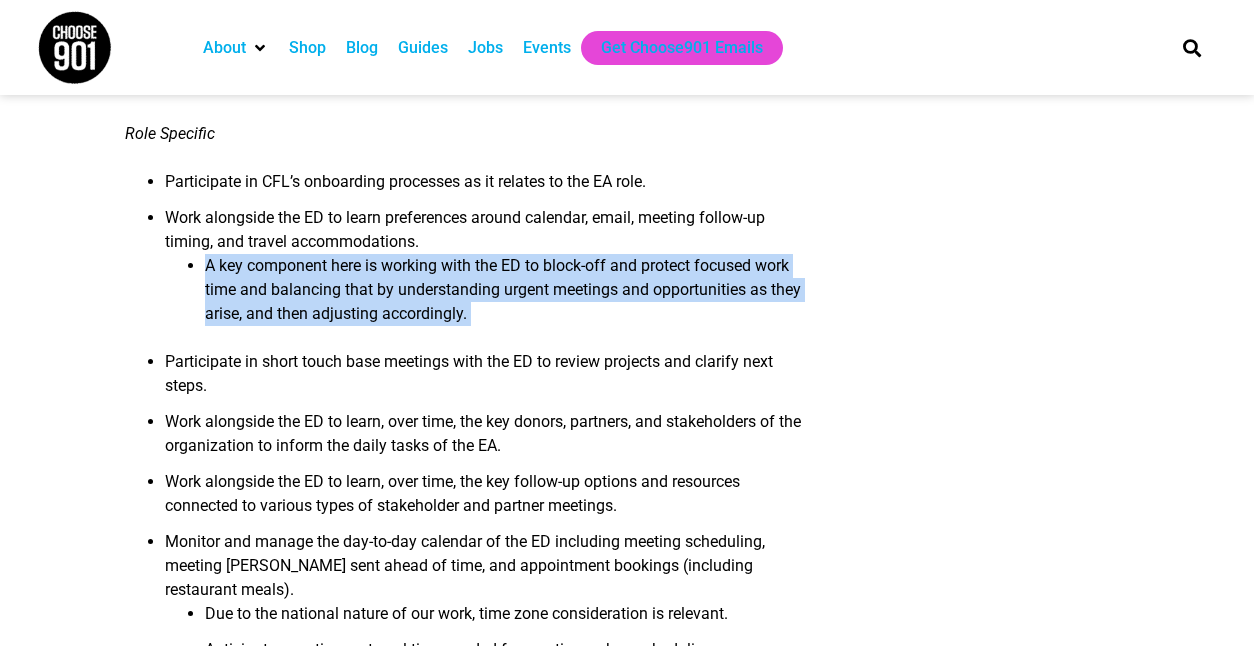 click on "A key component here is working with the ED to block-off and protect focused work time and balancing that by understanding urgent meetings and opportunities as they arise, and then adjusting accordingly." at bounding box center [503, 296] 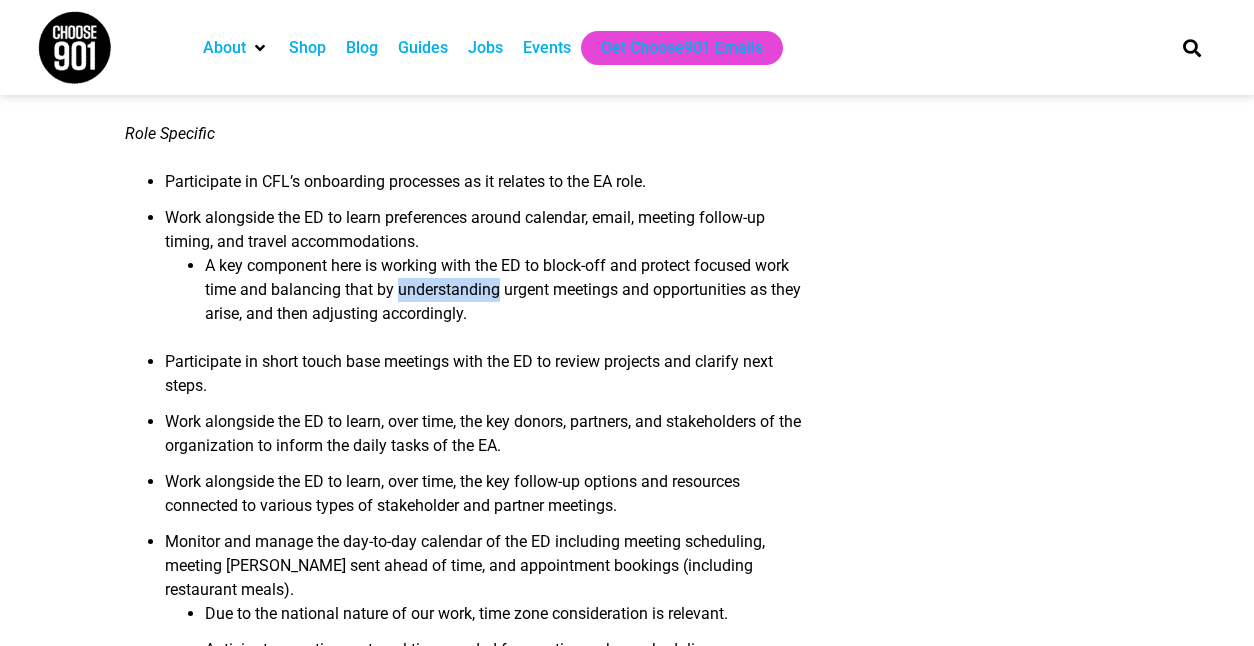 click on "A key component here is working with the ED to block-off and protect focused work time and balancing that by understanding urgent meetings and opportunities as they arise, and then adjusting accordingly." at bounding box center (503, 296) 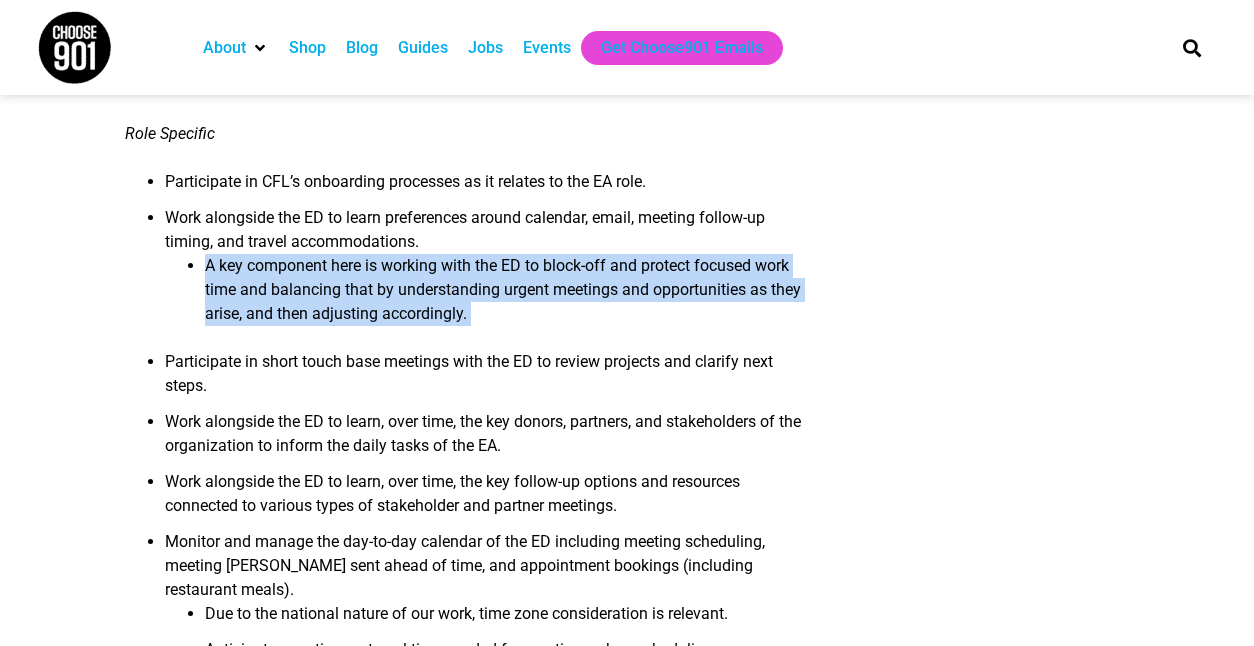 click on "A key component here is working with the ED to block-off and protect focused work time and balancing that by understanding urgent meetings and opportunities as they arise, and then adjusting accordingly." at bounding box center [503, 296] 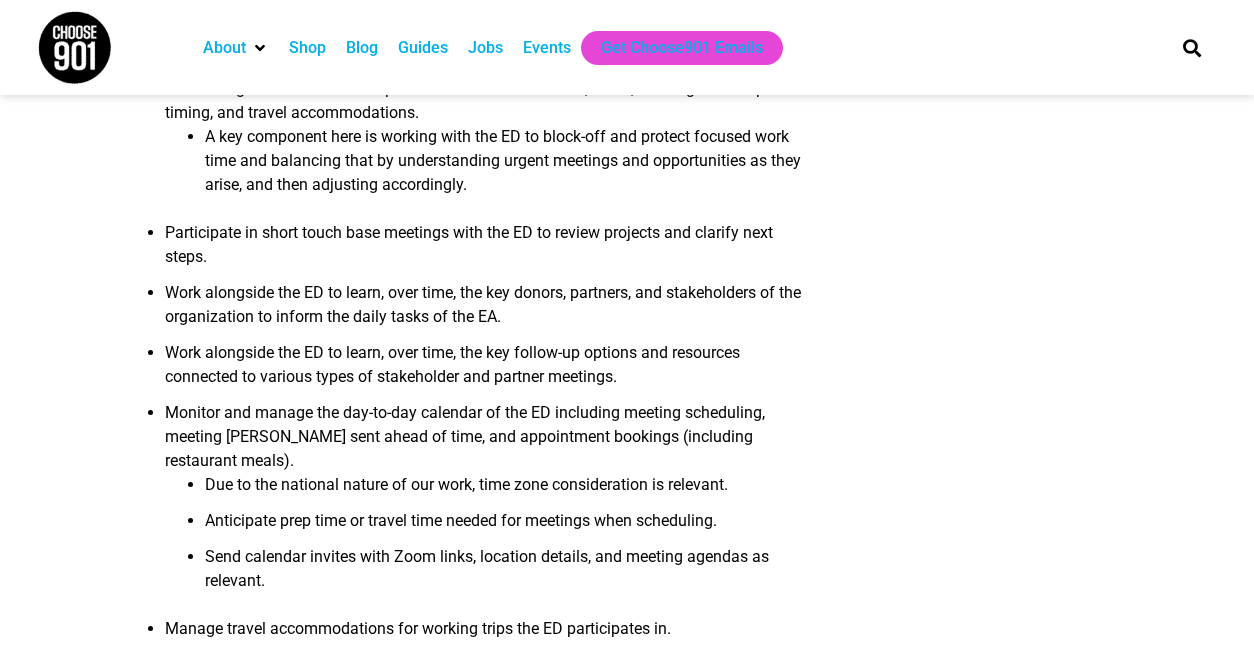 scroll, scrollTop: 1297, scrollLeft: 0, axis: vertical 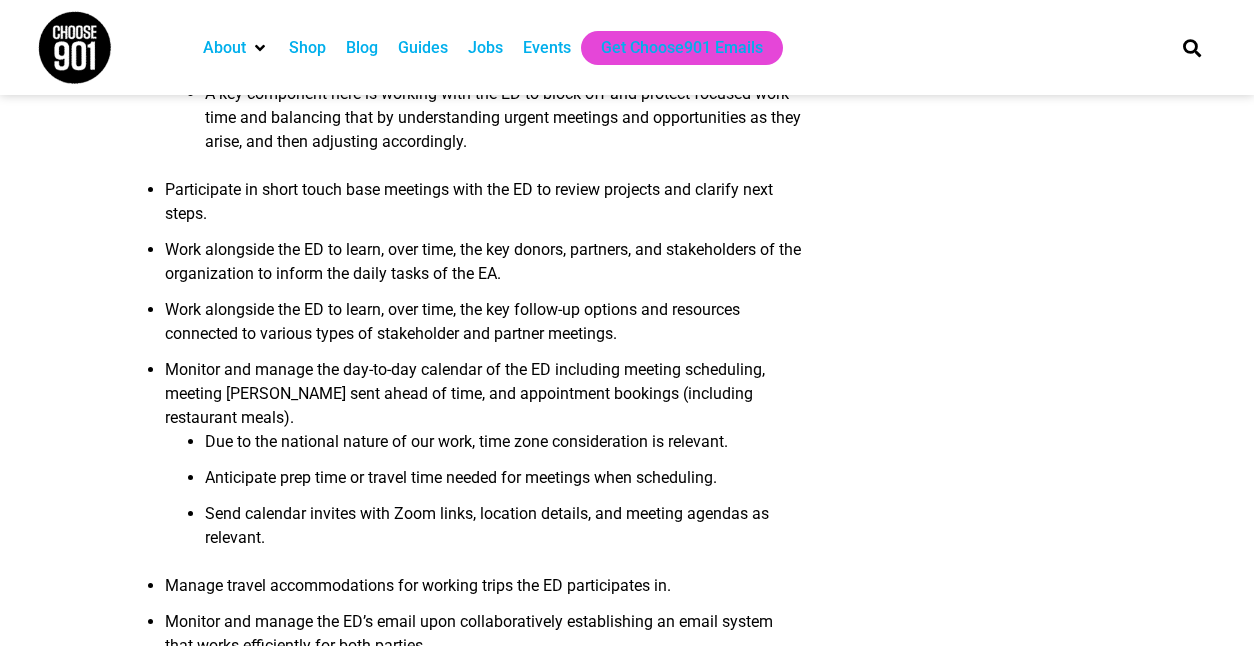 drag, startPoint x: 564, startPoint y: 286, endPoint x: 534, endPoint y: 261, distance: 39.051247 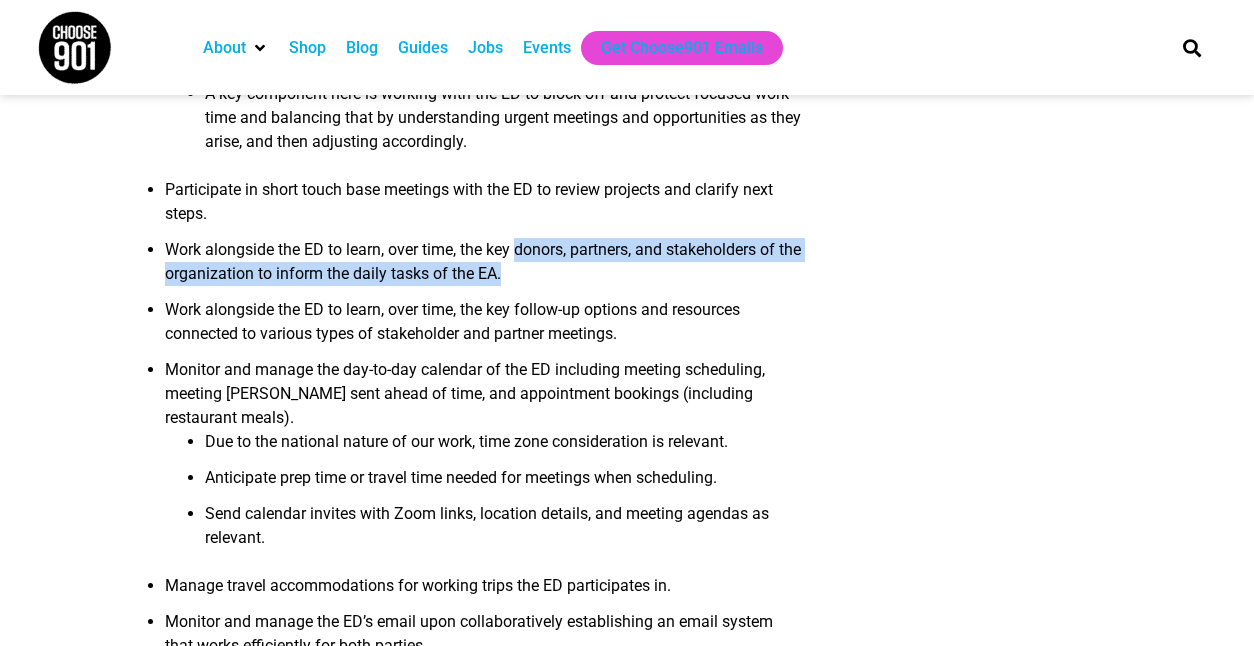 click on "Work alongside the ED to learn, over time, the key donors, partners, and stakeholders of the organization to inform the daily tasks of the EA." at bounding box center (483, 268) 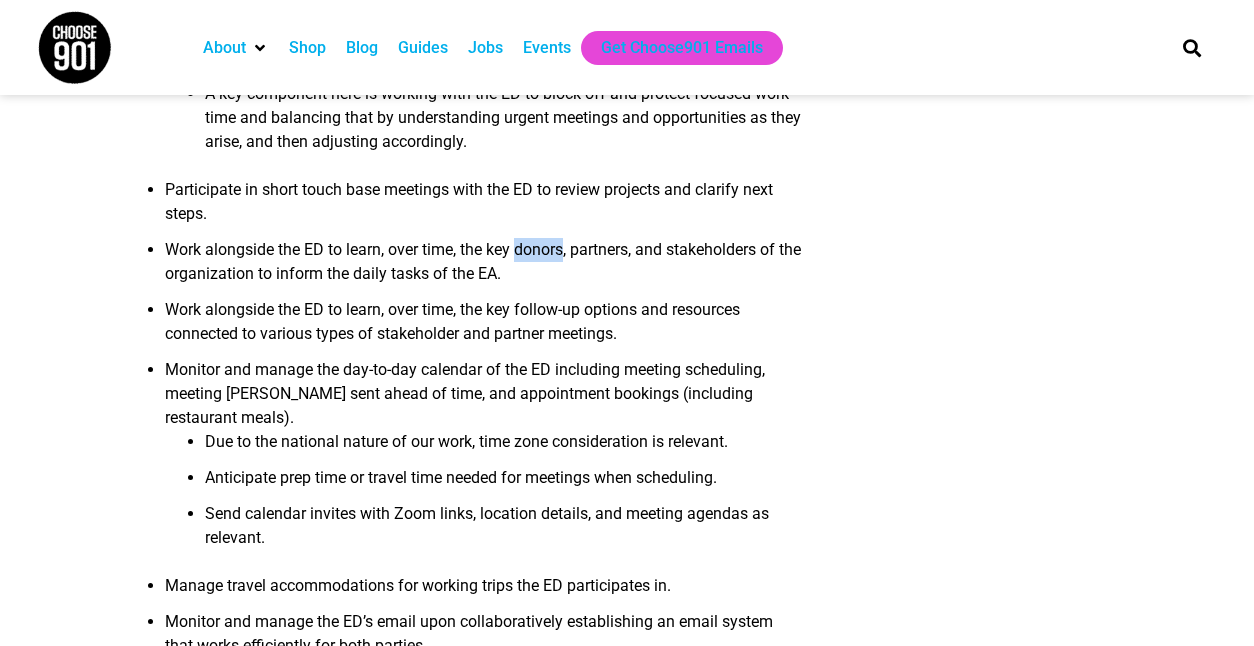 click on "Work alongside the ED to learn, over time, the key donors, partners, and stakeholders of the organization to inform the daily tasks of the EA." at bounding box center [483, 268] 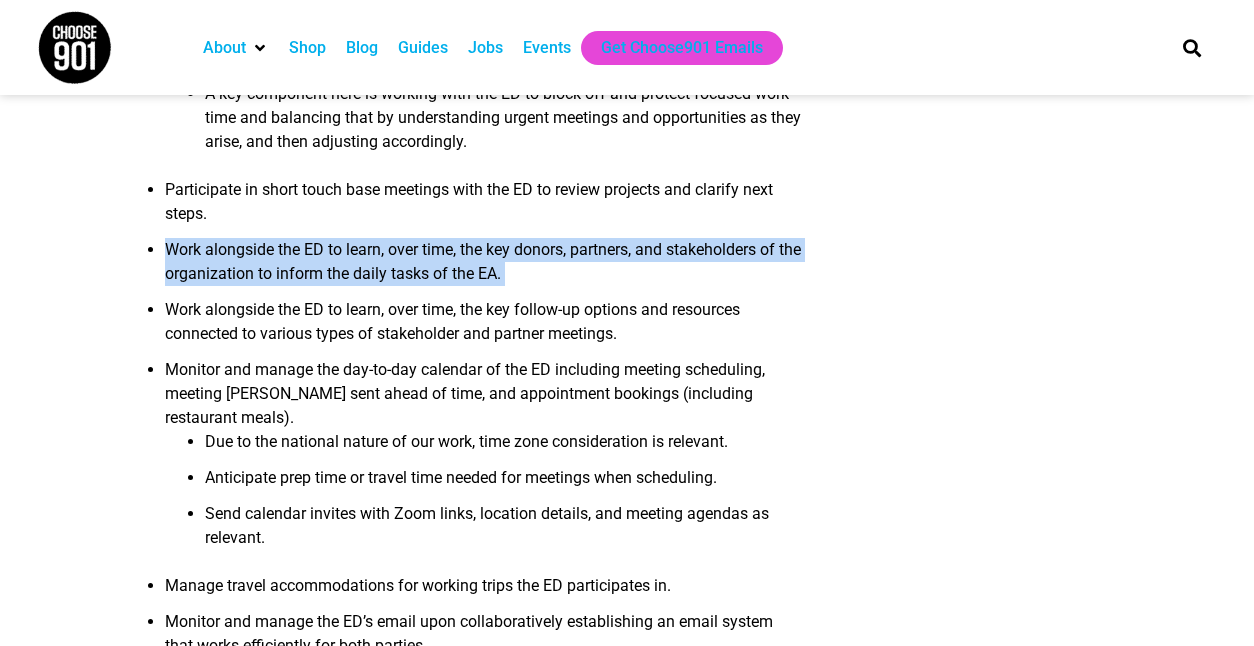 click on "Work alongside the ED to learn, over time, the key donors, partners, and stakeholders of the organization to inform the daily tasks of the EA." at bounding box center [483, 268] 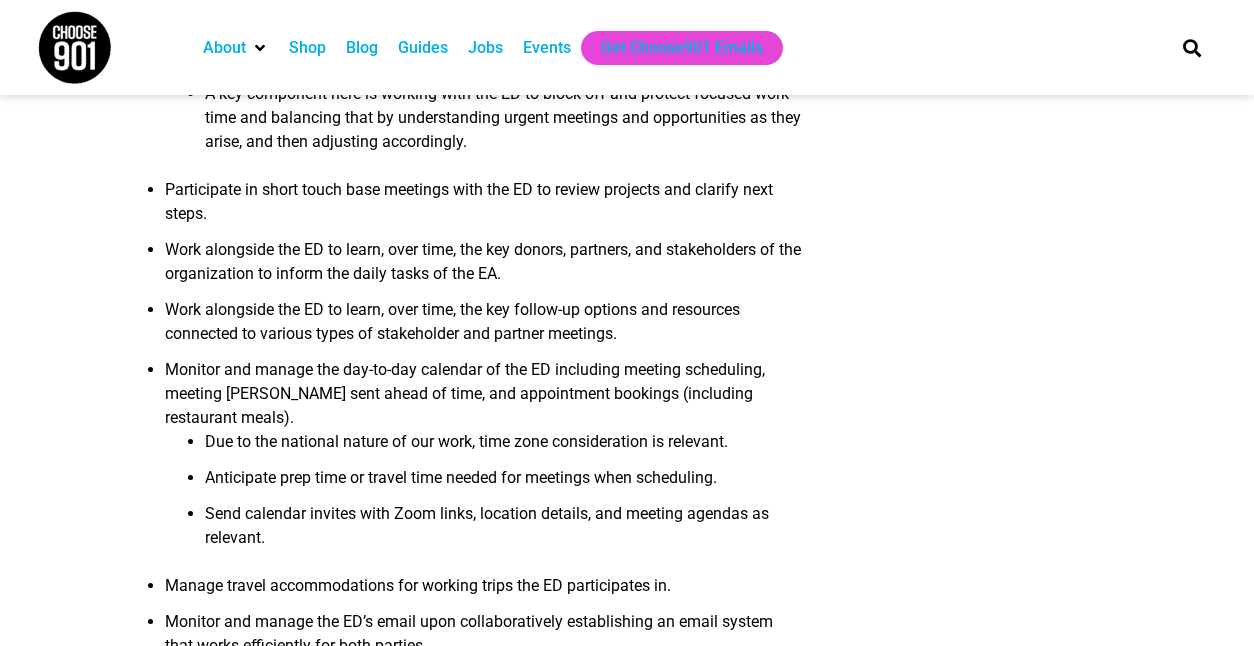 click on "Work alongside the ED to learn, over time, the key donors, partners, and stakeholders of the organization to inform the daily tasks of the EA." at bounding box center [483, 268] 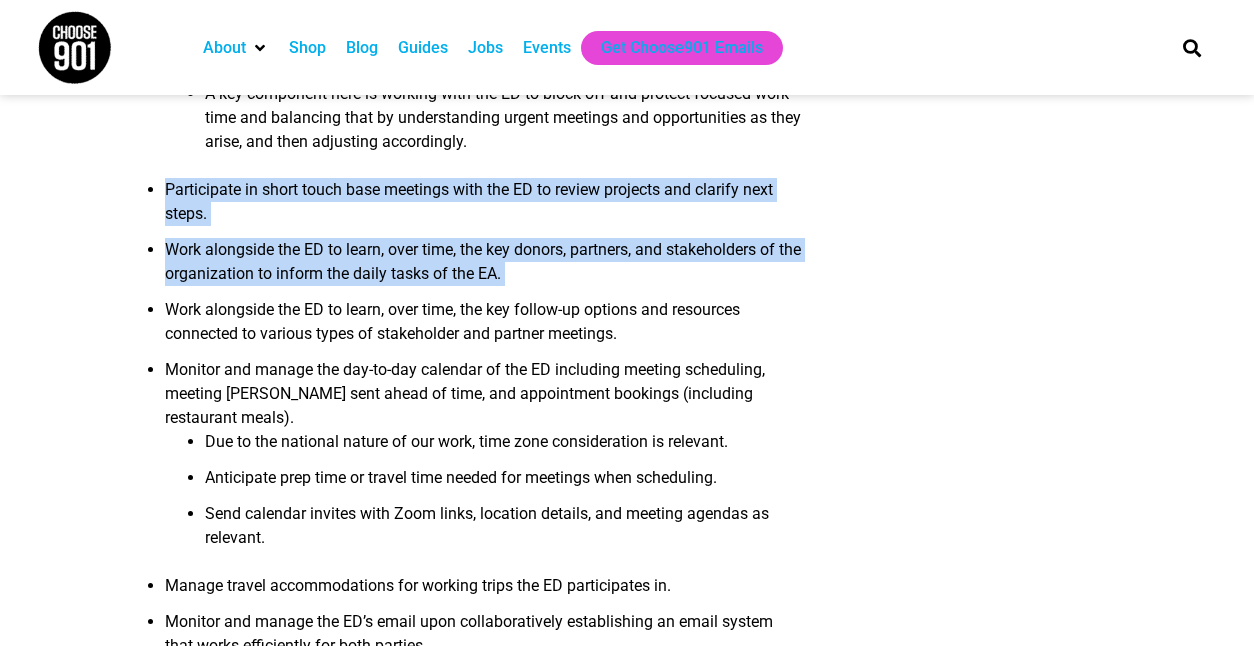 drag, startPoint x: 544, startPoint y: 273, endPoint x: 475, endPoint y: 211, distance: 92.76314 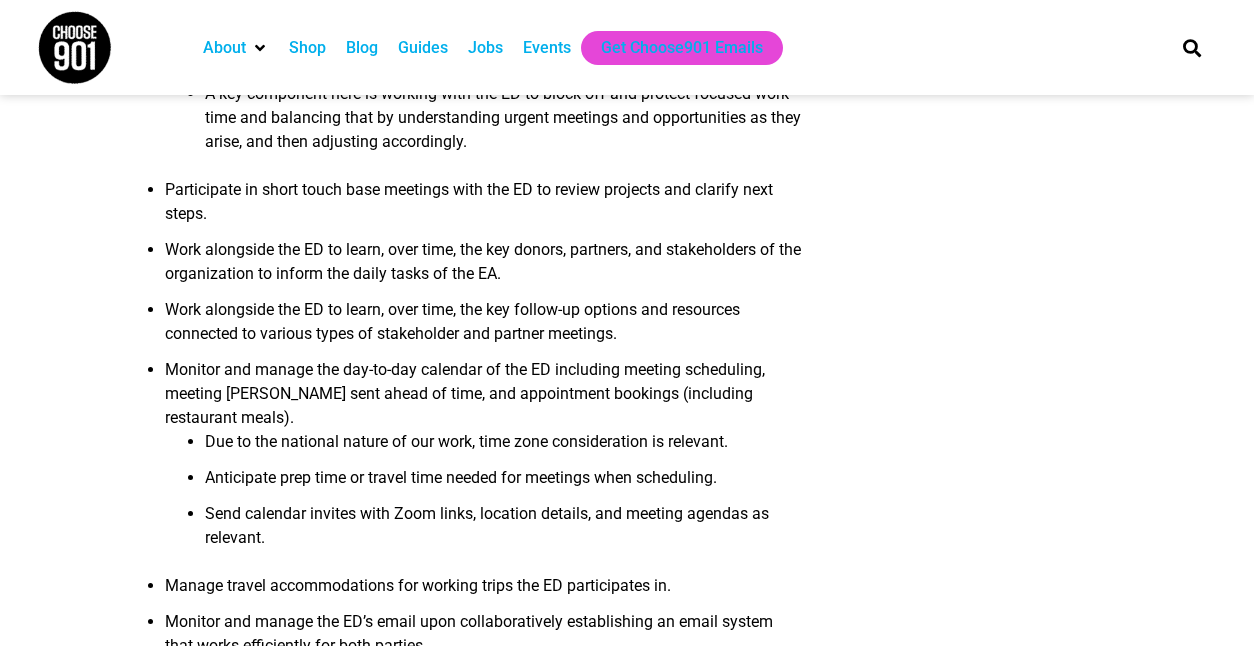 click on "Work alongside the ED to learn, over time, the key donors, partners, and stakeholders of the organization to inform the daily tasks of the EA." at bounding box center [483, 268] 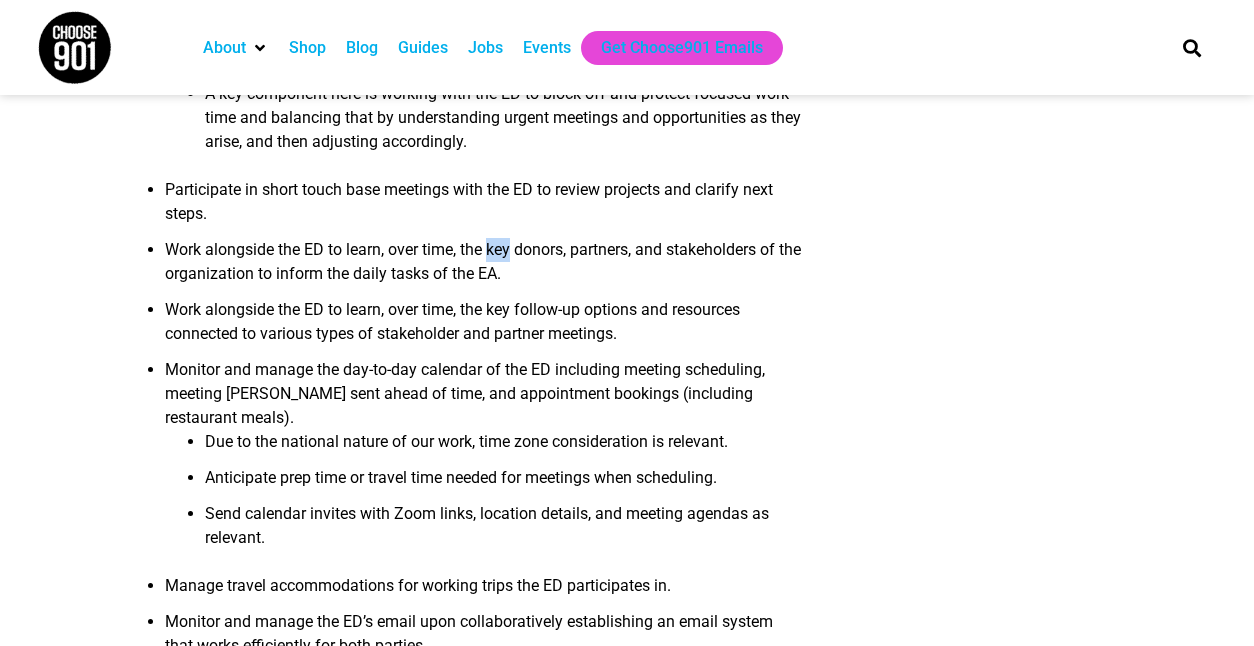 click on "Work alongside the ED to learn, over time, the key donors, partners, and stakeholders of the organization to inform the daily tasks of the EA." at bounding box center (483, 268) 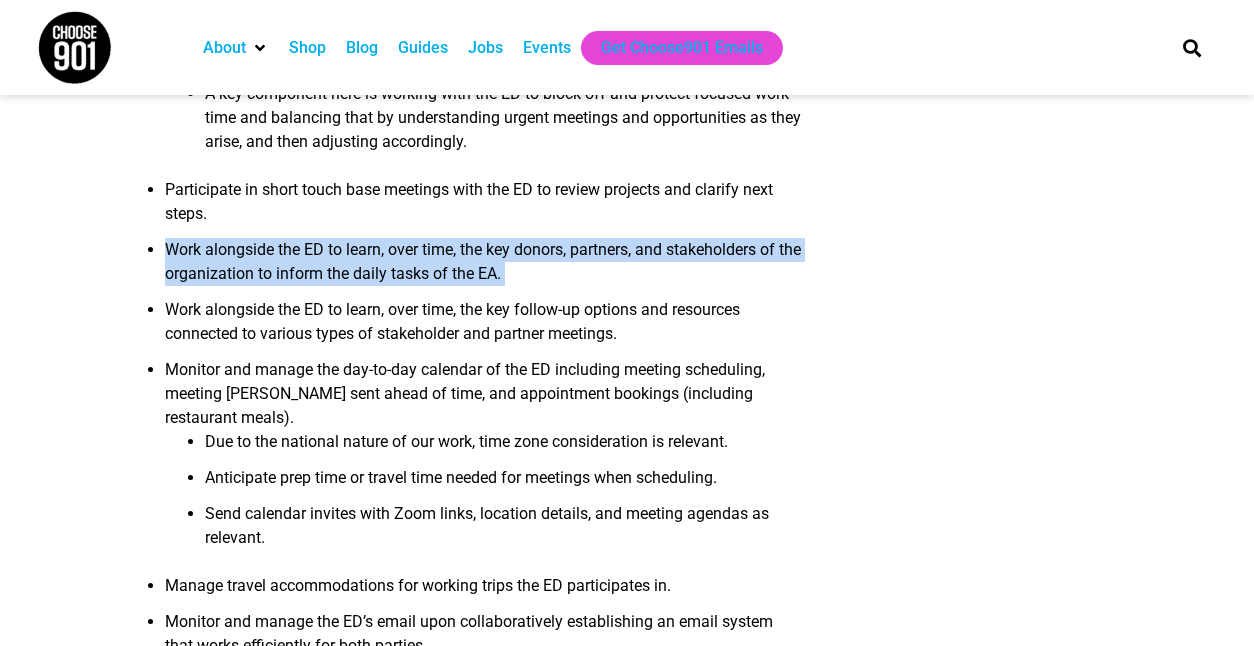 click on "Work alongside the ED to learn, over time, the key donors, partners, and stakeholders of the organization to inform the daily tasks of the EA." at bounding box center (483, 268) 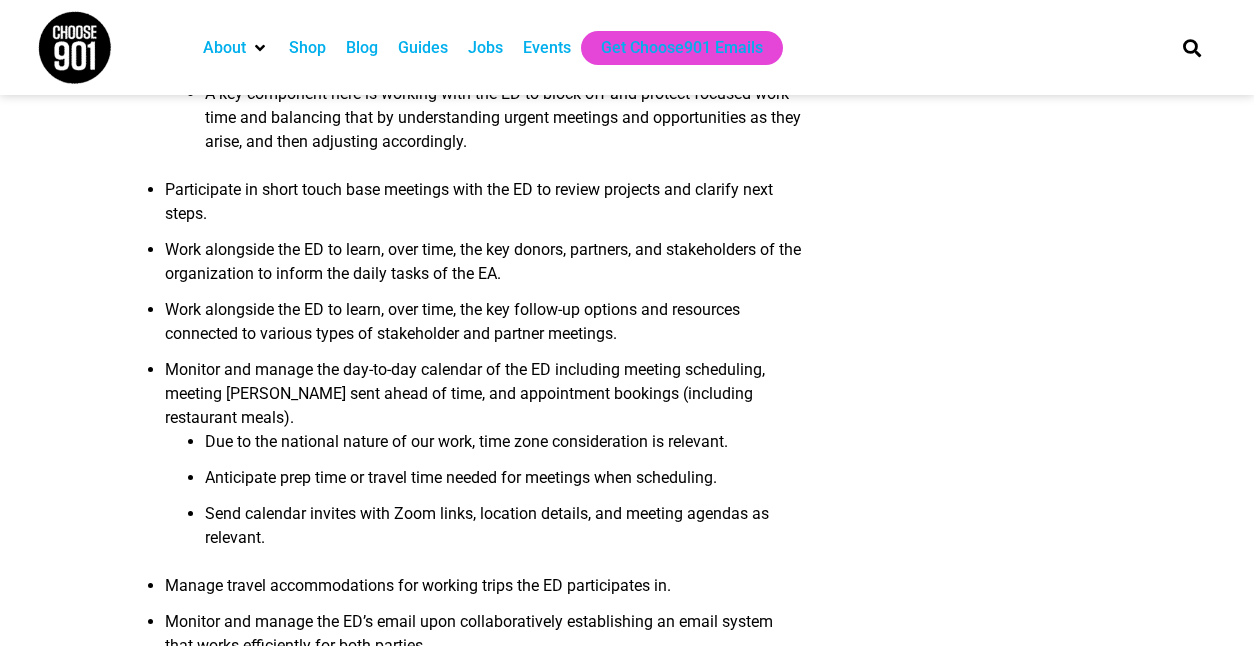 click on "Participate in short touch base meetings with the ED to review projects and clarify next steps." at bounding box center [483, 208] 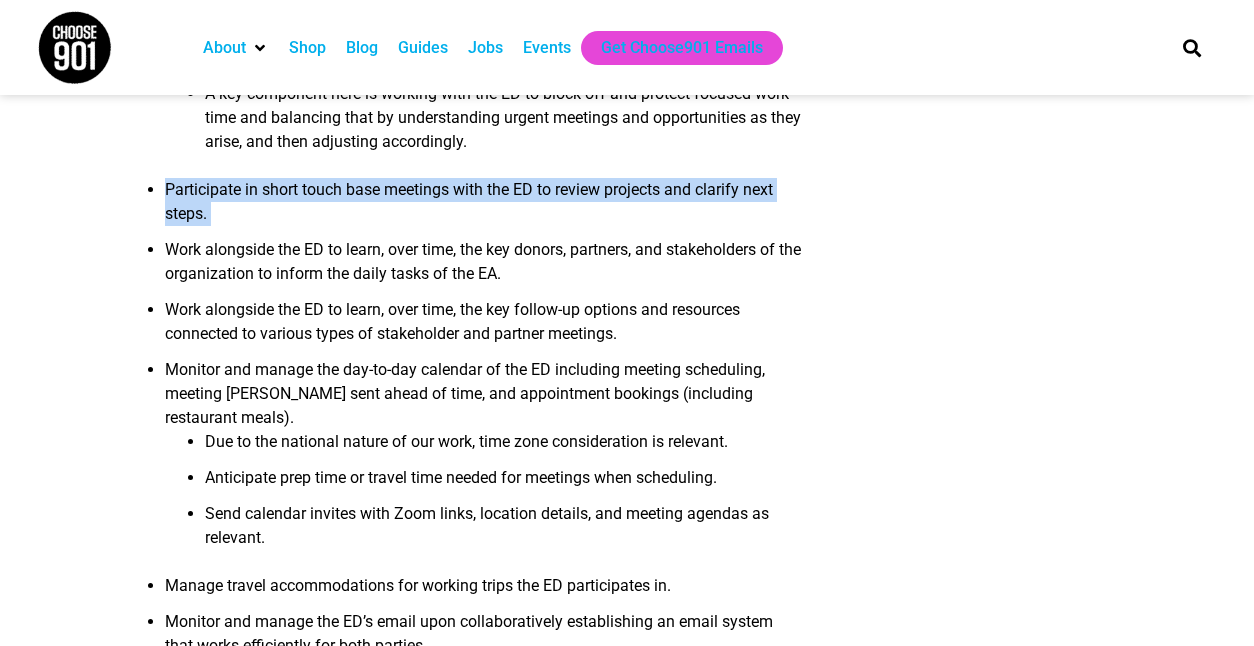 click on "Participate in short touch base meetings with the ED to review projects and clarify next steps." at bounding box center (483, 208) 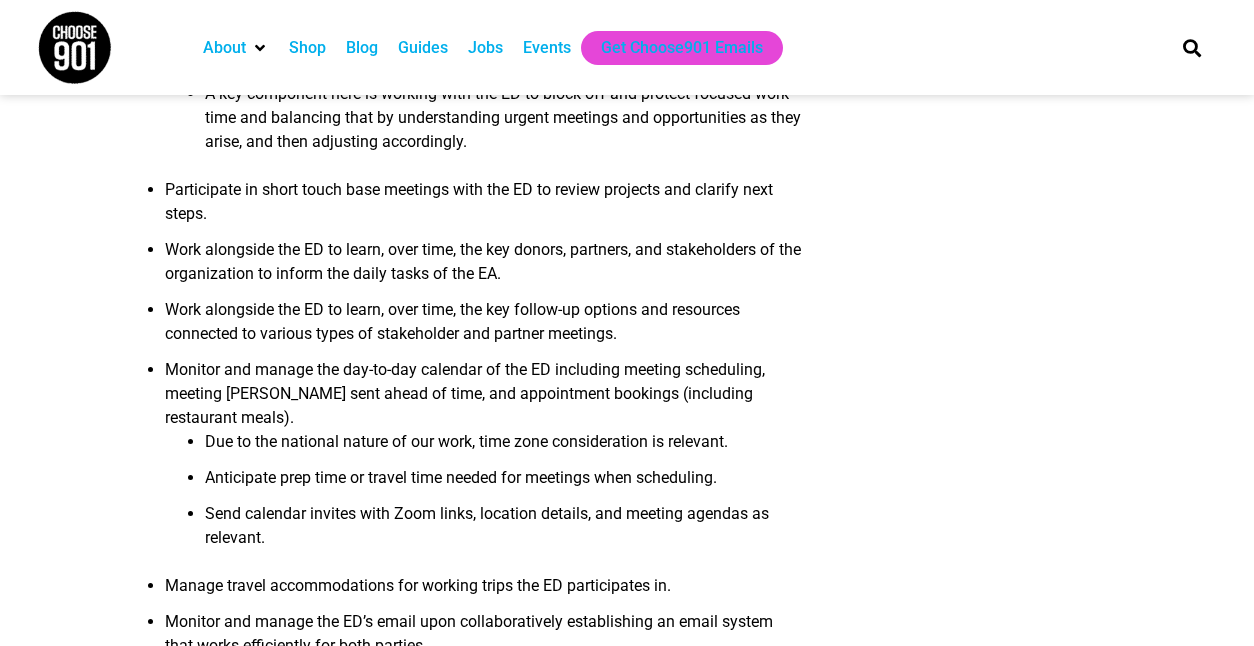 click on "Work alongside the ED to learn, over time, the key donors, partners, and stakeholders of the organization to inform the daily tasks of the EA." at bounding box center [483, 268] 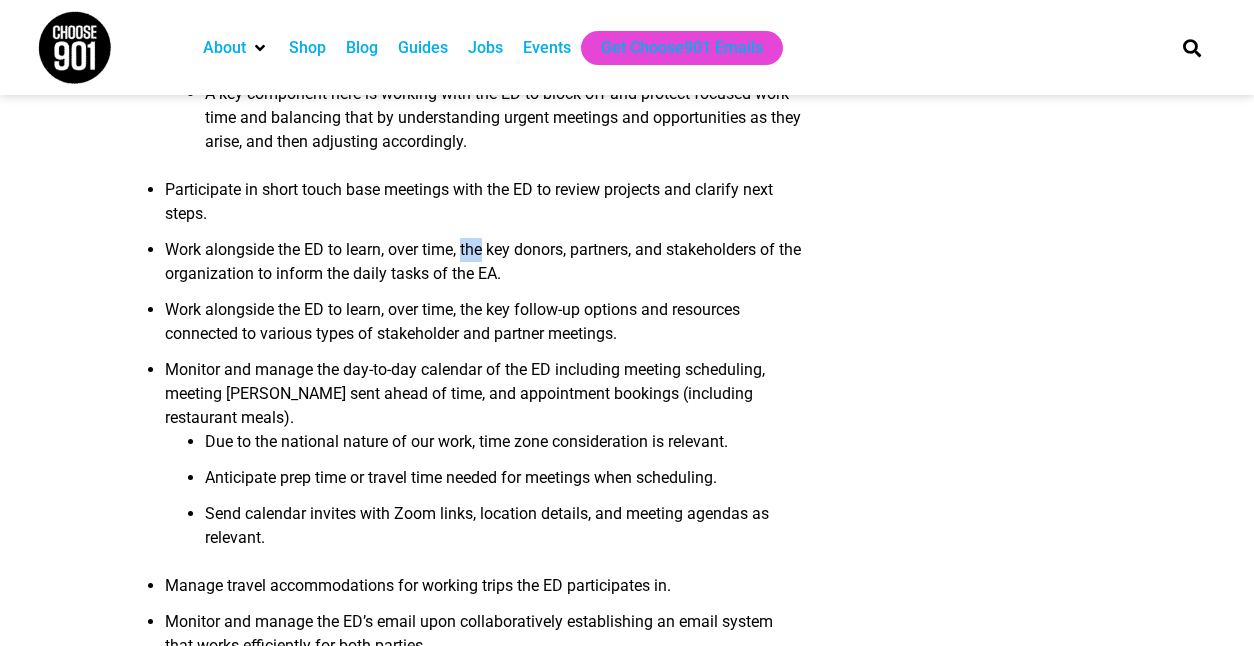 click on "Work alongside the ED to learn, over time, the key donors, partners, and stakeholders of the organization to inform the daily tasks of the EA." at bounding box center (483, 268) 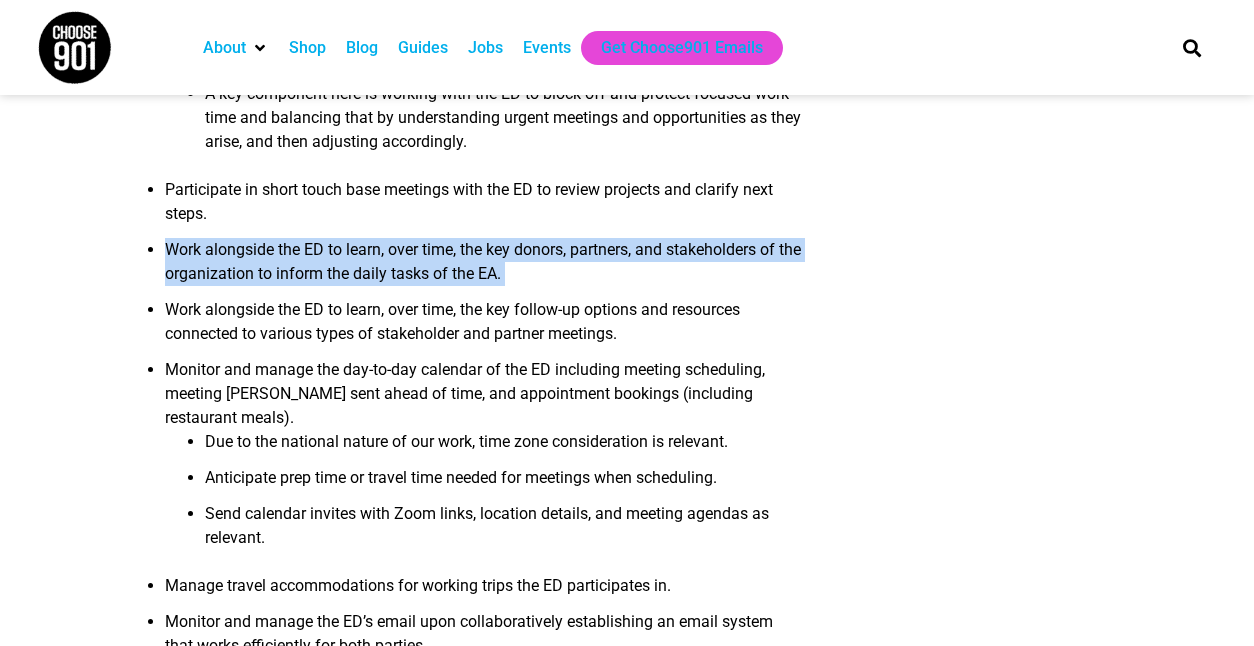 click on "Work alongside the ED to learn, over time, the key donors, partners, and stakeholders of the organization to inform the daily tasks of the EA." at bounding box center [483, 268] 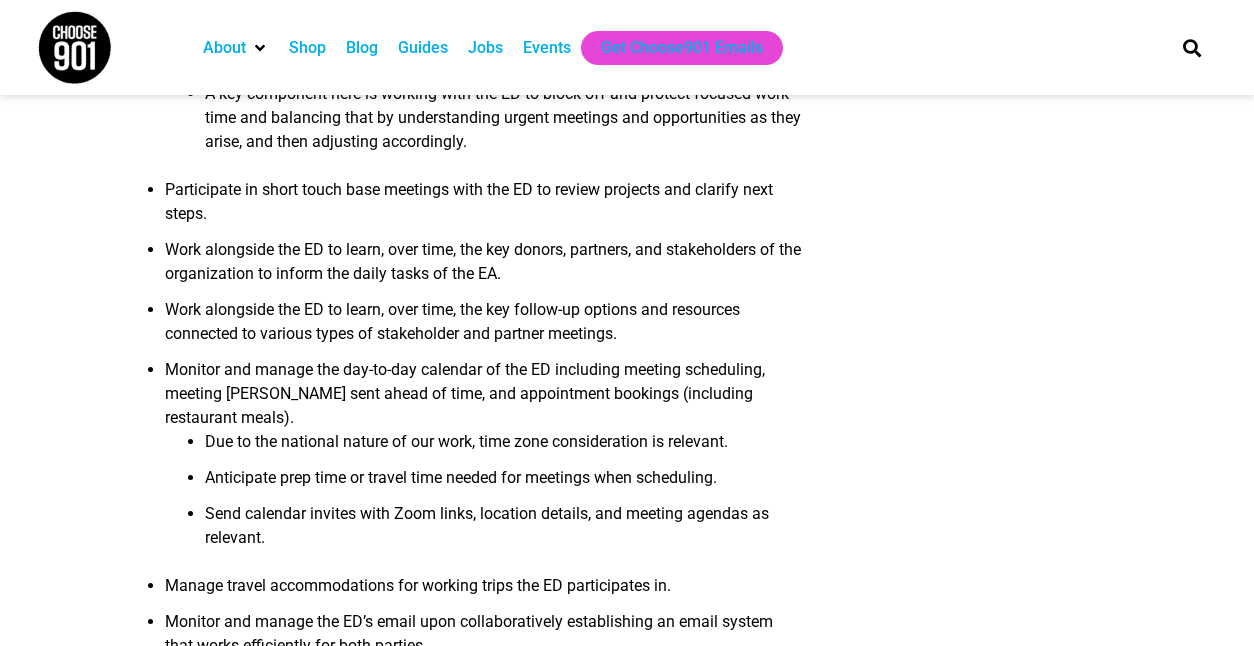 click on "Participate in short touch base meetings with the ED to review projects and clarify next steps." at bounding box center (483, 208) 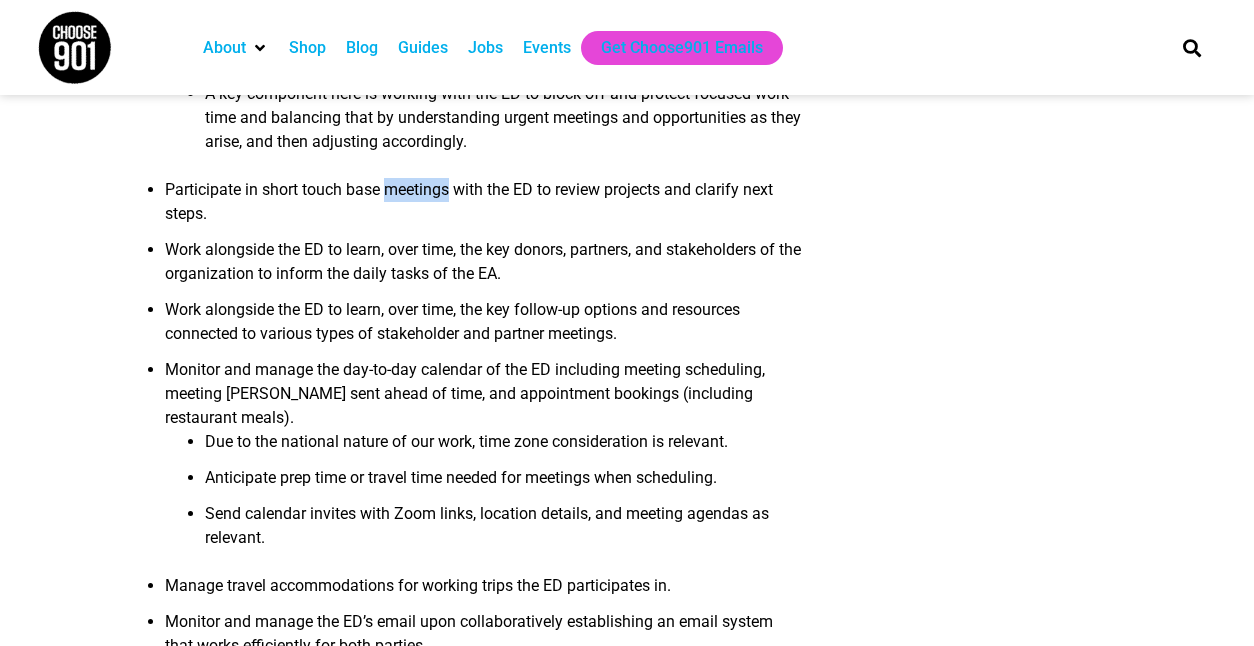 click on "Participate in short touch base meetings with the ED to review projects and clarify next steps." at bounding box center (483, 208) 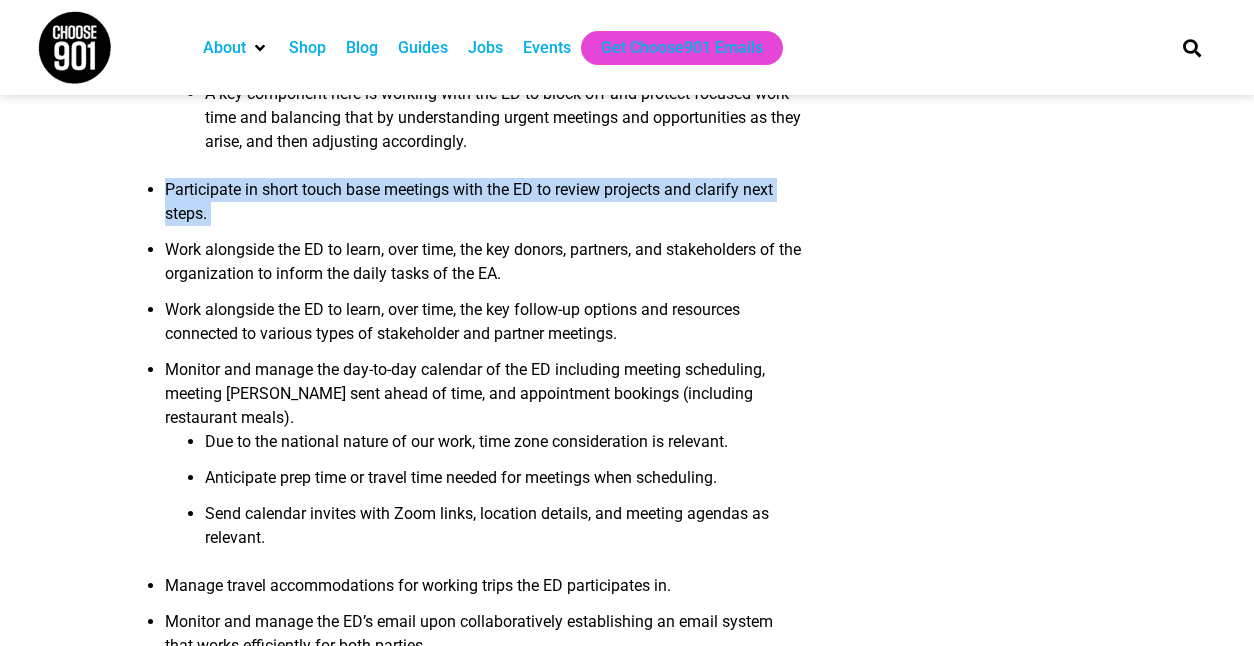 click on "Participate in short touch base meetings with the ED to review projects and clarify next steps." at bounding box center [483, 208] 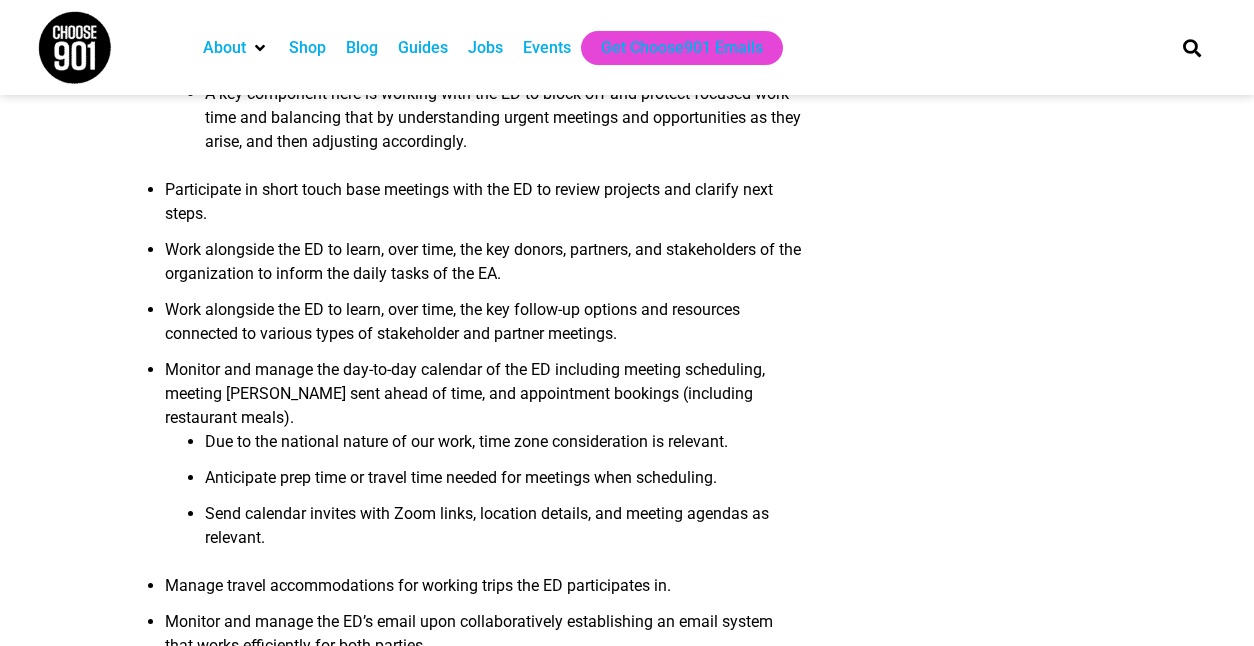 click on "Work alongside the ED to learn, over time, the key follow-up options and resources connected to various types of stakeholder and partner meetings." at bounding box center [483, 328] 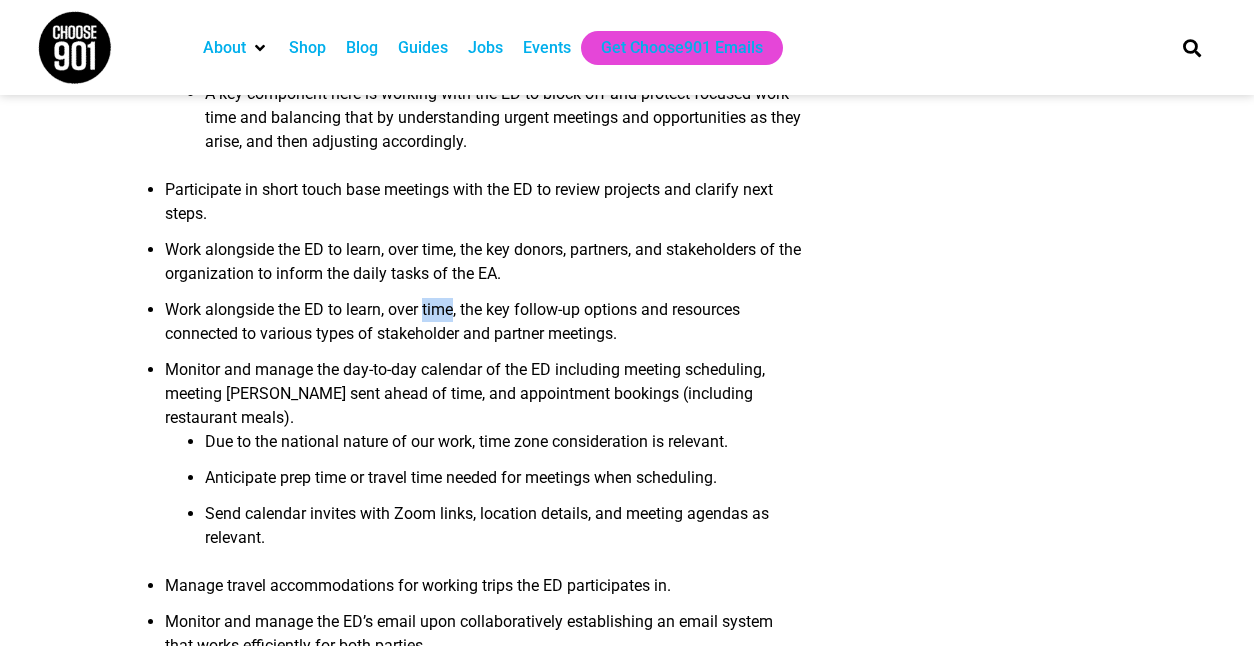 click on "Work alongside the ED to learn, over time, the key follow-up options and resources connected to various types of stakeholder and partner meetings." at bounding box center (483, 328) 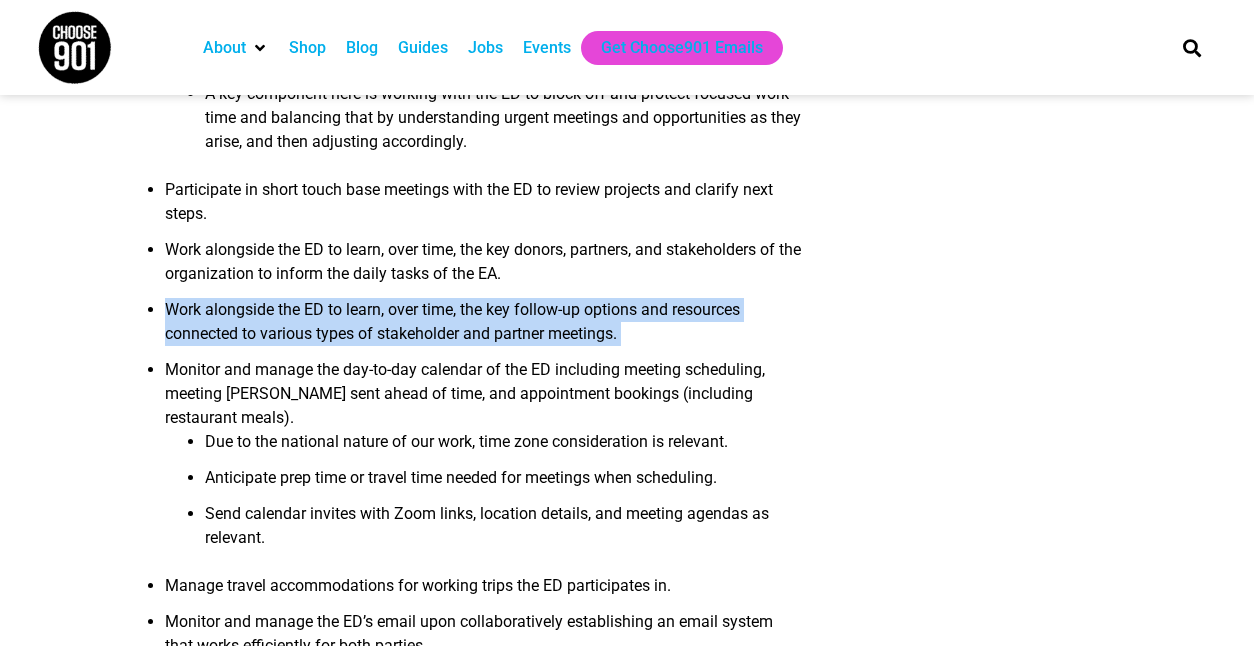 click on "Work alongside the ED to learn, over time, the key follow-up options and resources connected to various types of stakeholder and partner meetings." at bounding box center [483, 328] 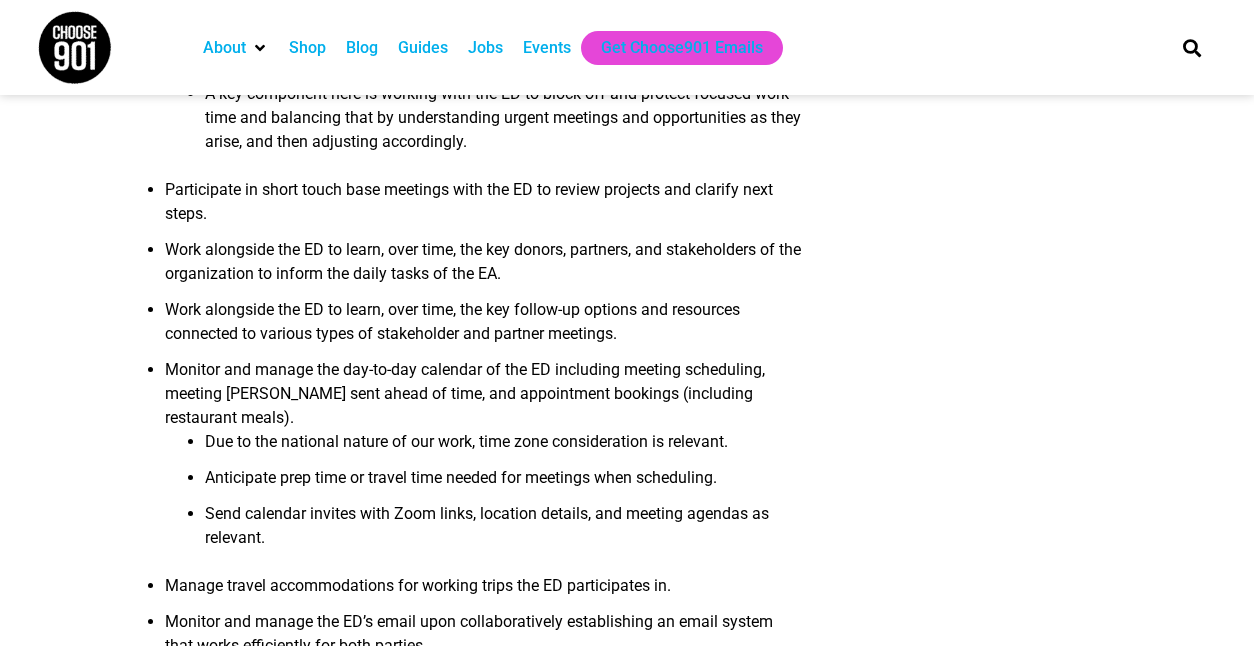 click on "Work alongside the ED to learn, over time, the key donors, partners, and stakeholders of the organization to inform the daily tasks of the EA." at bounding box center [483, 268] 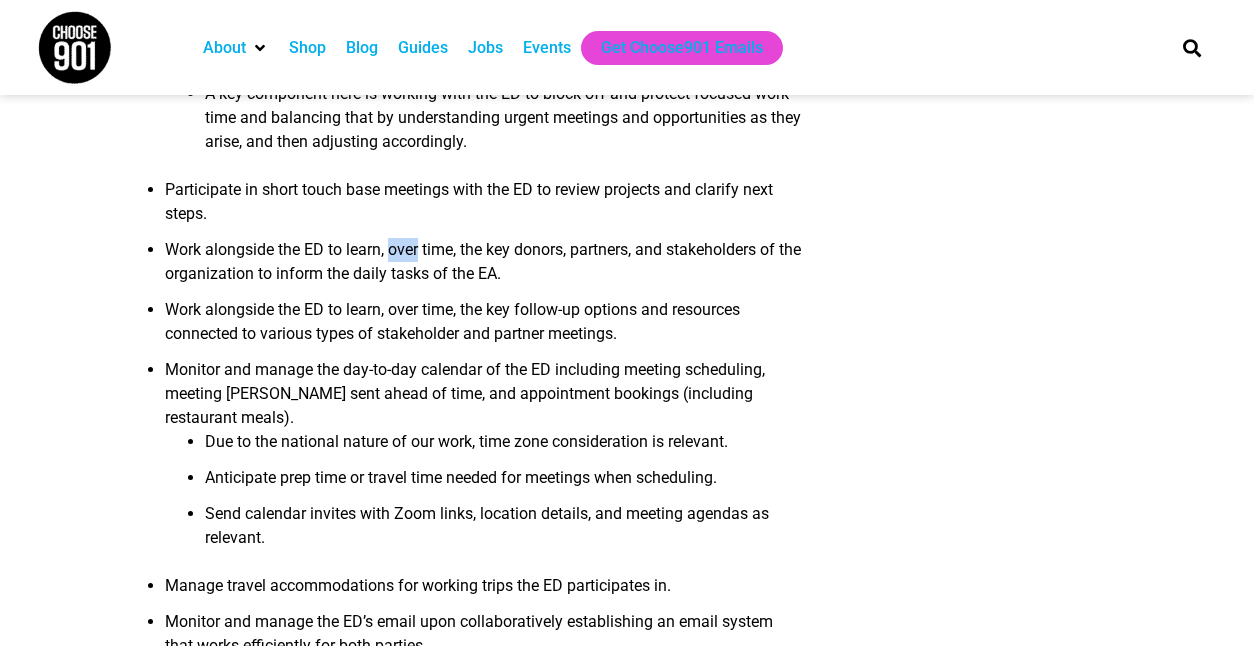 click on "Work alongside the ED to learn, over time, the key donors, partners, and stakeholders of the organization to inform the daily tasks of the EA." at bounding box center [483, 268] 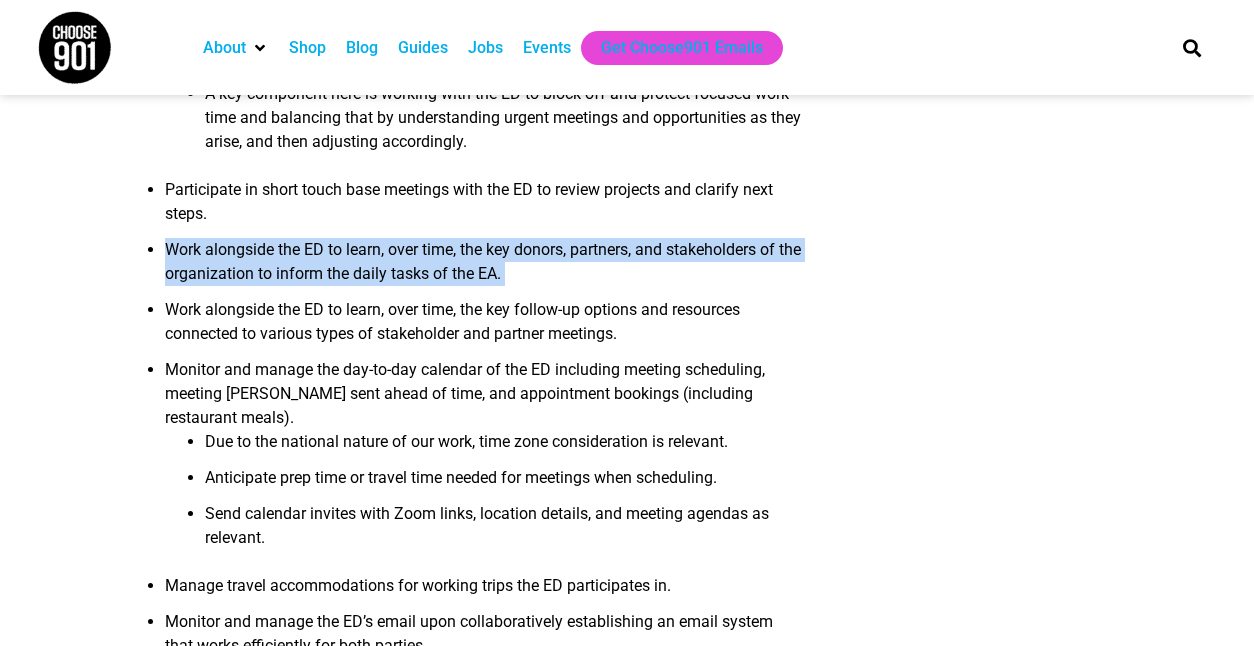 drag, startPoint x: 411, startPoint y: 250, endPoint x: 491, endPoint y: 305, distance: 97.082436 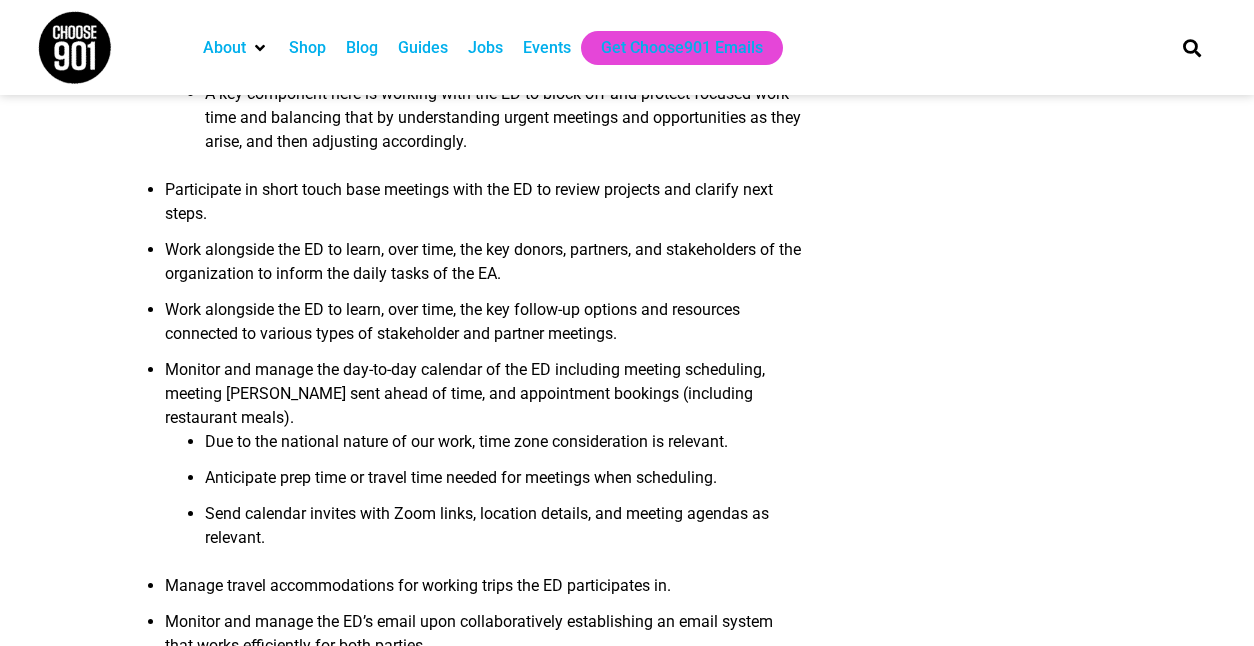click on "Work alongside the ED to learn, over time, the key follow-up options and resources connected to various types of stakeholder and partner meetings." at bounding box center (483, 328) 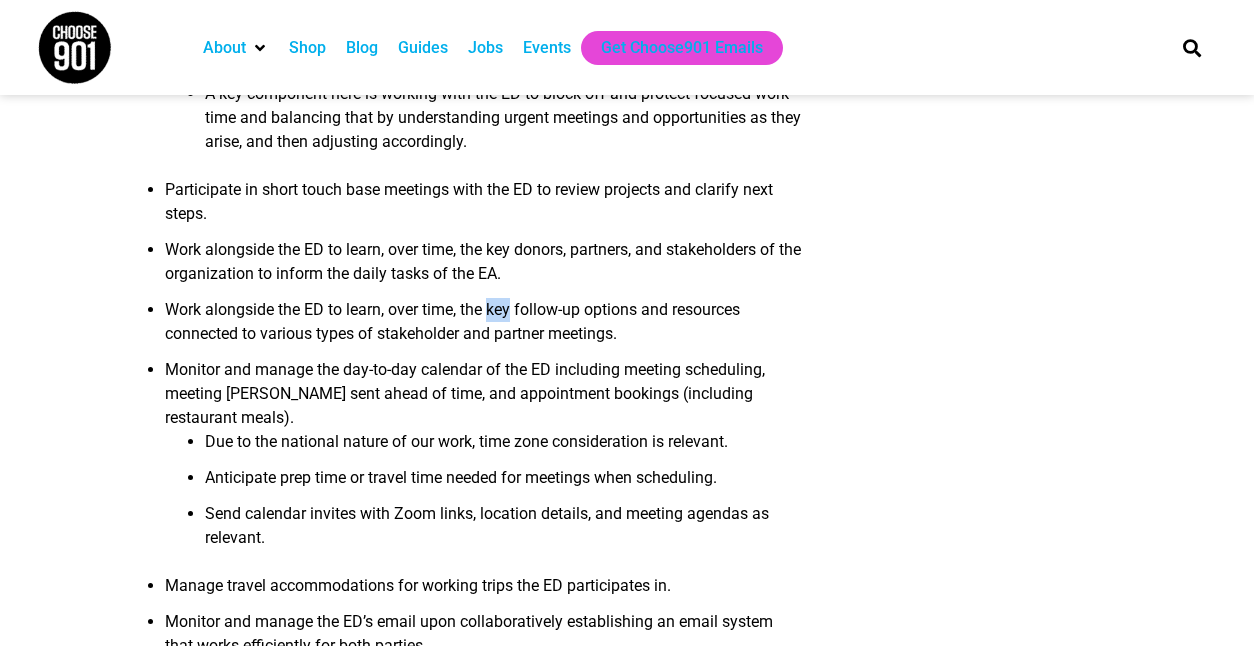click on "Work alongside the ED to learn, over time, the key follow-up options and resources connected to various types of stakeholder and partner meetings." at bounding box center (483, 328) 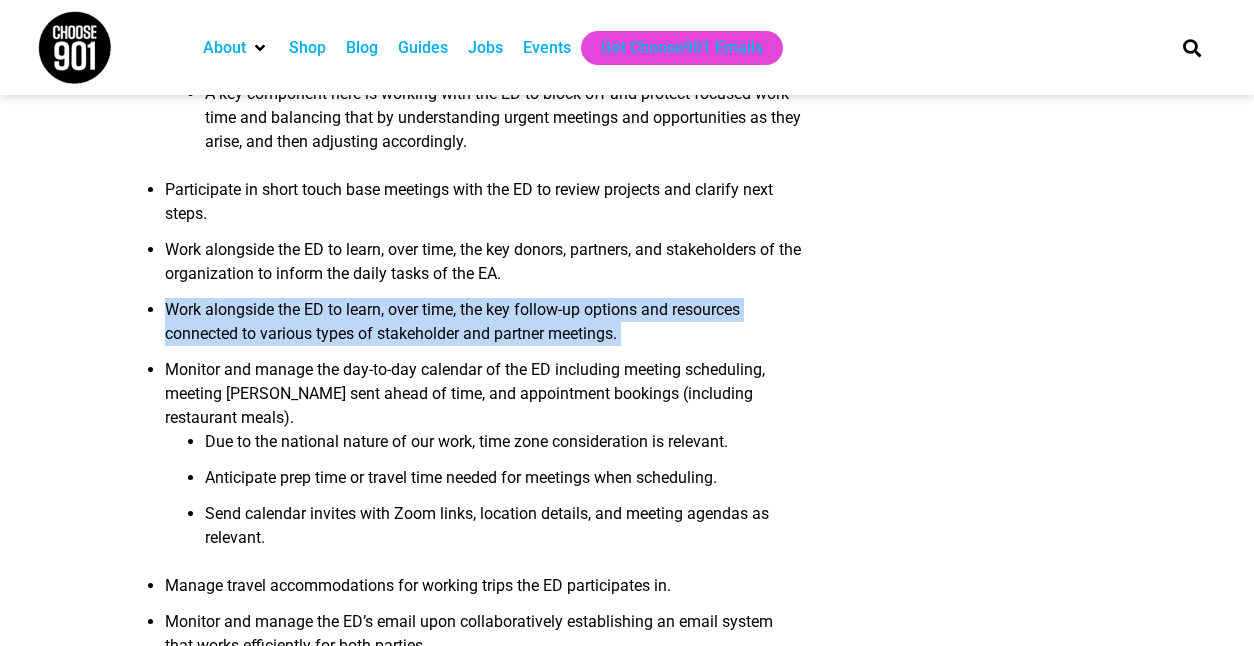 click on "Work alongside the ED to learn, over time, the key follow-up options and resources connected to various types of stakeholder and partner meetings." at bounding box center (483, 328) 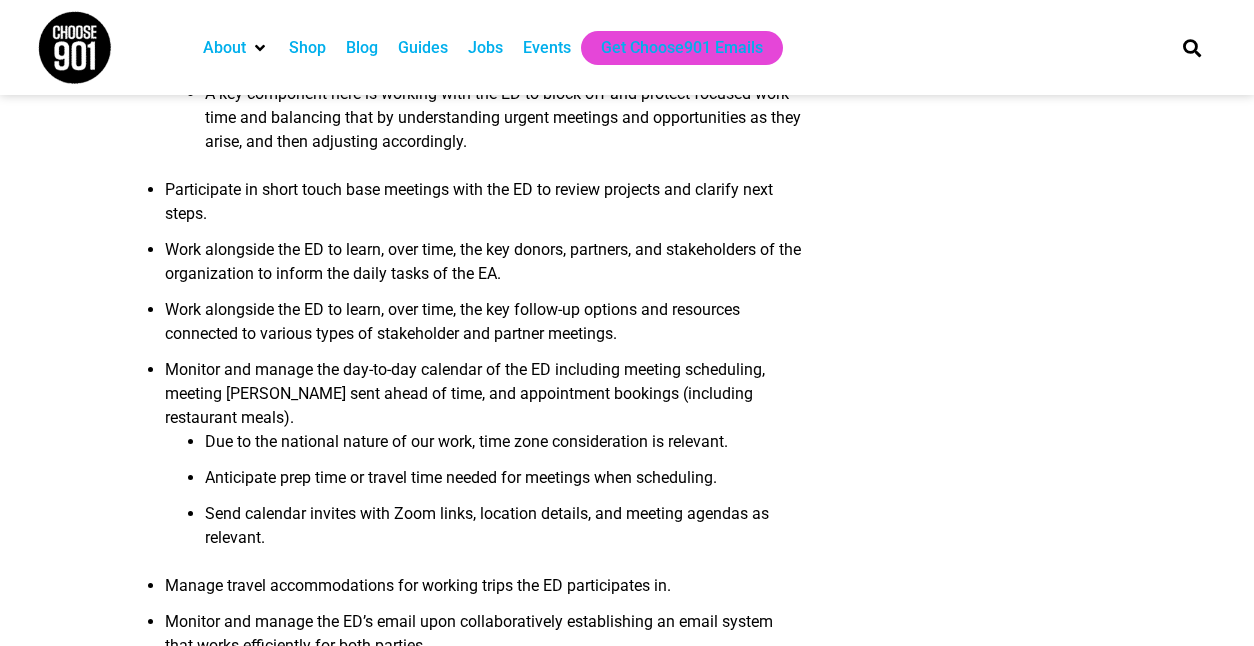 click on "Work alongside the ED to learn, over time, the key donors, partners, and stakeholders of the organization to inform the daily tasks of the EA." at bounding box center [483, 268] 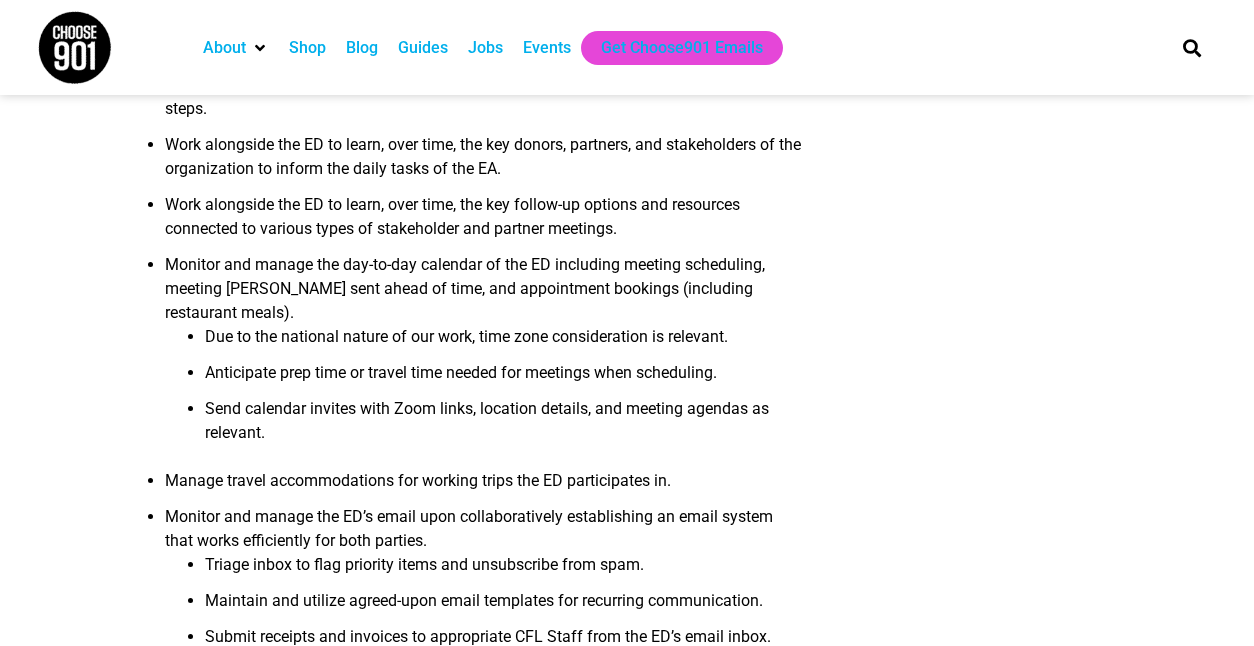scroll, scrollTop: 1460, scrollLeft: 0, axis: vertical 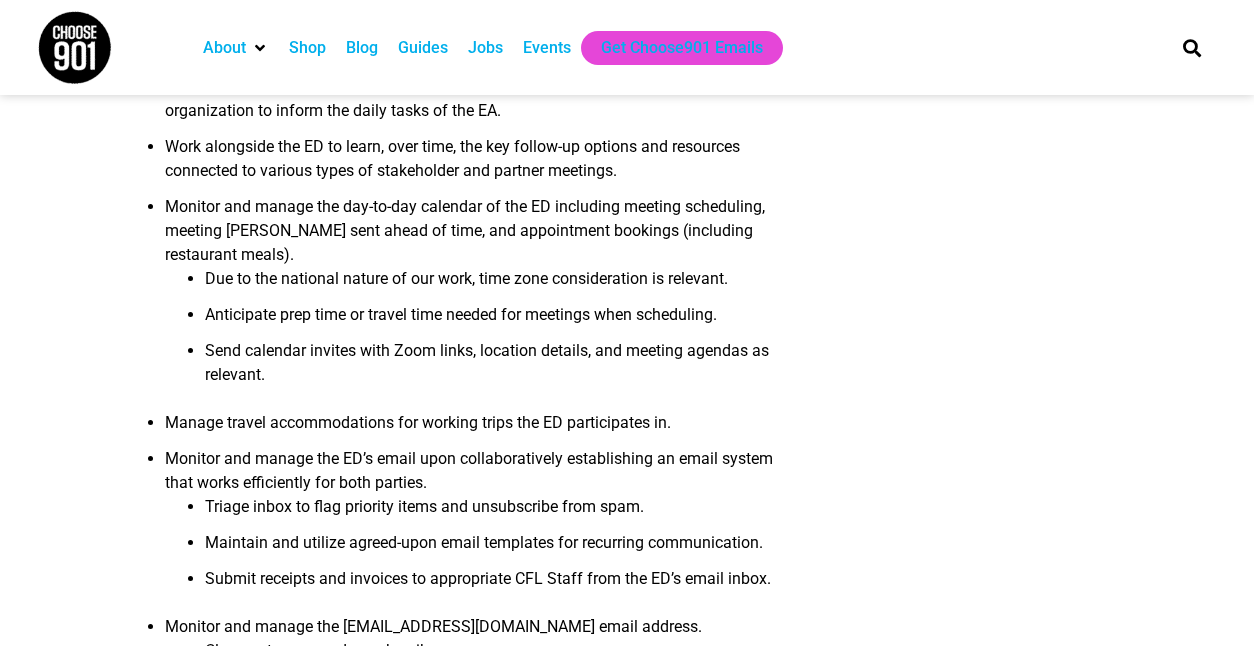 click on "Due to the national nature of our work, time zone consideration is relevant." at bounding box center [503, 285] 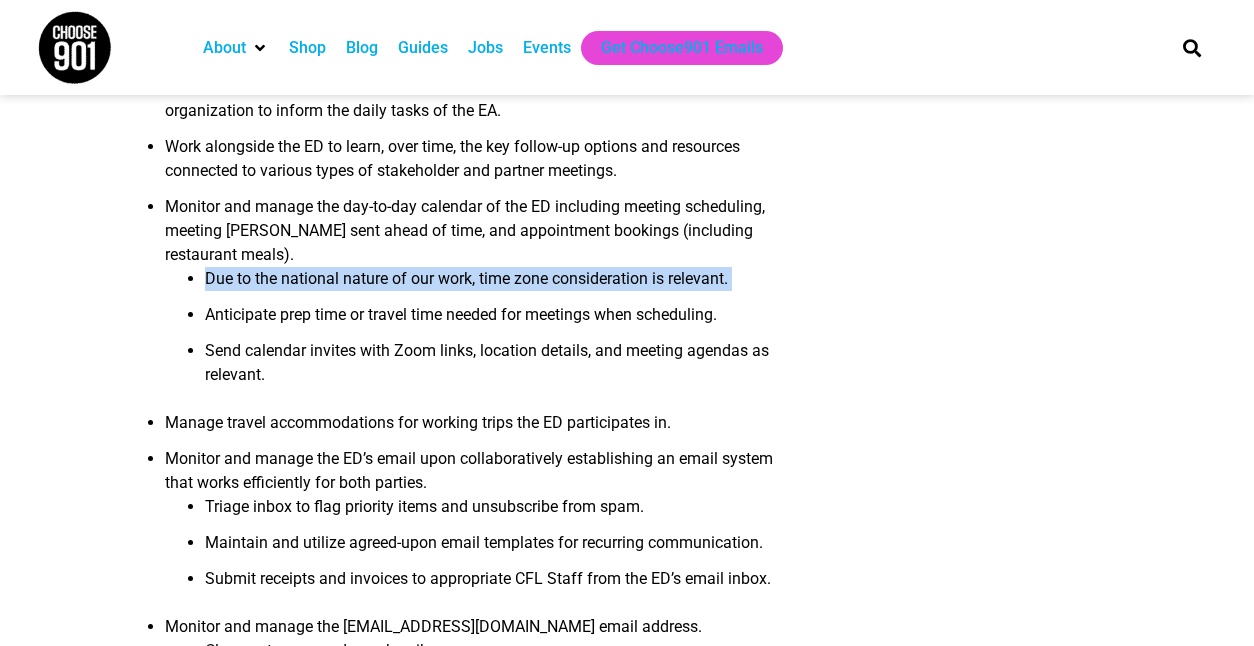 click on "Due to the national nature of our work, time zone consideration is relevant." at bounding box center [503, 285] 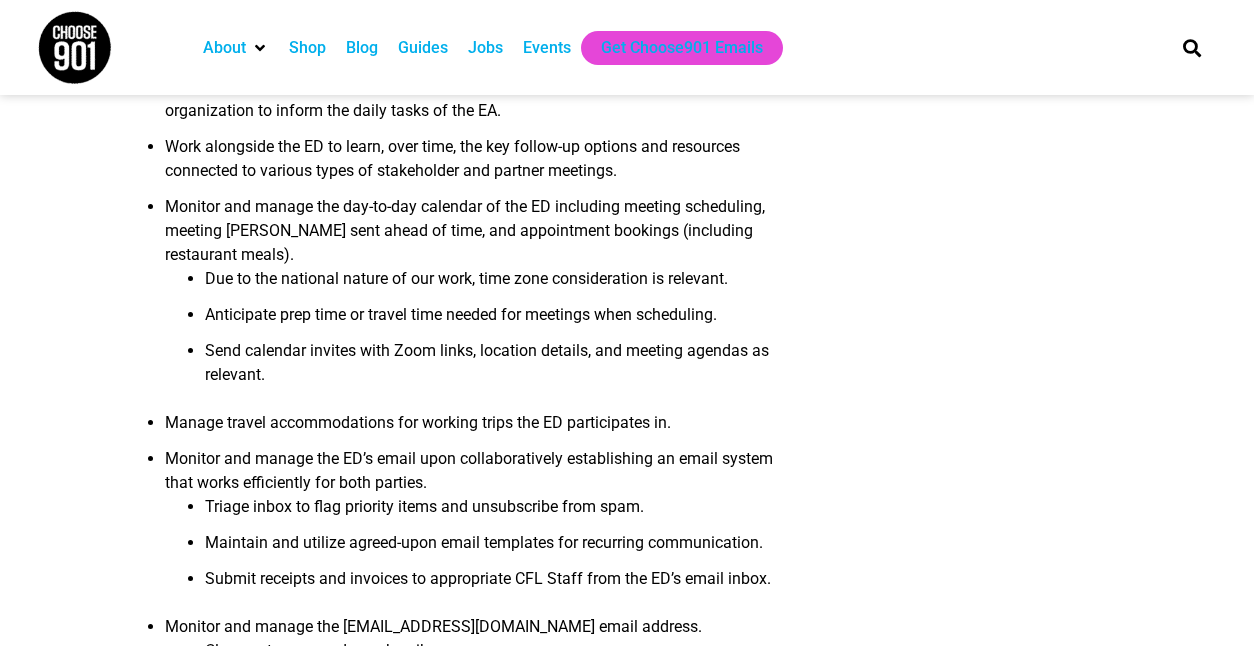 click on "Monitor and manage the day-to-day calendar of the ED including meeting scheduling, meeting [PERSON_NAME] sent ahead of time, and appointment bookings (including restaurant meals).
Due to the national nature of our work, time zone consideration is relevant.
Anticipate prep time or travel time needed for meetings when scheduling.
Send calendar invites with Zoom links, location details, and meeting agendas as relevant." at bounding box center (483, 303) 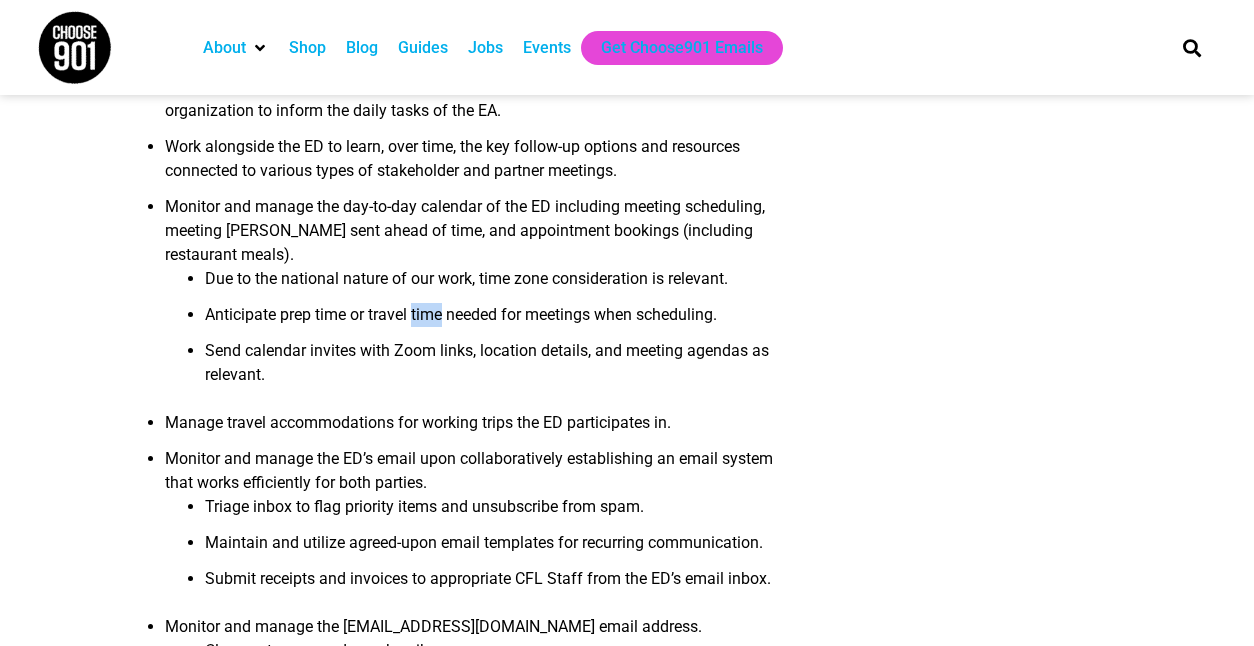 click on "Anticipate prep time or travel time needed for meetings when scheduling." at bounding box center (503, 321) 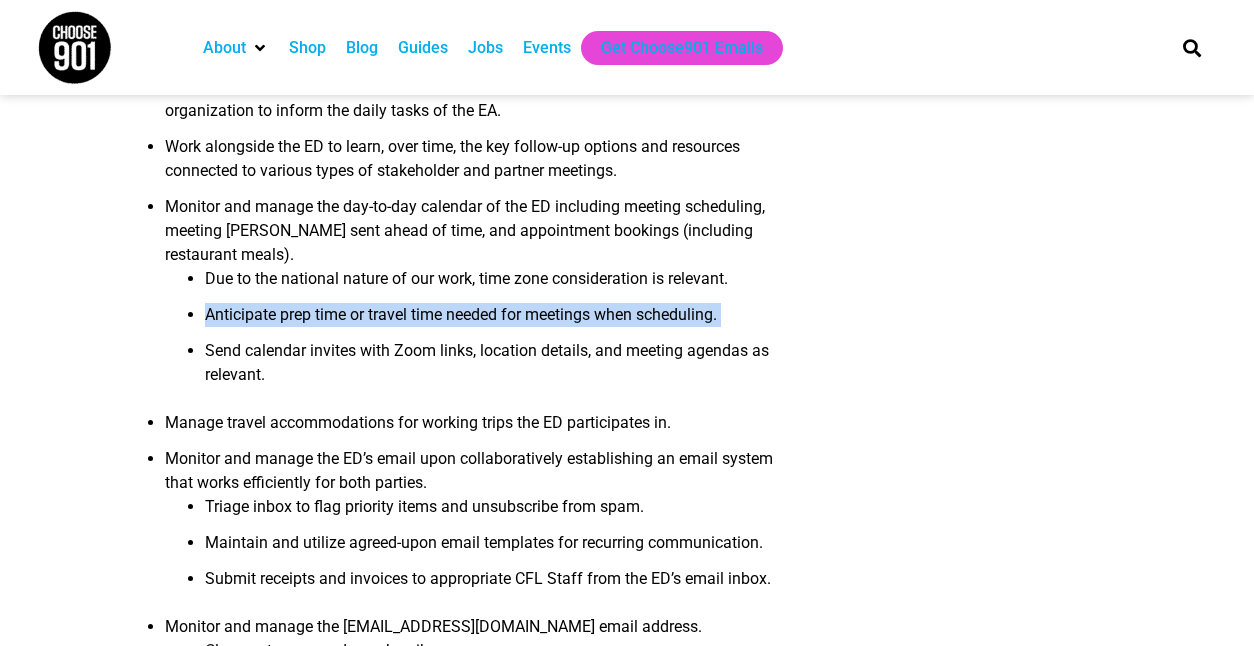 click on "Anticipate prep time or travel time needed for meetings when scheduling." at bounding box center [503, 321] 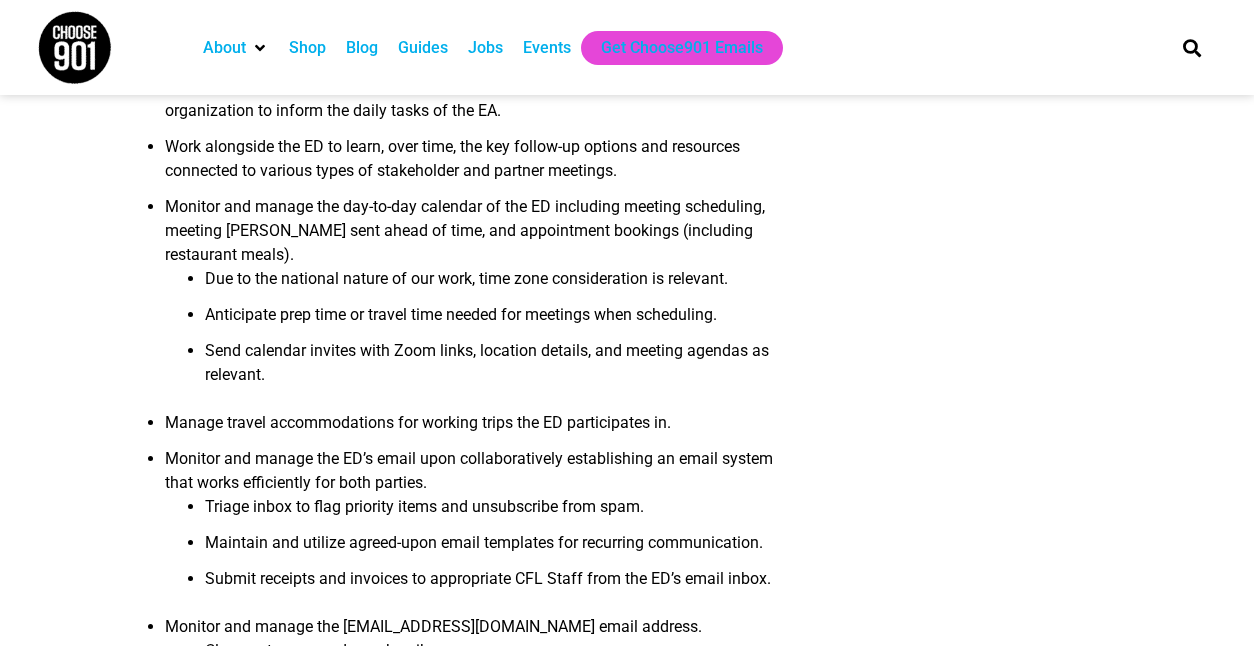 click on "Due to the national nature of our work, time zone consideration is relevant." at bounding box center [503, 285] 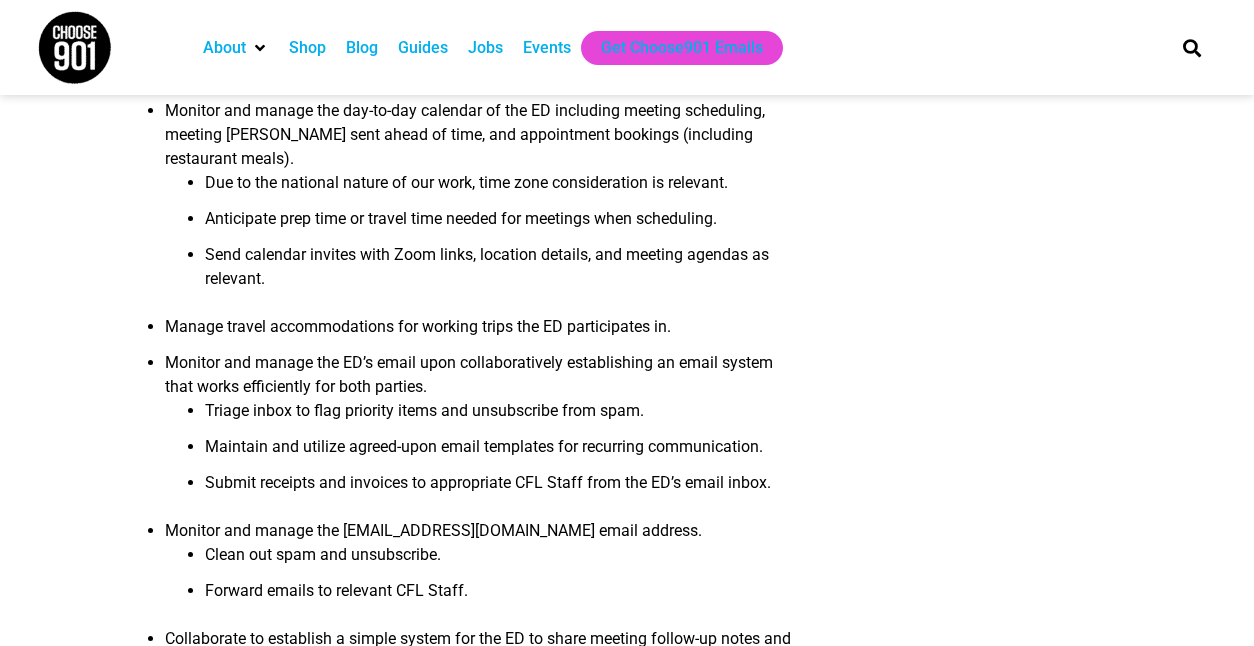 scroll, scrollTop: 1571, scrollLeft: 0, axis: vertical 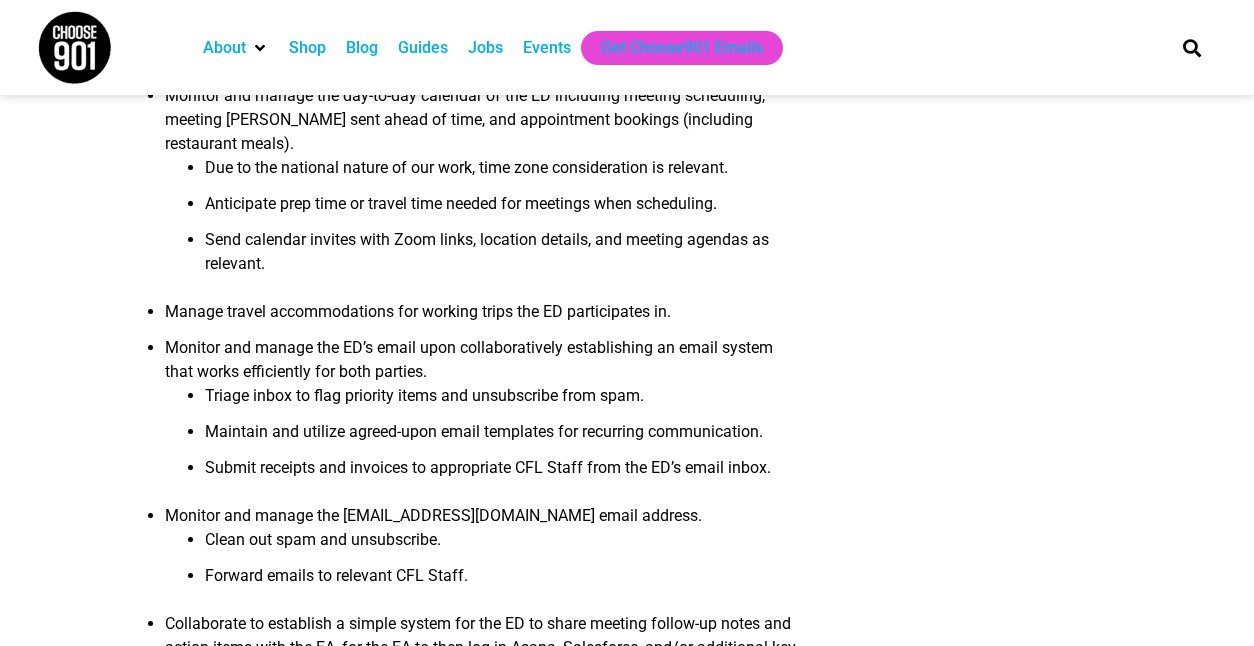 drag, startPoint x: 422, startPoint y: 299, endPoint x: 369, endPoint y: 248, distance: 73.552704 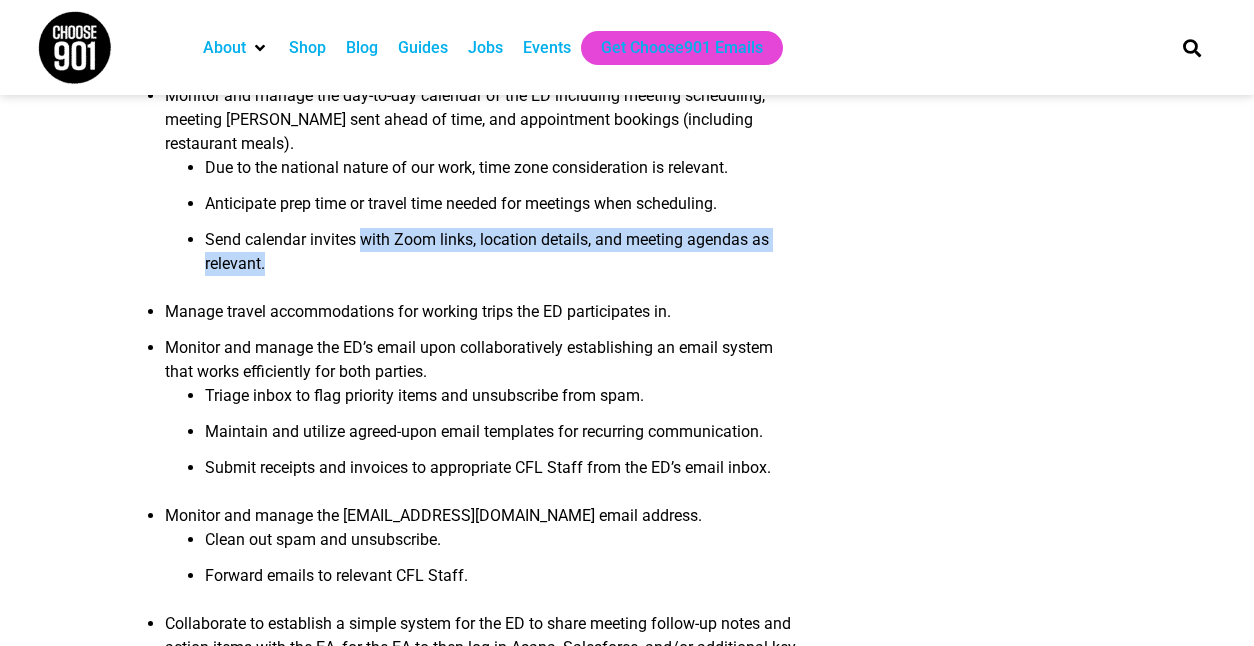 click on "Send calendar invites with Zoom links, location details, and meeting agendas as relevant." at bounding box center [503, 258] 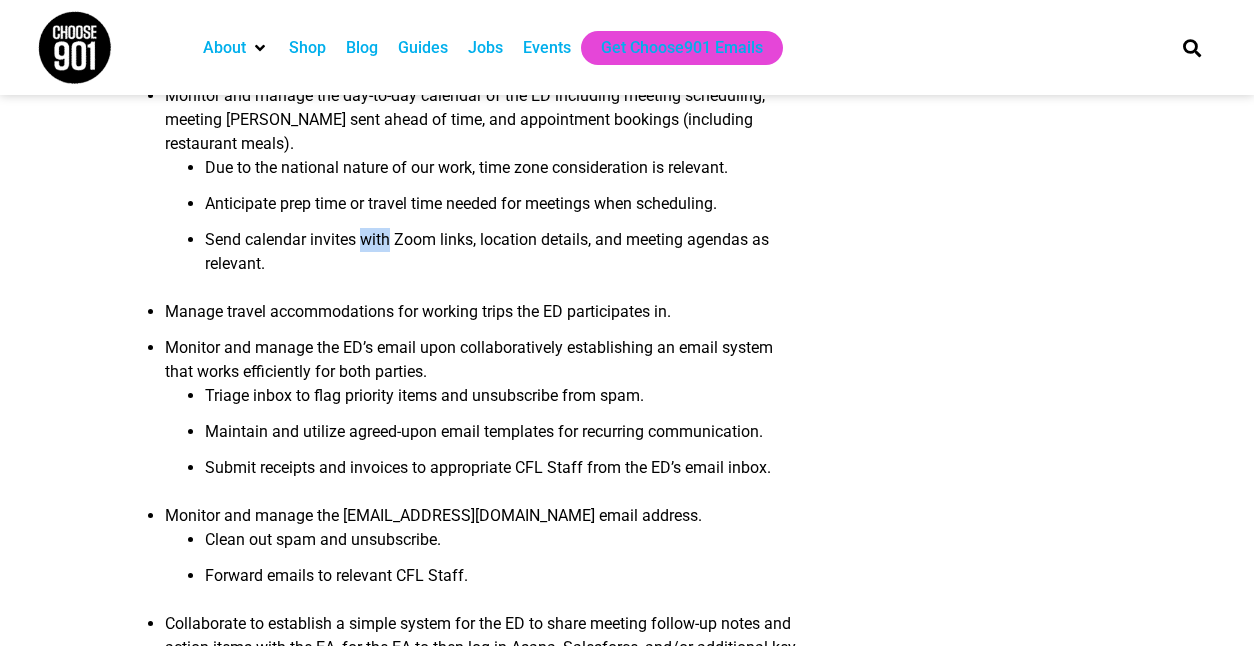 click on "Send calendar invites with Zoom links, location details, and meeting agendas as relevant." at bounding box center [503, 258] 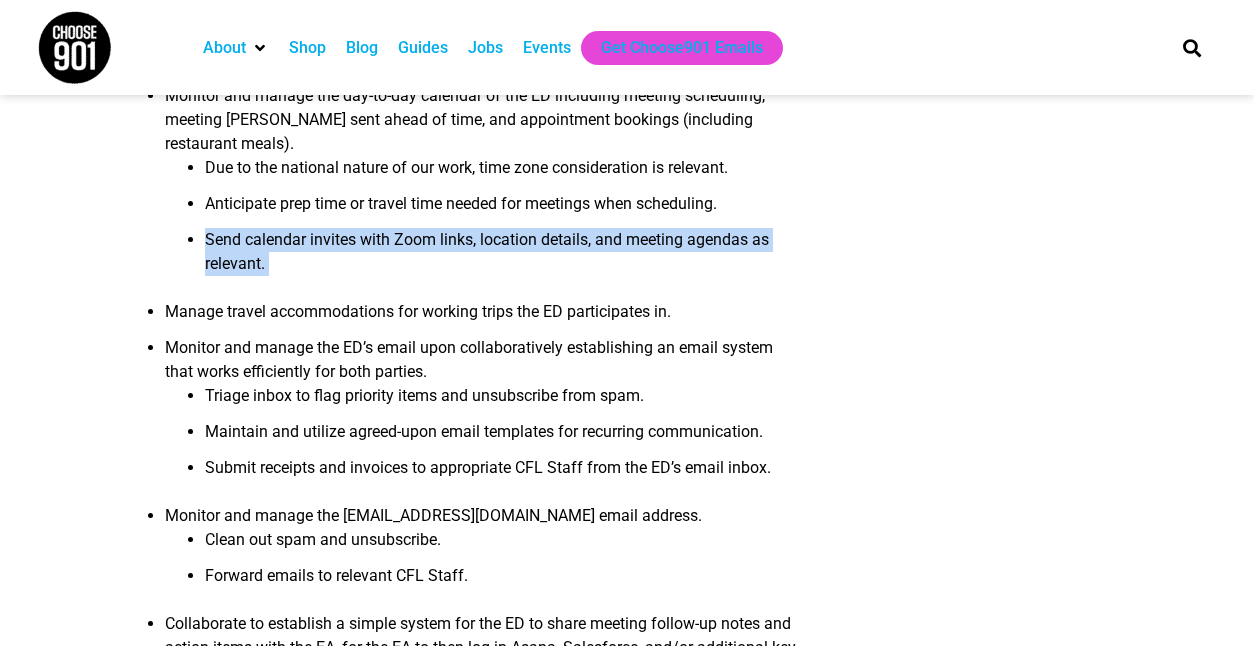 click on "Send calendar invites with Zoom links, location details, and meeting agendas as relevant." at bounding box center [503, 258] 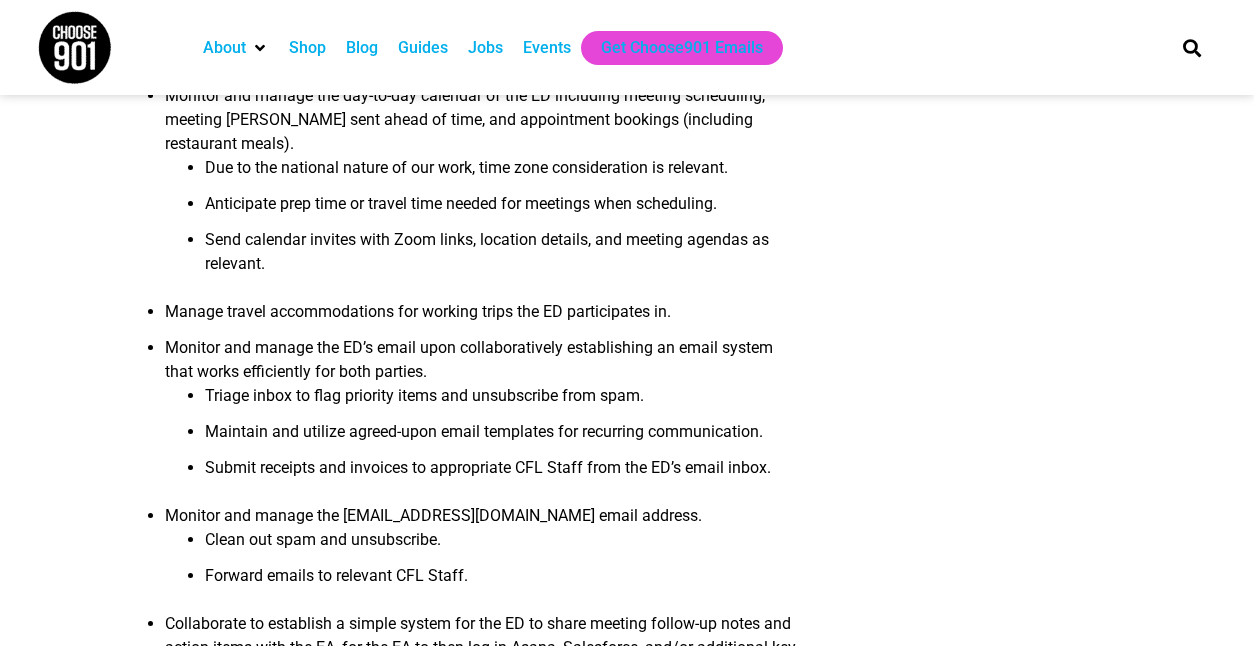 click on "Send calendar invites with Zoom links, location details, and meeting agendas as relevant." at bounding box center [503, 258] 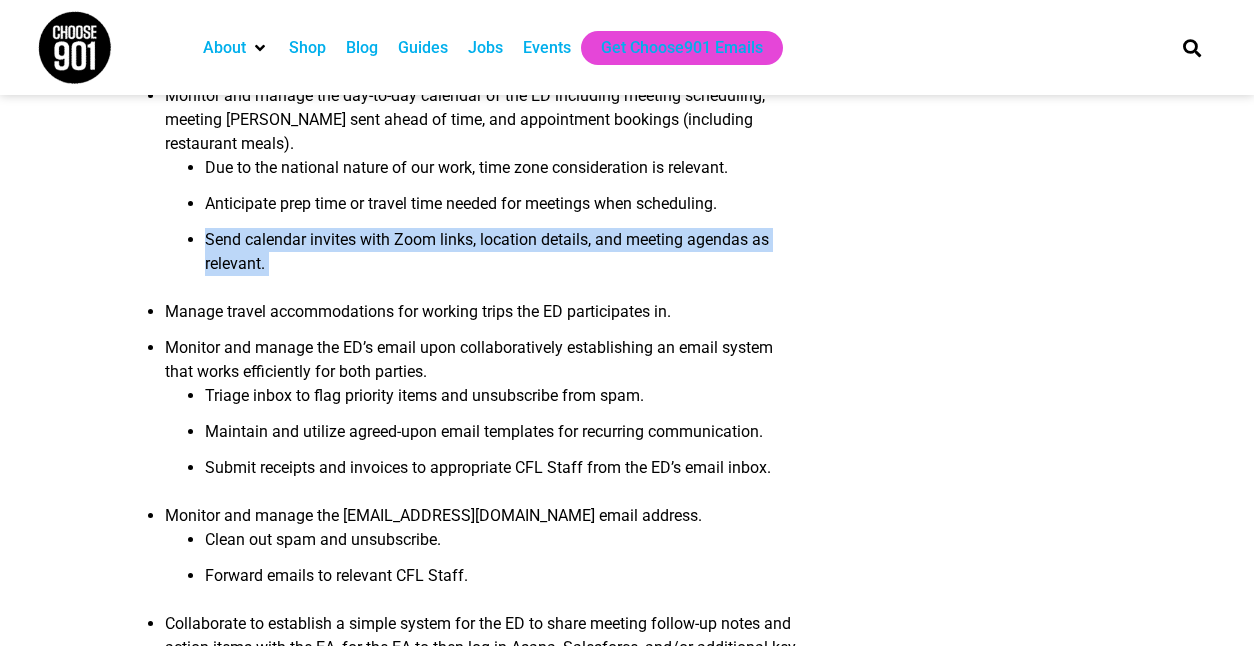 click on "Send calendar invites with Zoom links, location details, and meeting agendas as relevant." at bounding box center [503, 258] 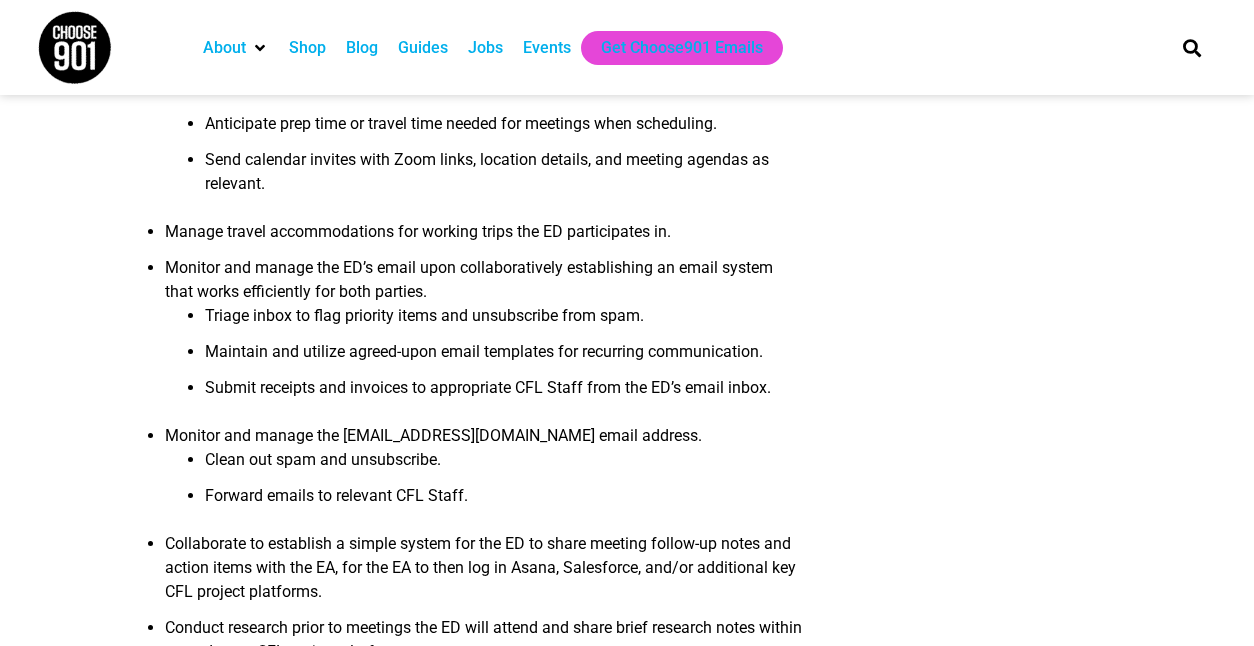 scroll, scrollTop: 1661, scrollLeft: 0, axis: vertical 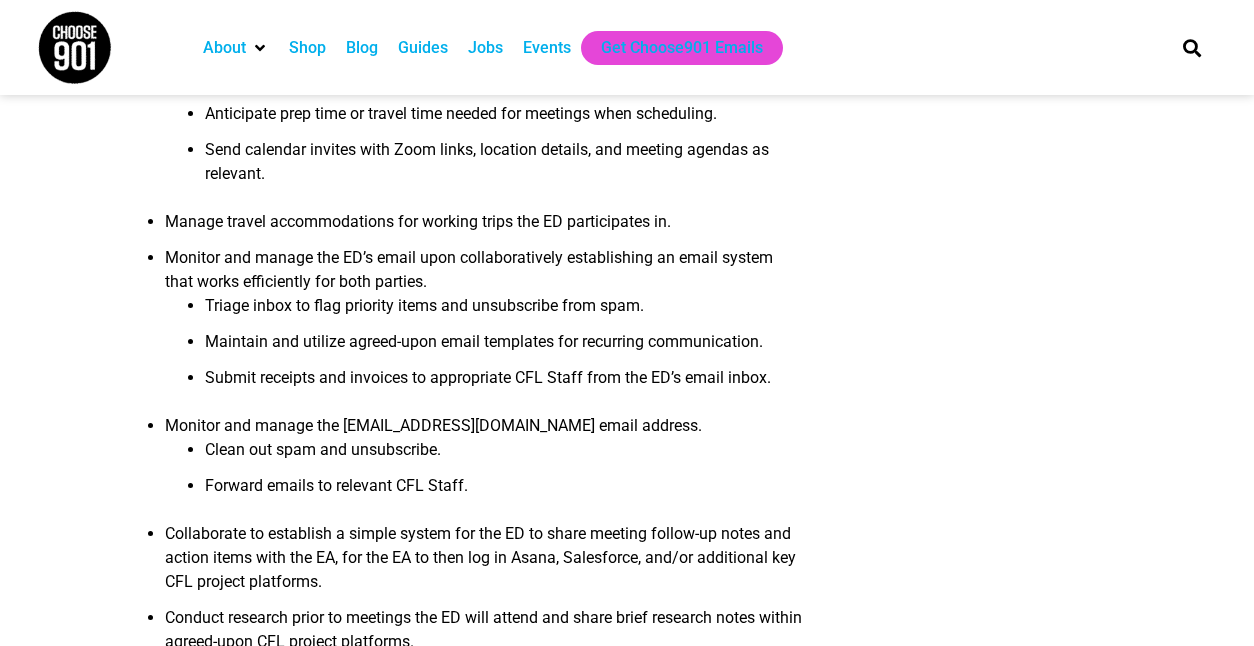 click on "Manage travel accommodations for working trips the ED participates in." at bounding box center (483, 228) 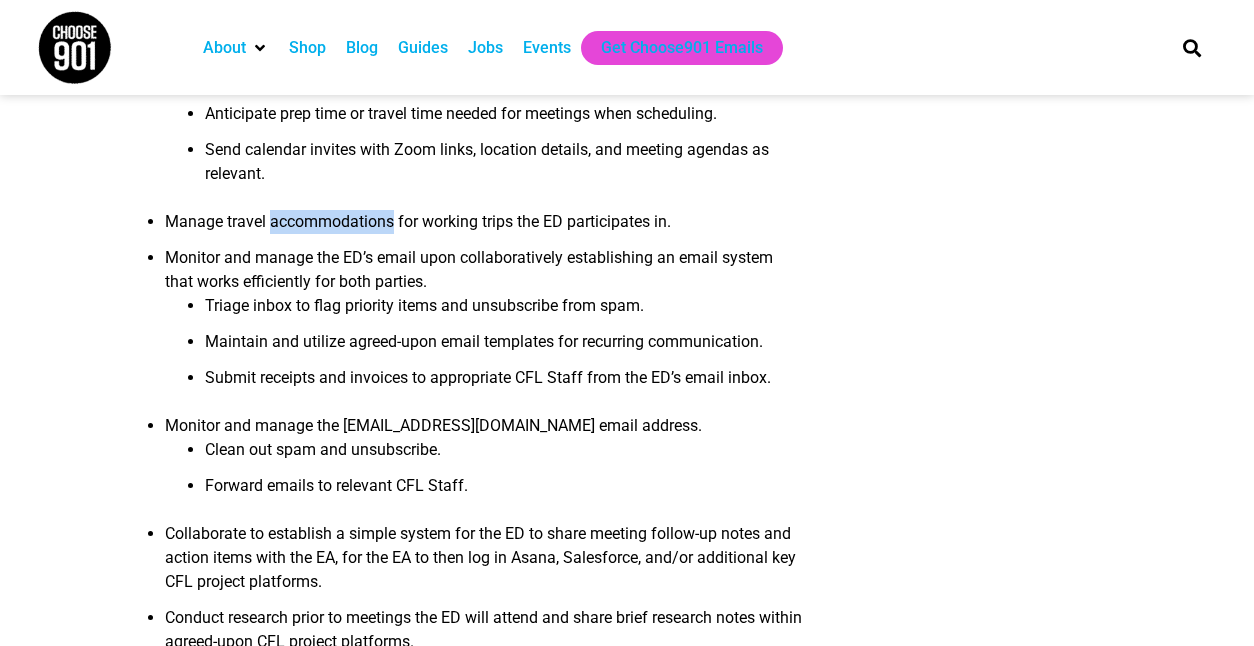 click on "Manage travel accommodations for working trips the ED participates in." at bounding box center (483, 228) 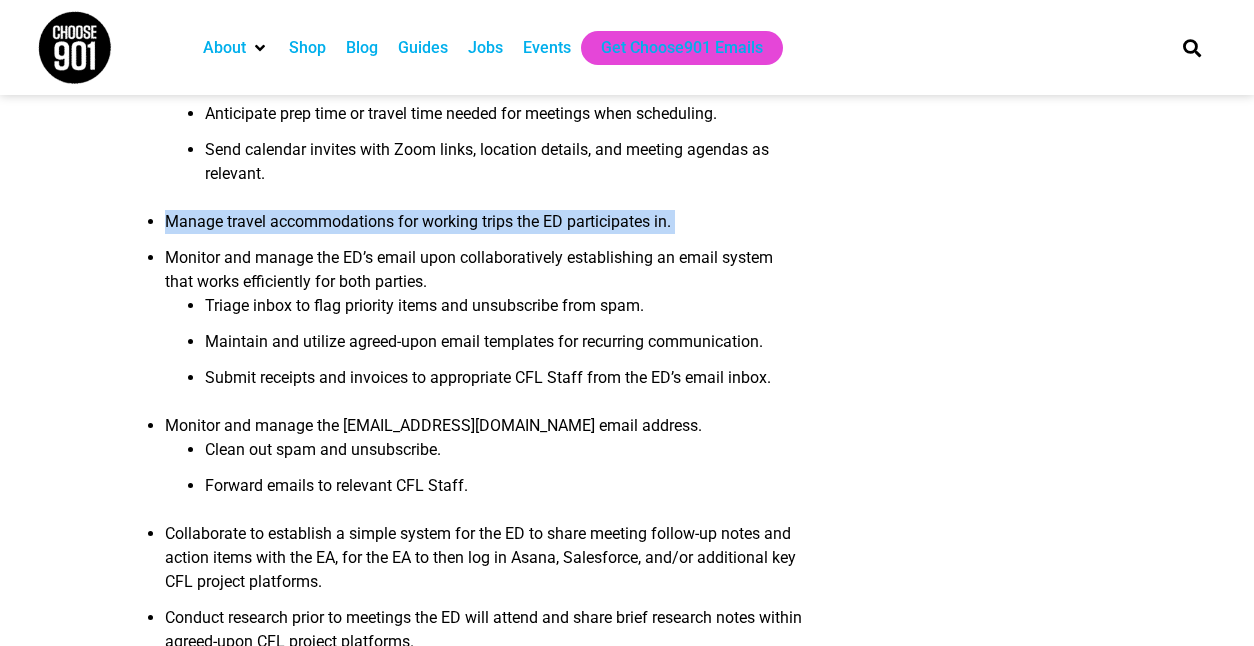 click on "Manage travel accommodations for working trips the ED participates in." at bounding box center [483, 228] 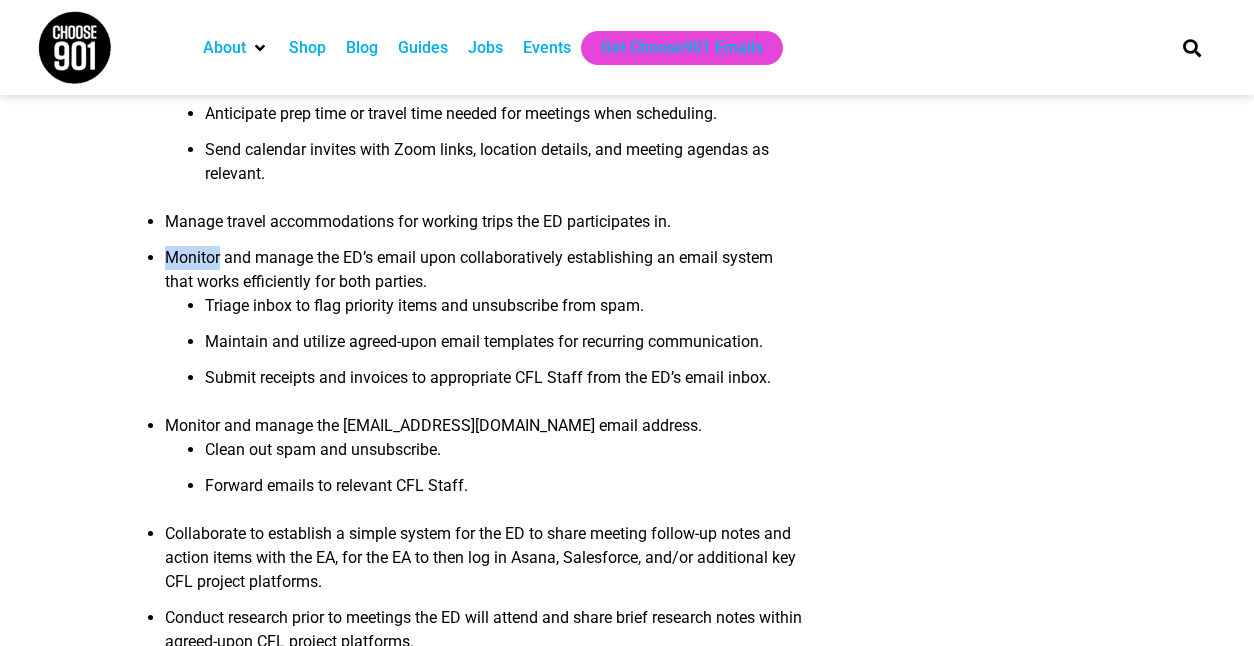 click on "Monitor and manage the ED’s email upon collaboratively establishing an email system that works efficiently for both parties.
Triage inbox to flag priority items and unsubscribe from spam.
Maintain and utilize agreed-upon email templates for recurring communication.
Submit receipts and invoices to appropriate CFL Staff from the ED’s email inbox." at bounding box center (483, 330) 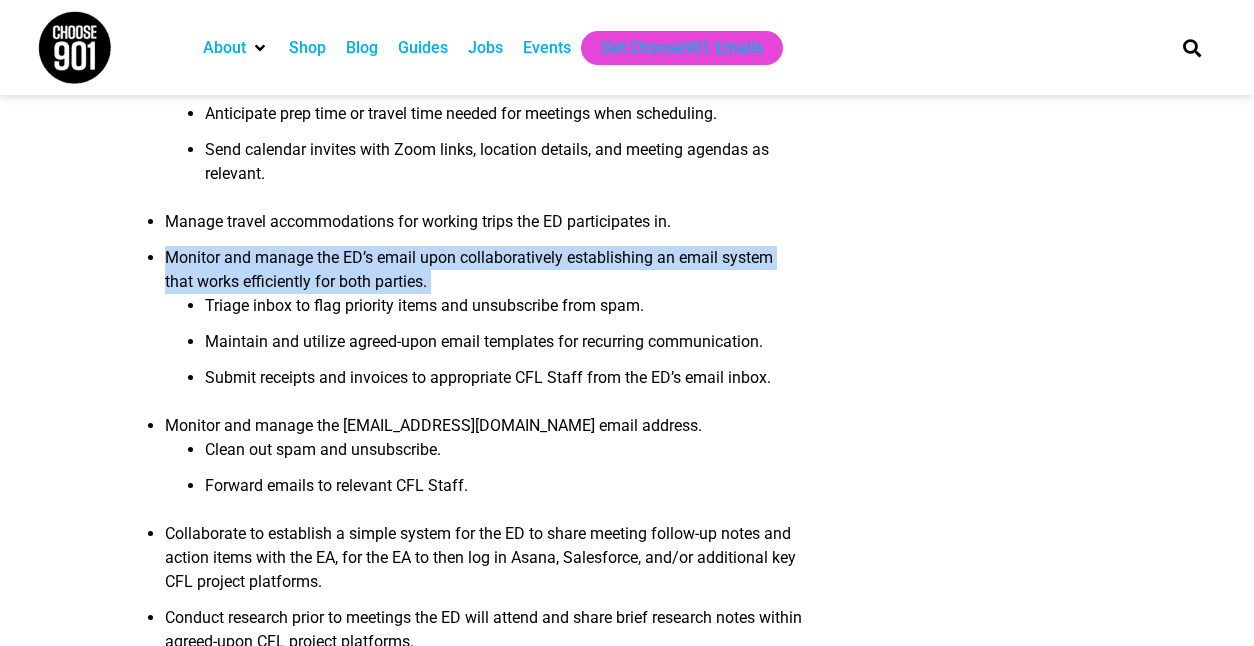 click on "Monitor and manage the ED’s email upon collaboratively establishing an email system that works efficiently for both parties.
Triage inbox to flag priority items and unsubscribe from spam.
Maintain and utilize agreed-upon email templates for recurring communication.
Submit receipts and invoices to appropriate CFL Staff from the ED’s email inbox." at bounding box center (483, 330) 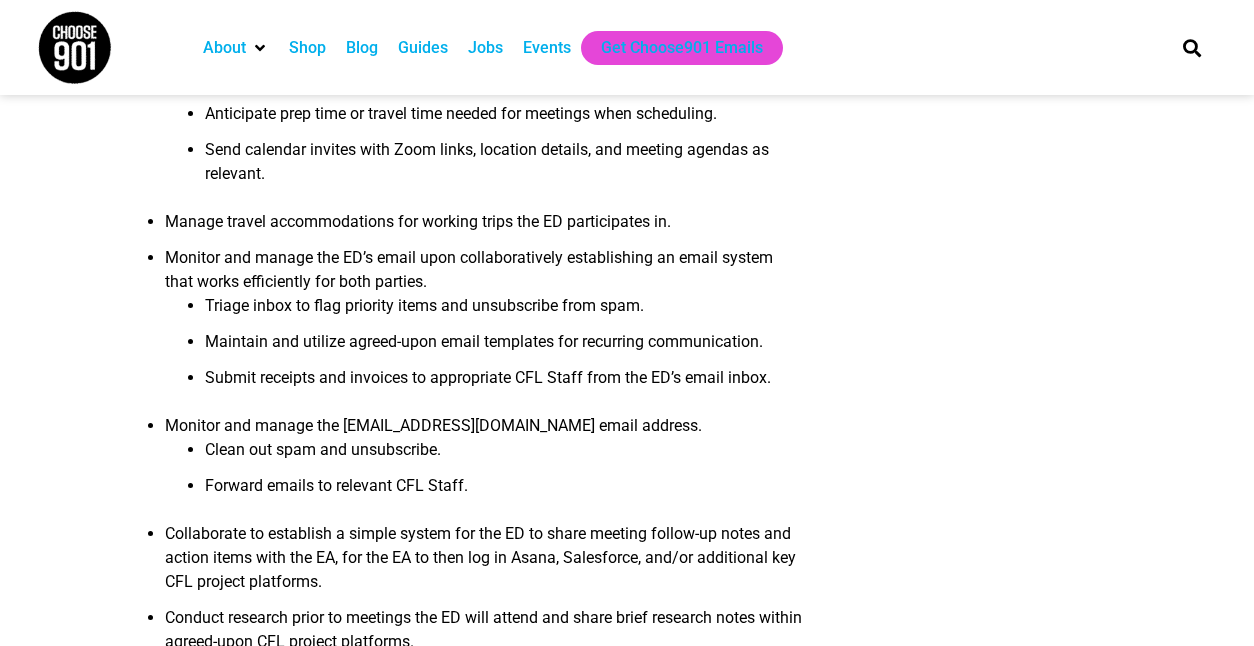 click on "Manage travel accommodations for working trips the ED participates in." at bounding box center [483, 228] 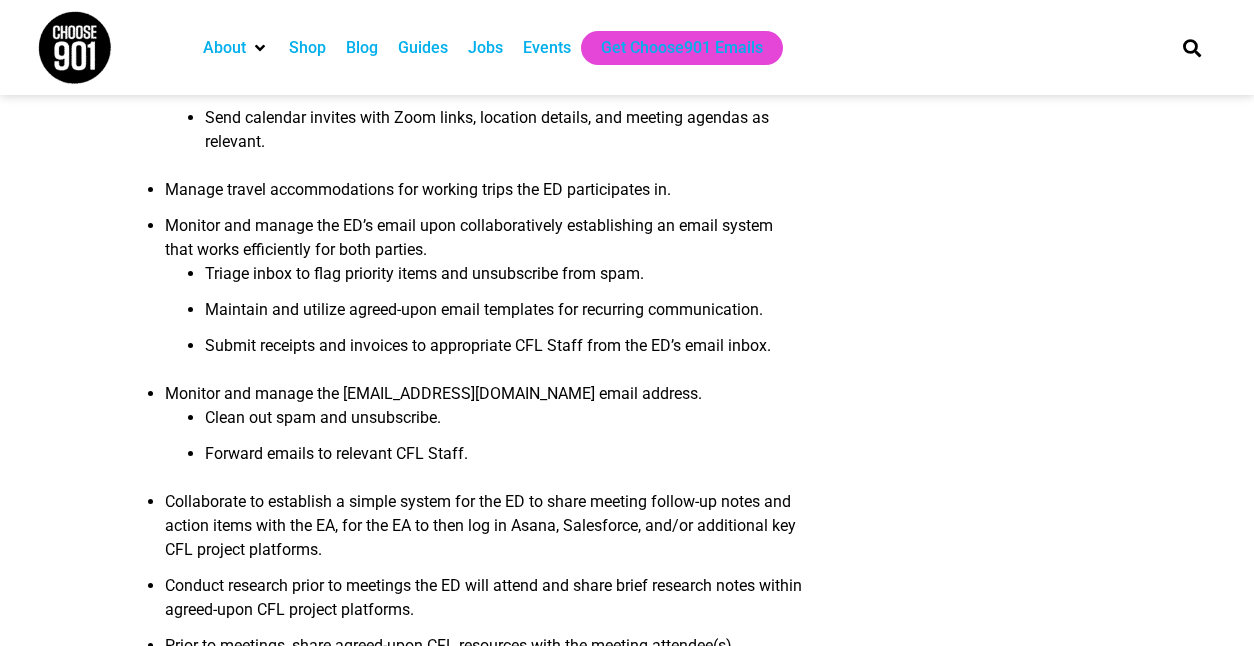 scroll, scrollTop: 1700, scrollLeft: 0, axis: vertical 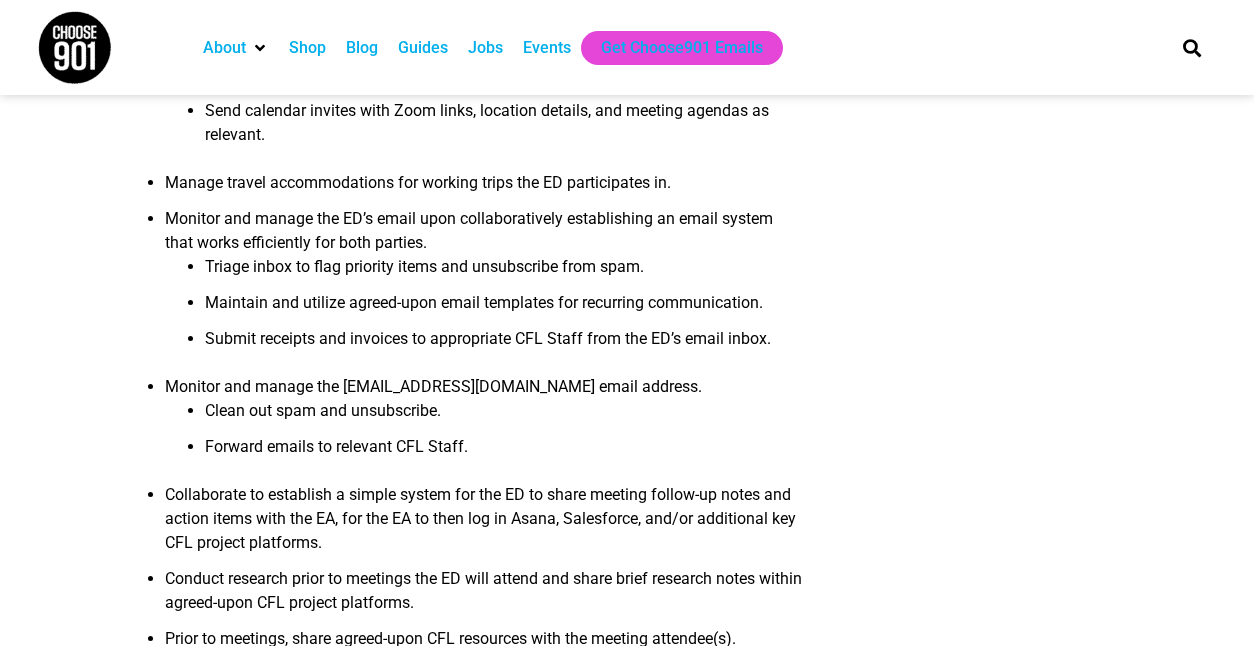 click on "Triage inbox to flag priority items and unsubscribe from spam." at bounding box center (503, 273) 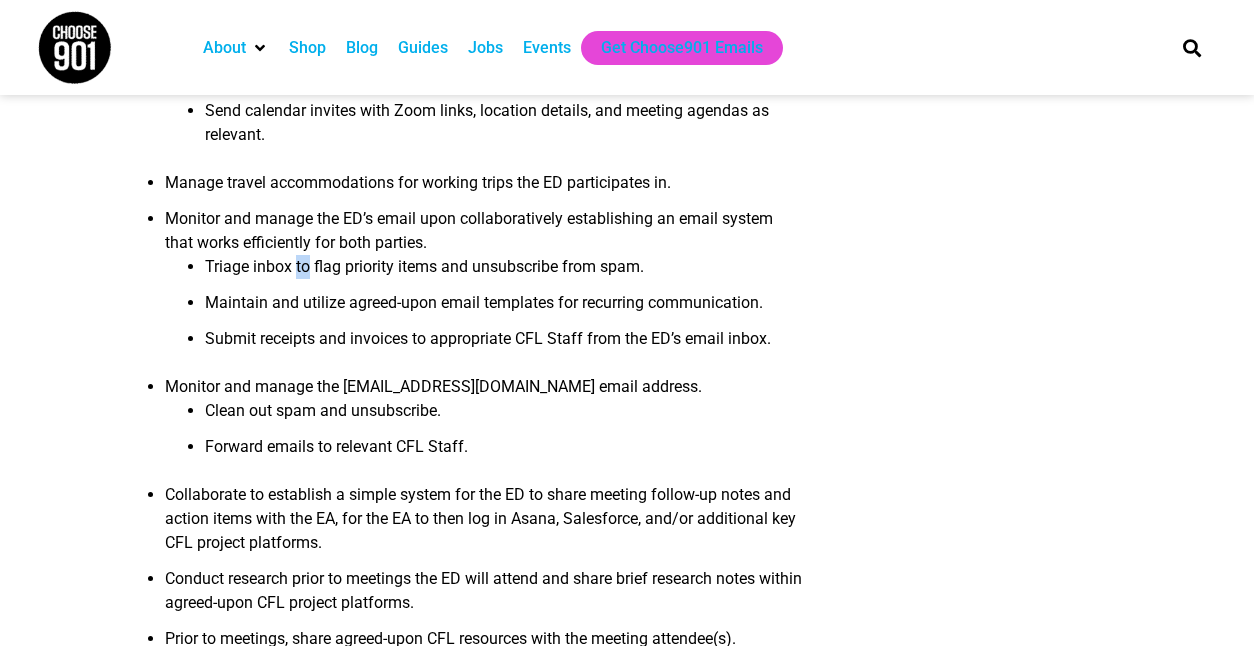 click on "Triage inbox to flag priority items and unsubscribe from spam." at bounding box center (503, 273) 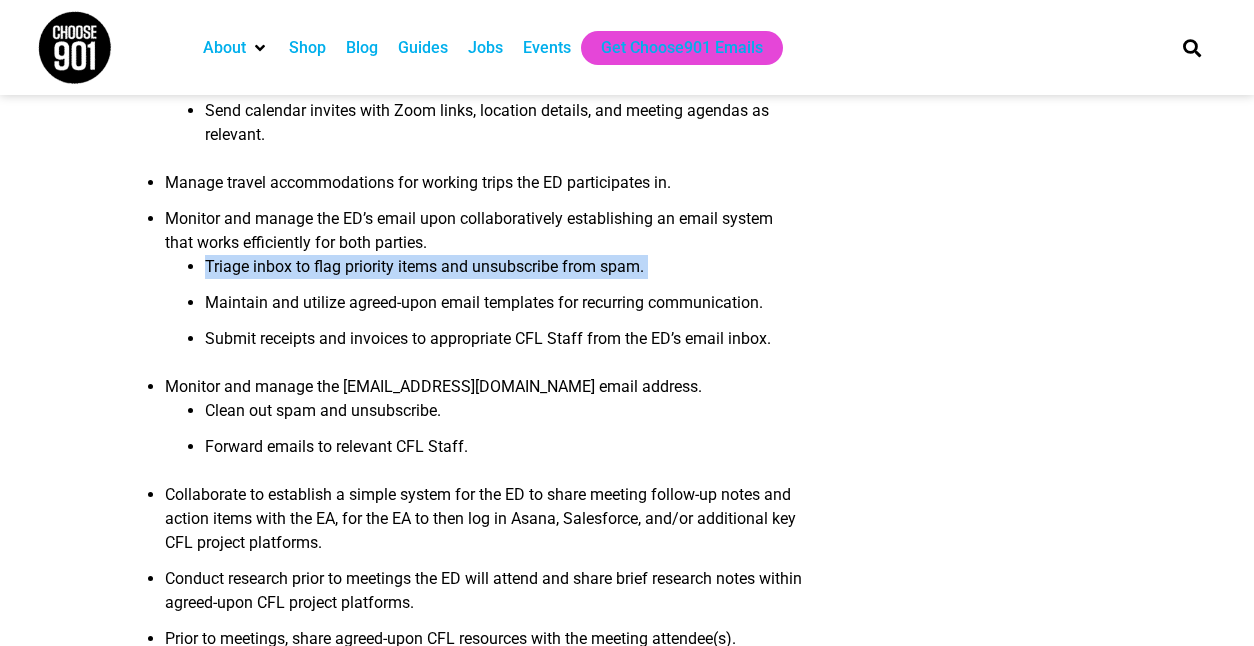 click on "Triage inbox to flag priority items and unsubscribe from spam." at bounding box center [503, 273] 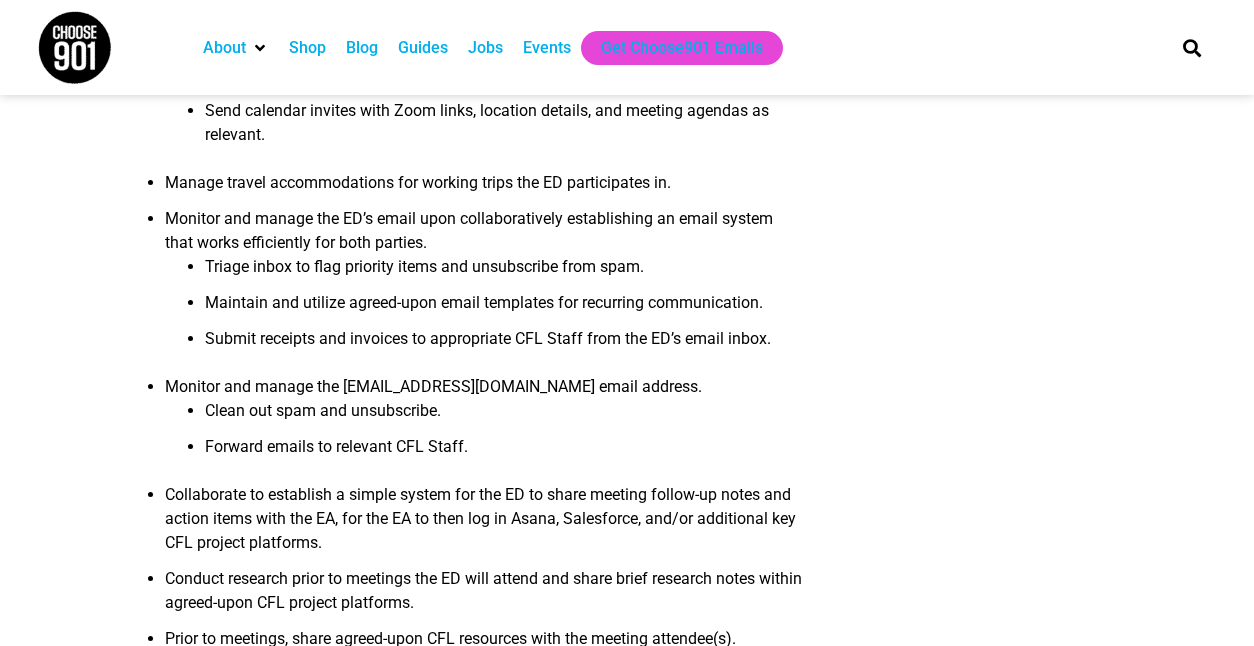 click on "Submit receipts and invoices to appropriate CFL Staff from the ED’s email inbox." at bounding box center (503, 345) 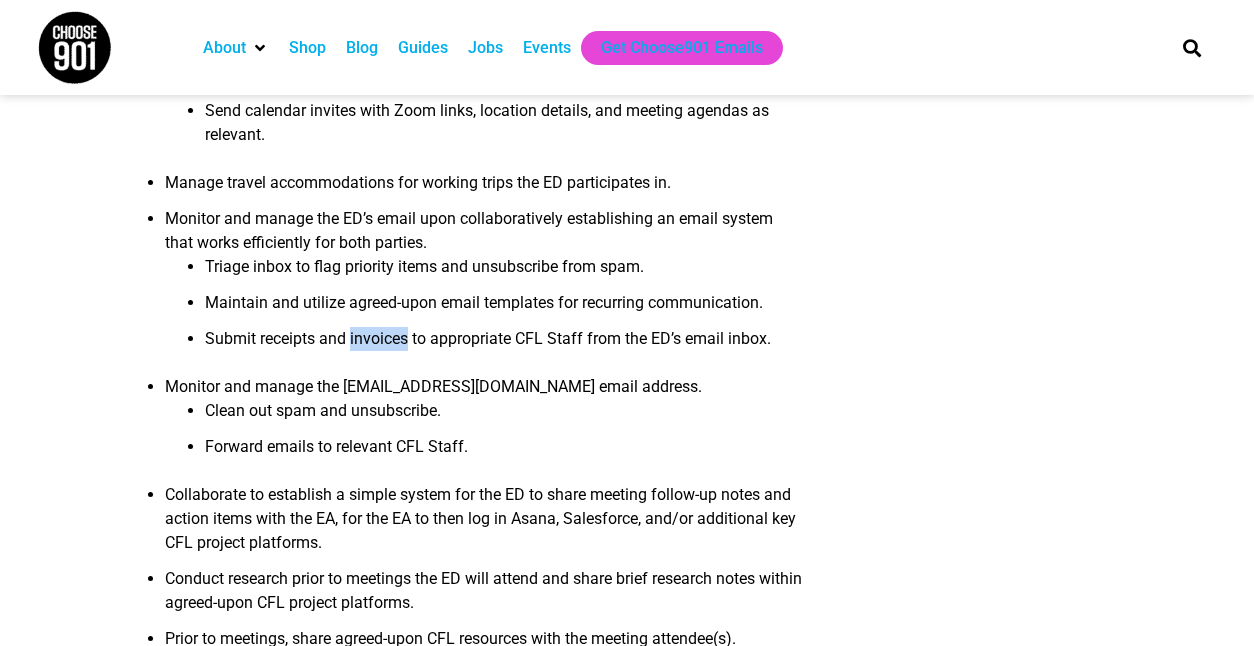 click on "Submit receipts and invoices to appropriate CFL Staff from the ED’s email inbox." at bounding box center (503, 345) 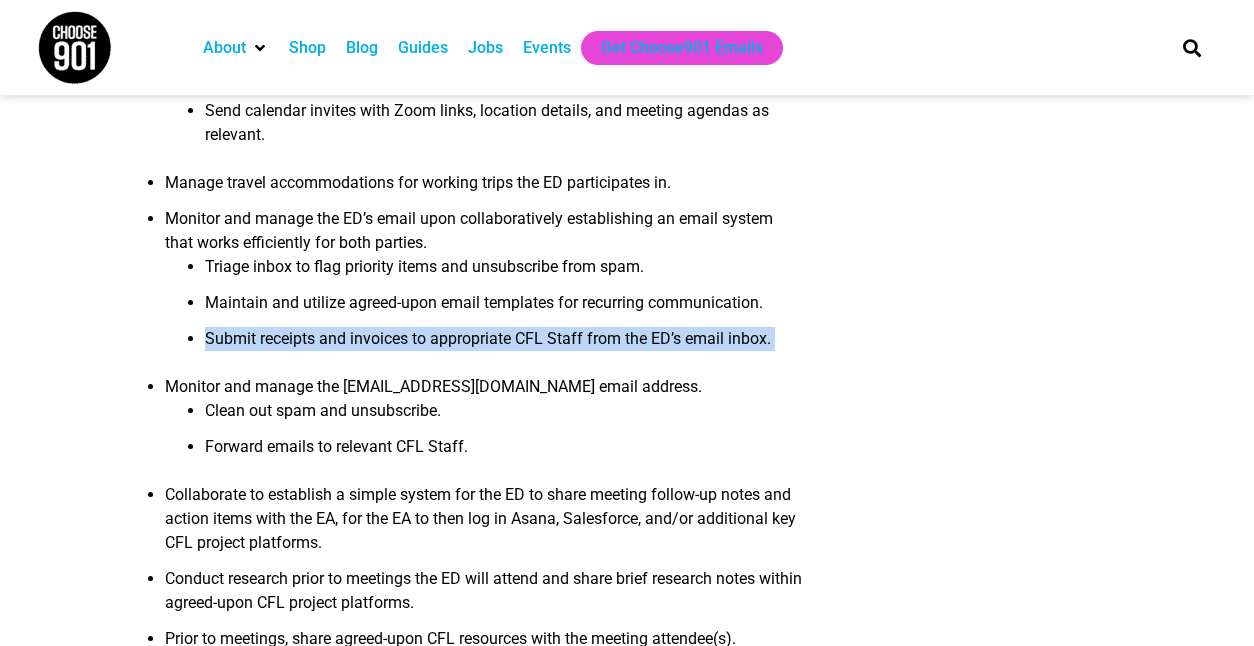 click on "Submit receipts and invoices to appropriate CFL Staff from the ED’s email inbox." at bounding box center [503, 345] 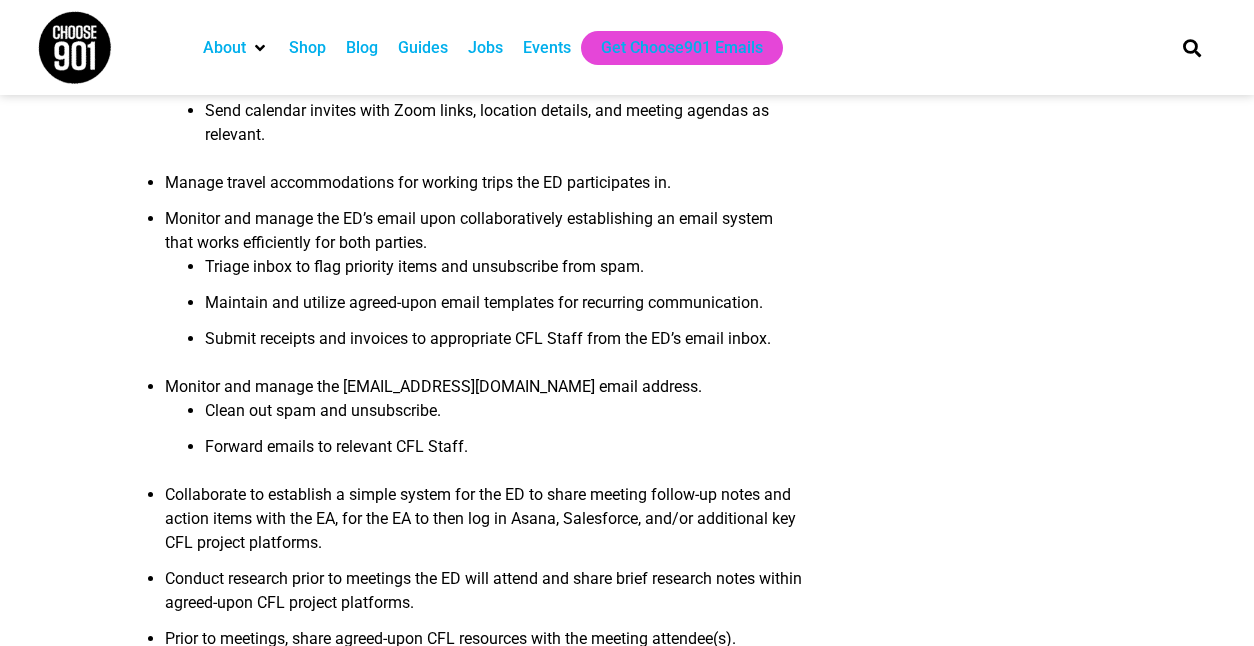 click on "Maintain and utilize agreed-upon email templates for recurring communication." at bounding box center [503, 309] 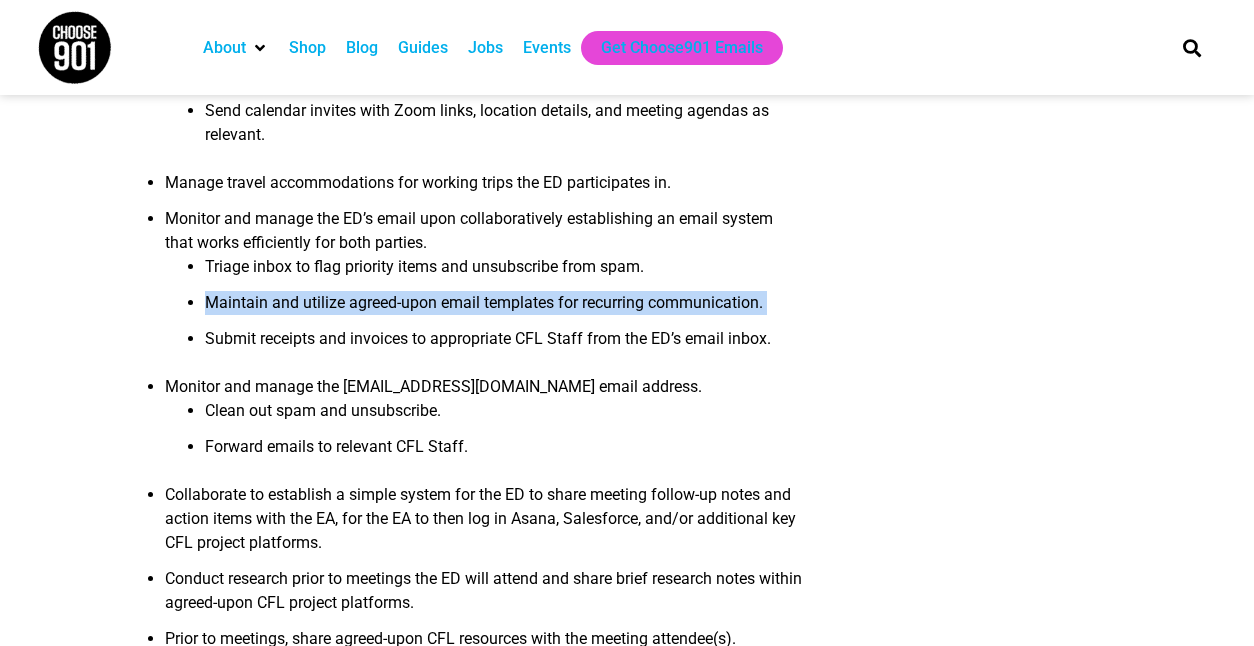 click on "Maintain and utilize agreed-upon email templates for recurring communication." at bounding box center [503, 309] 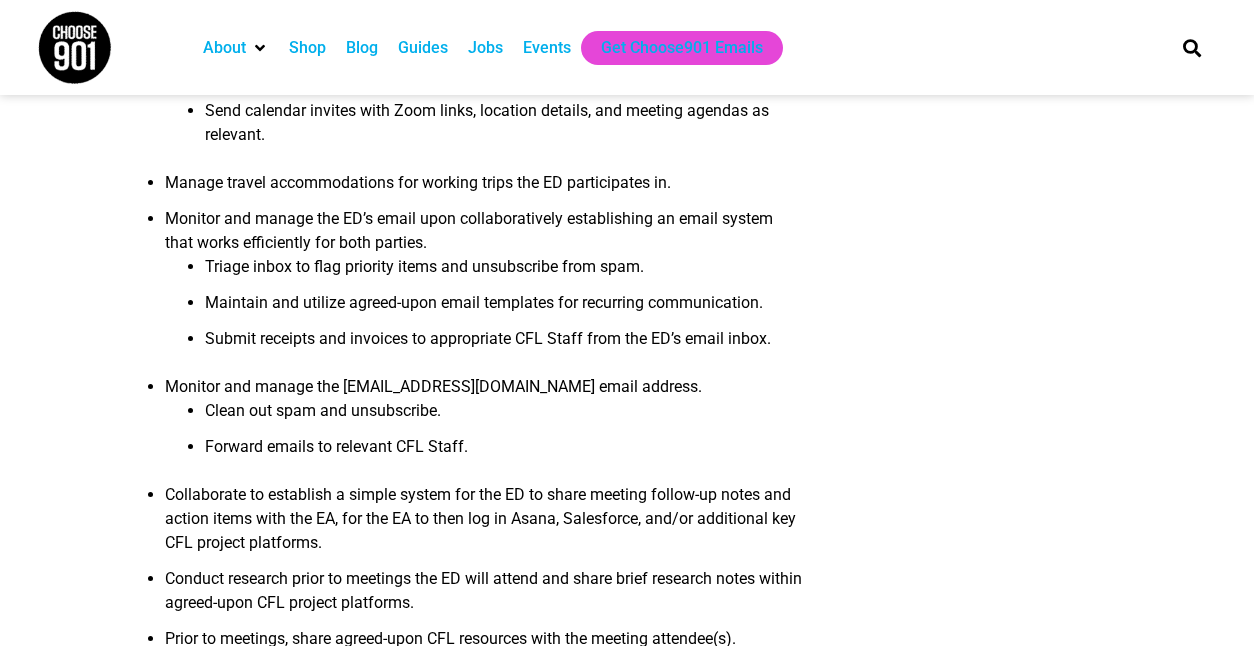 click on "Submit receipts and invoices to appropriate CFL Staff from the ED’s email inbox." at bounding box center (503, 345) 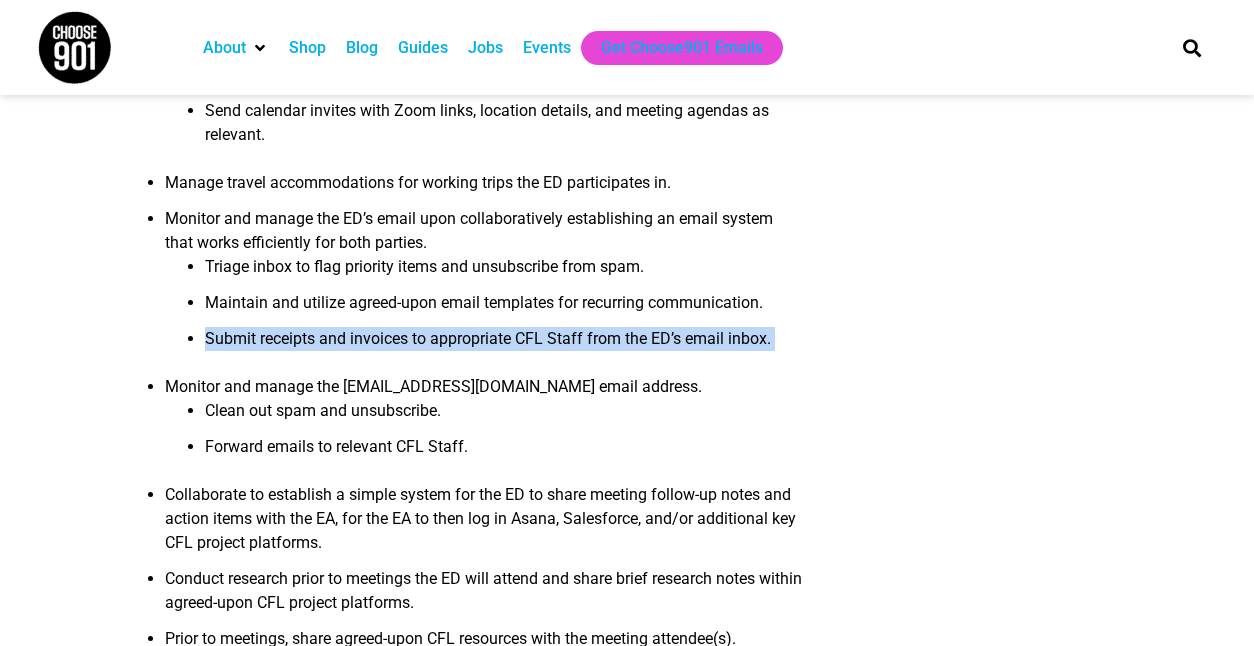 click on "Submit receipts and invoices to appropriate CFL Staff from the ED’s email inbox." at bounding box center (503, 345) 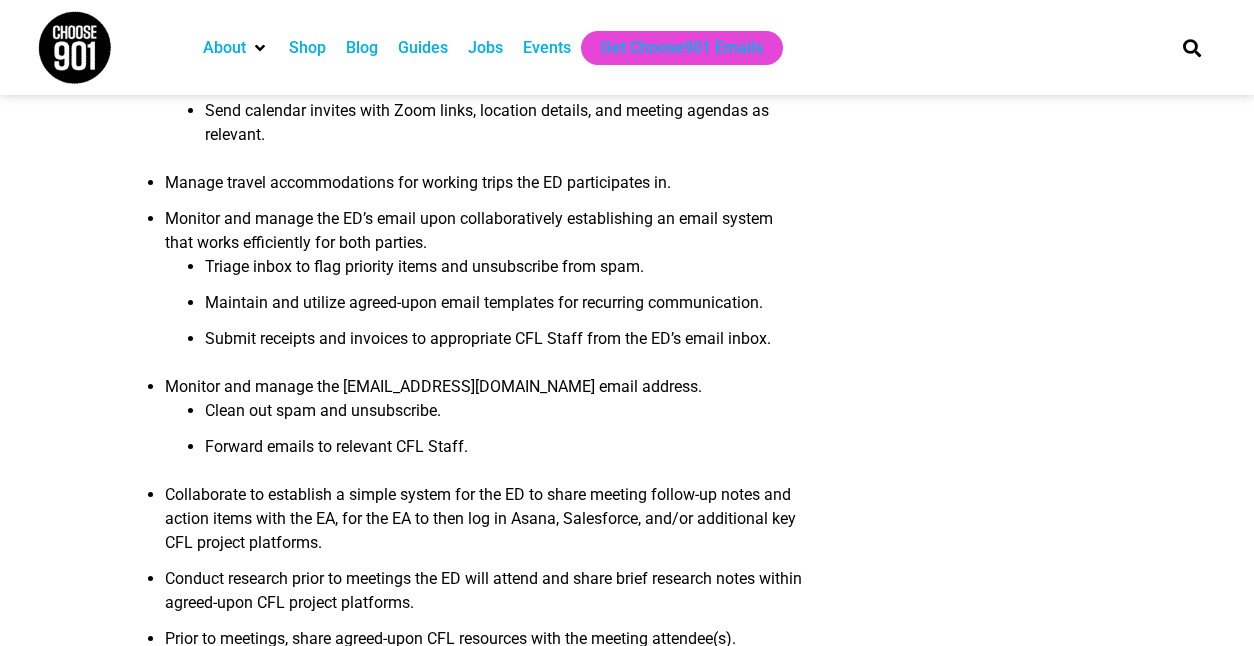 click on "Clean out spam and unsubscribe." at bounding box center [503, 417] 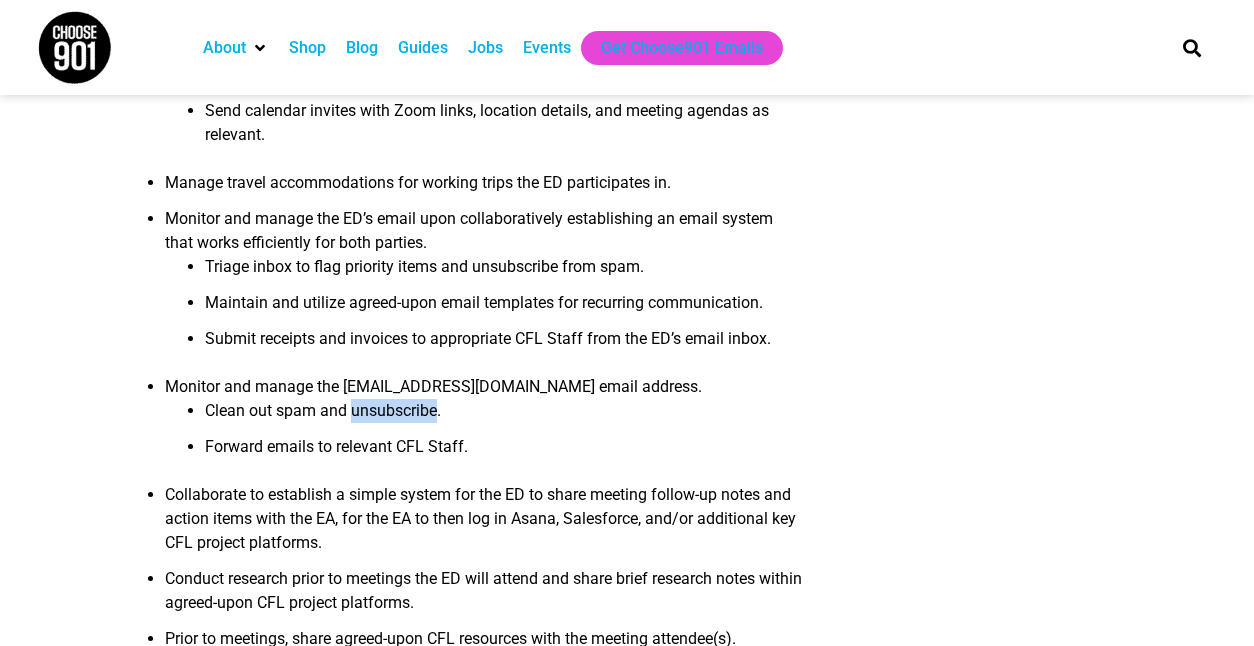 click on "Clean out spam and unsubscribe." at bounding box center [503, 417] 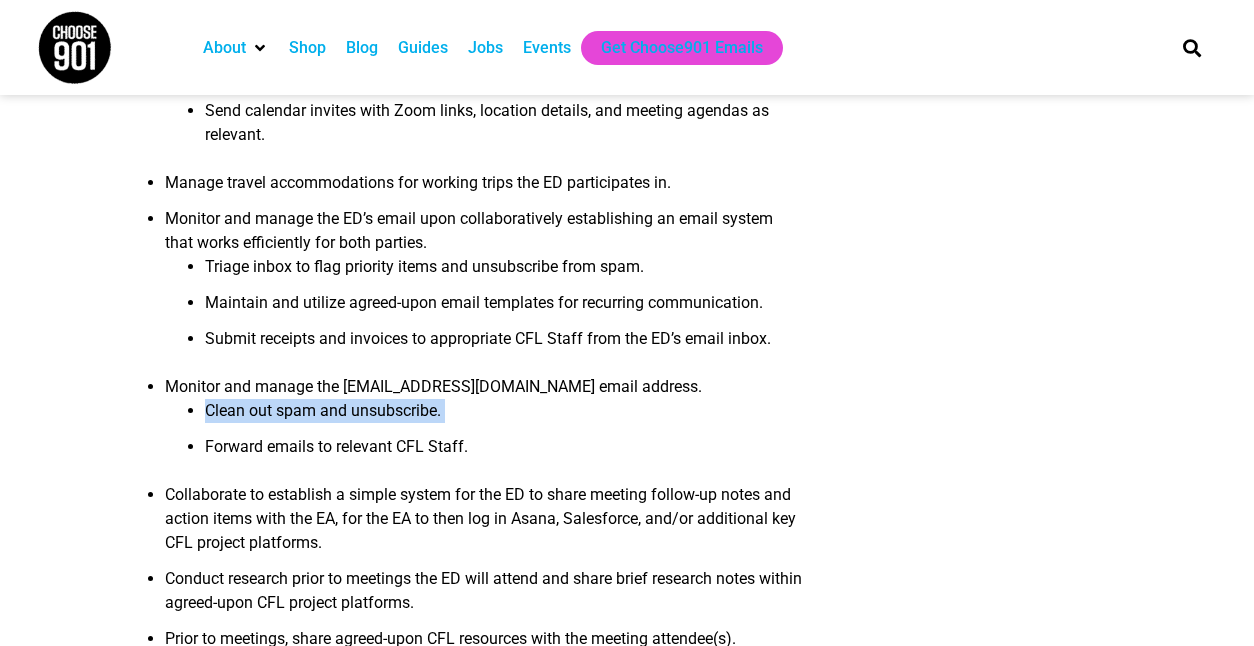 click on "Clean out spam and unsubscribe." at bounding box center (503, 417) 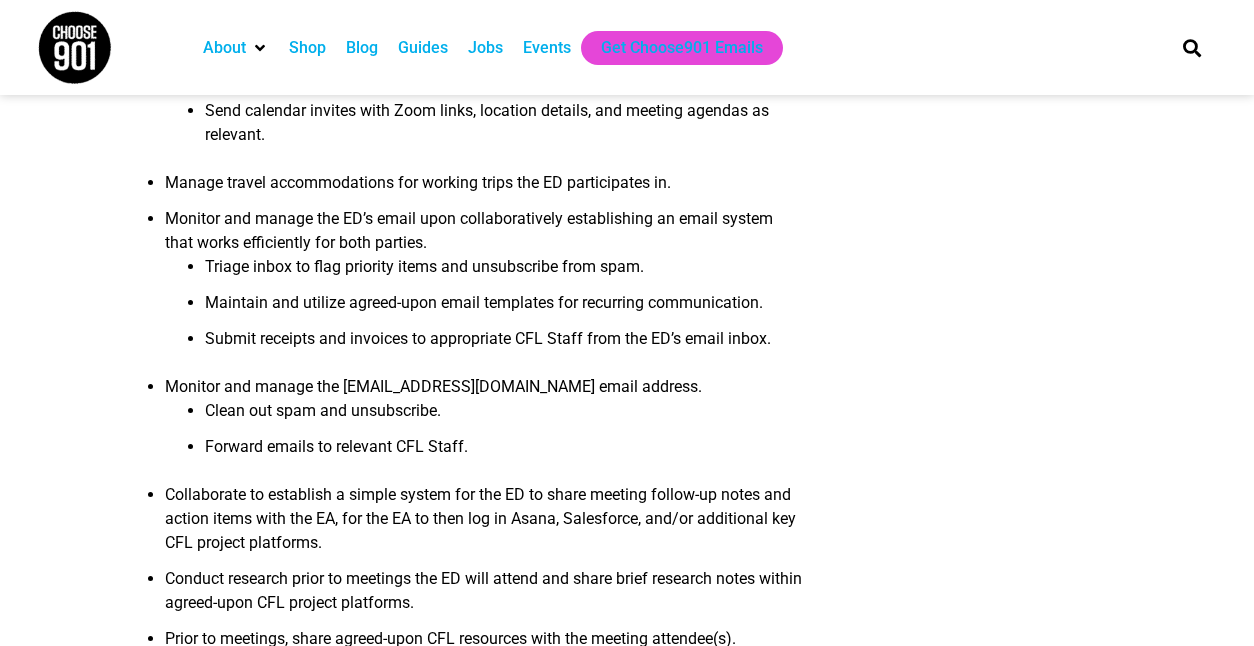 click on "Submit receipts and invoices to appropriate CFL Staff from the ED’s email inbox." at bounding box center [503, 345] 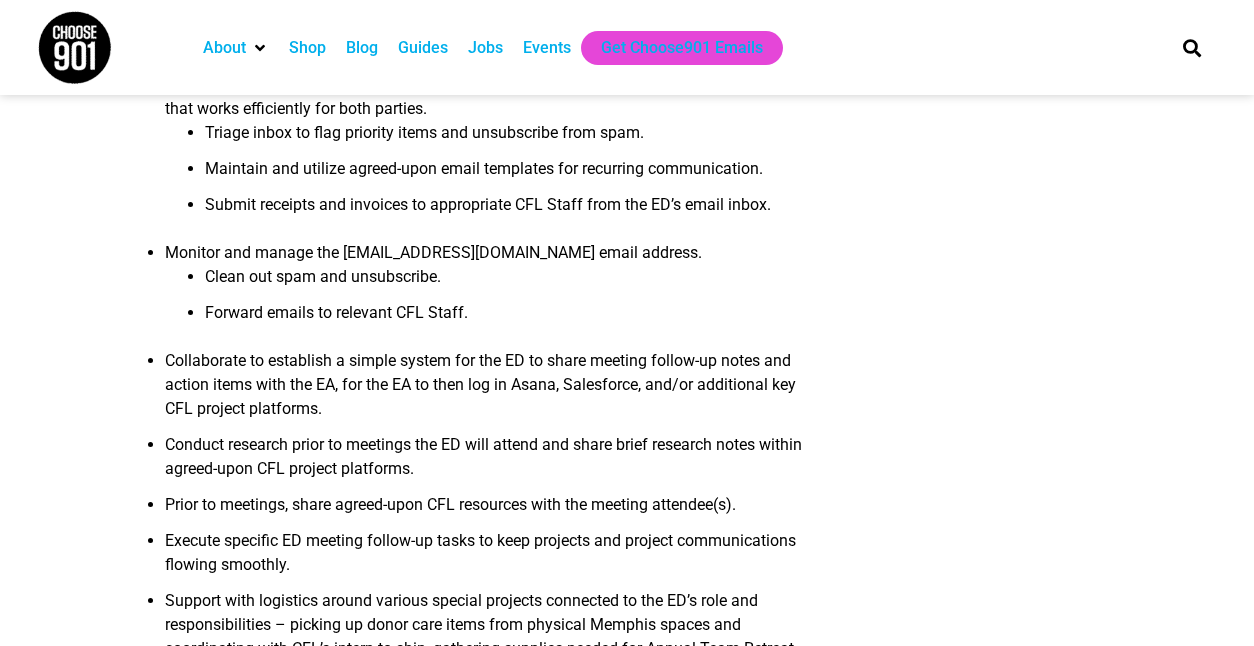 scroll, scrollTop: 1947, scrollLeft: 0, axis: vertical 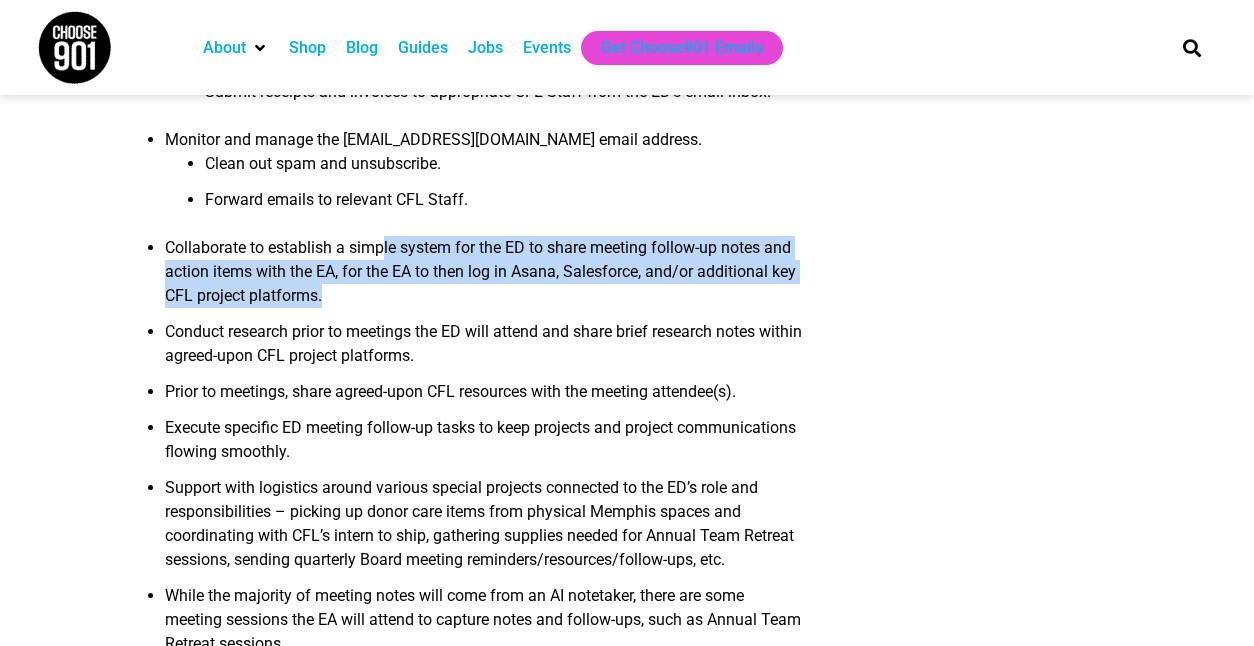 drag, startPoint x: 463, startPoint y: 309, endPoint x: 383, endPoint y: 238, distance: 106.96261 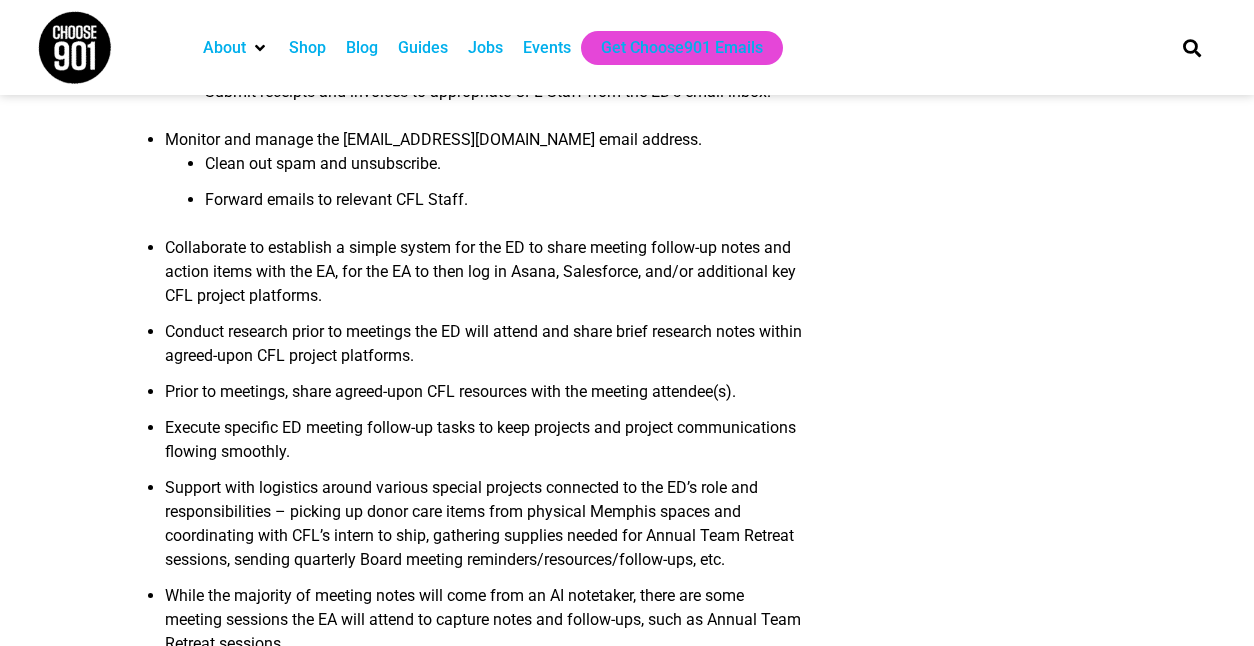 click on "Collaborate to establish a simple system for the ED to share meeting follow-up notes and action items with the EA, for the EA to then log in Asana, Salesforce, and/or additional key CFL project platforms." at bounding box center [483, 278] 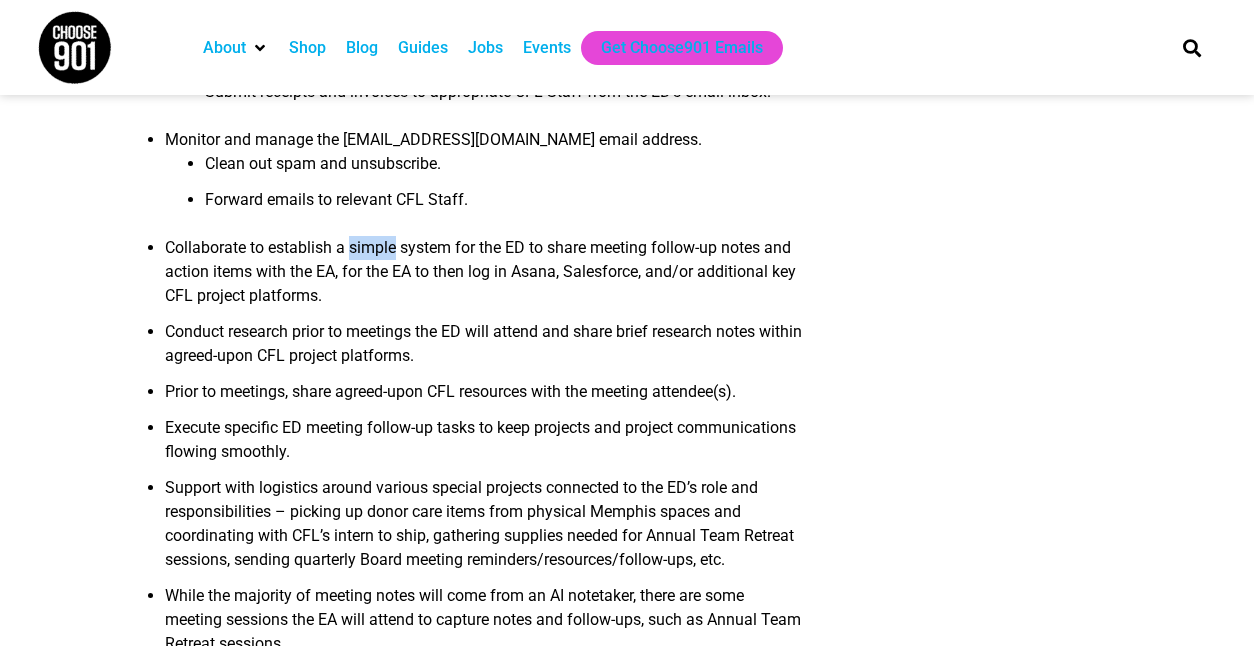 click on "Collaborate to establish a simple system for the ED to share meeting follow-up notes and action items with the EA, for the EA to then log in Asana, Salesforce, and/or additional key CFL project platforms." at bounding box center (483, 278) 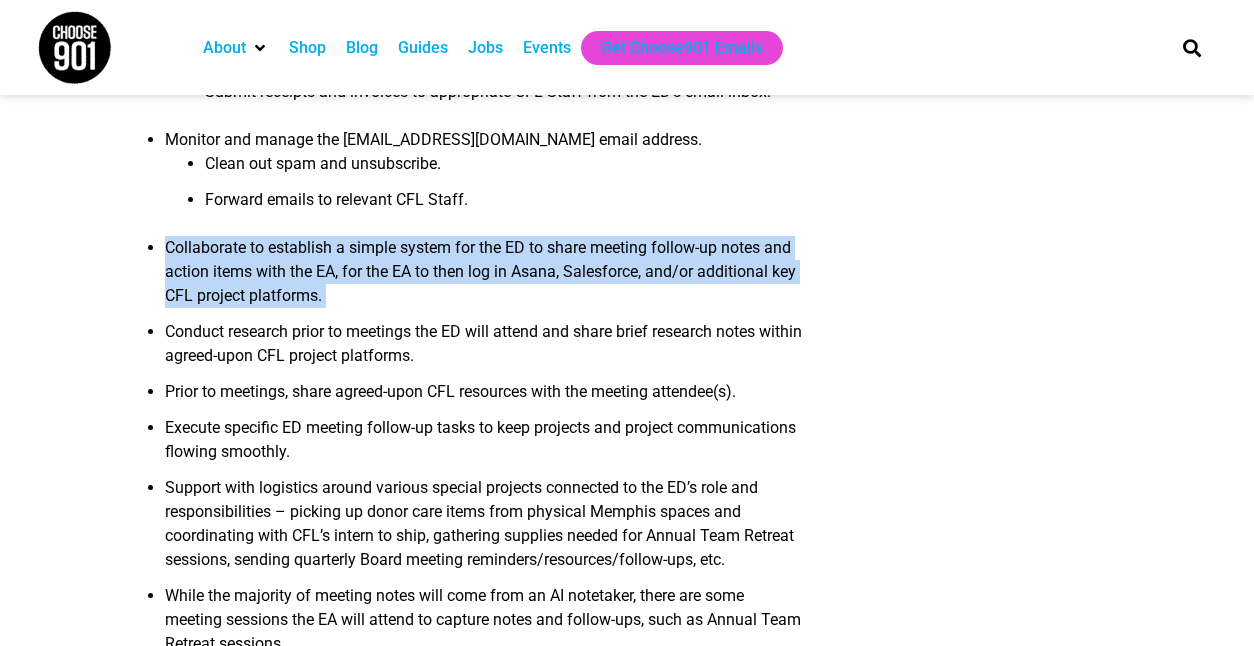 click on "Collaborate to establish a simple system for the ED to share meeting follow-up notes and action items with the EA, for the EA to then log in Asana, Salesforce, and/or additional key CFL project platforms." at bounding box center (483, 278) 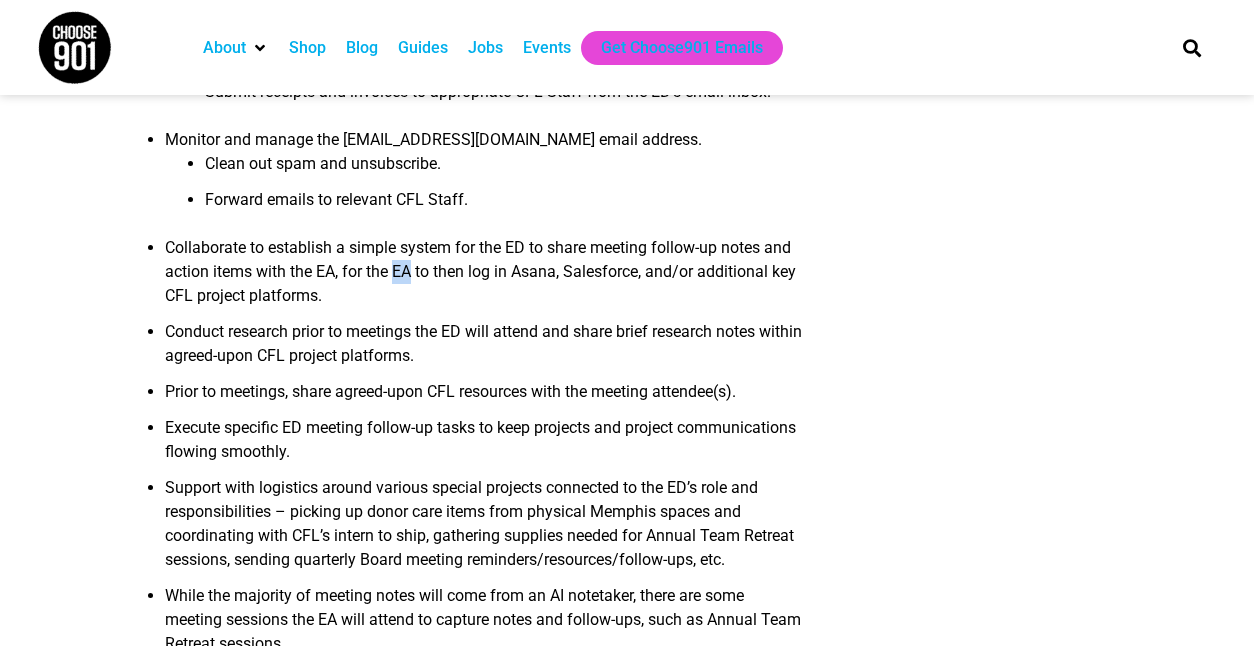 click on "Collaborate to establish a simple system for the ED to share meeting follow-up notes and action items with the EA, for the EA to then log in Asana, Salesforce, and/or additional key CFL project platforms." at bounding box center [483, 278] 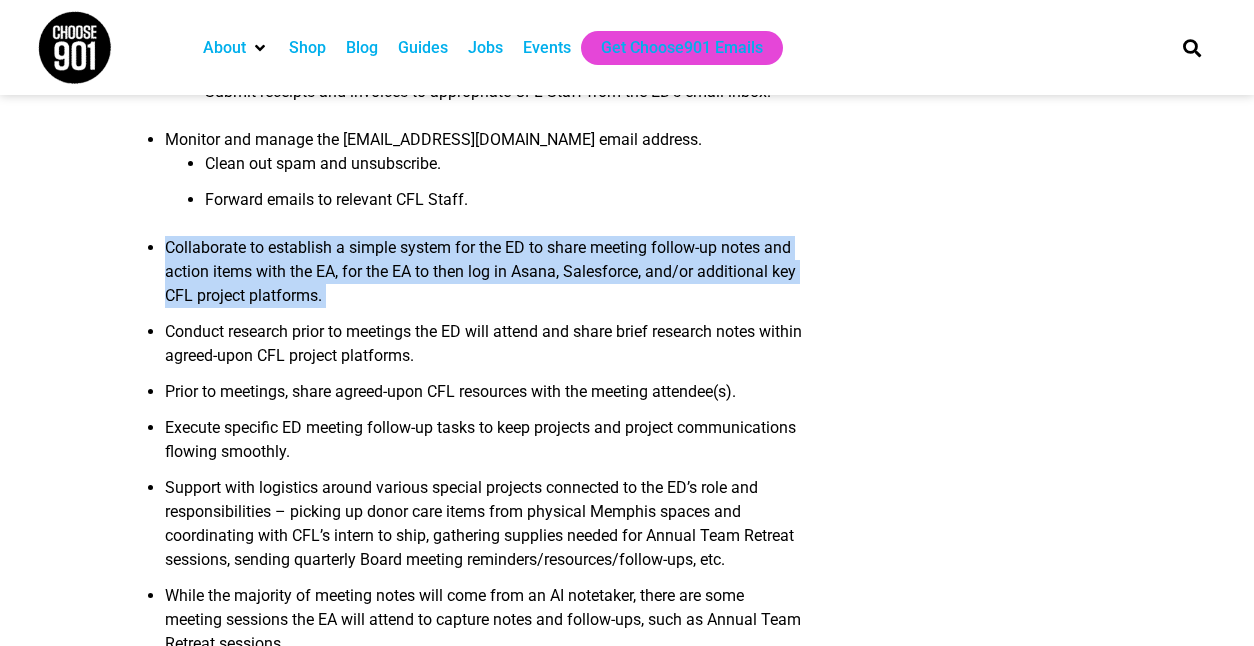 click on "Collaborate to establish a simple system for the ED to share meeting follow-up notes and action items with the EA, for the EA to then log in Asana, Salesforce, and/or additional key CFL project platforms." at bounding box center [483, 278] 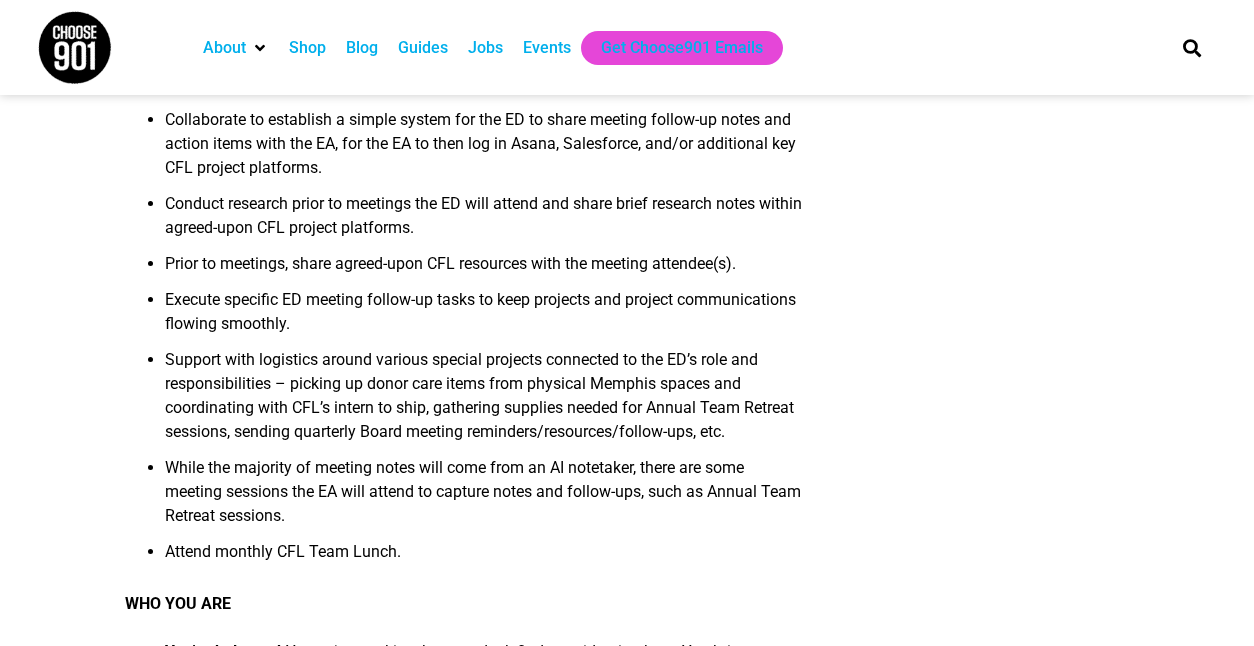 scroll, scrollTop: 2076, scrollLeft: 0, axis: vertical 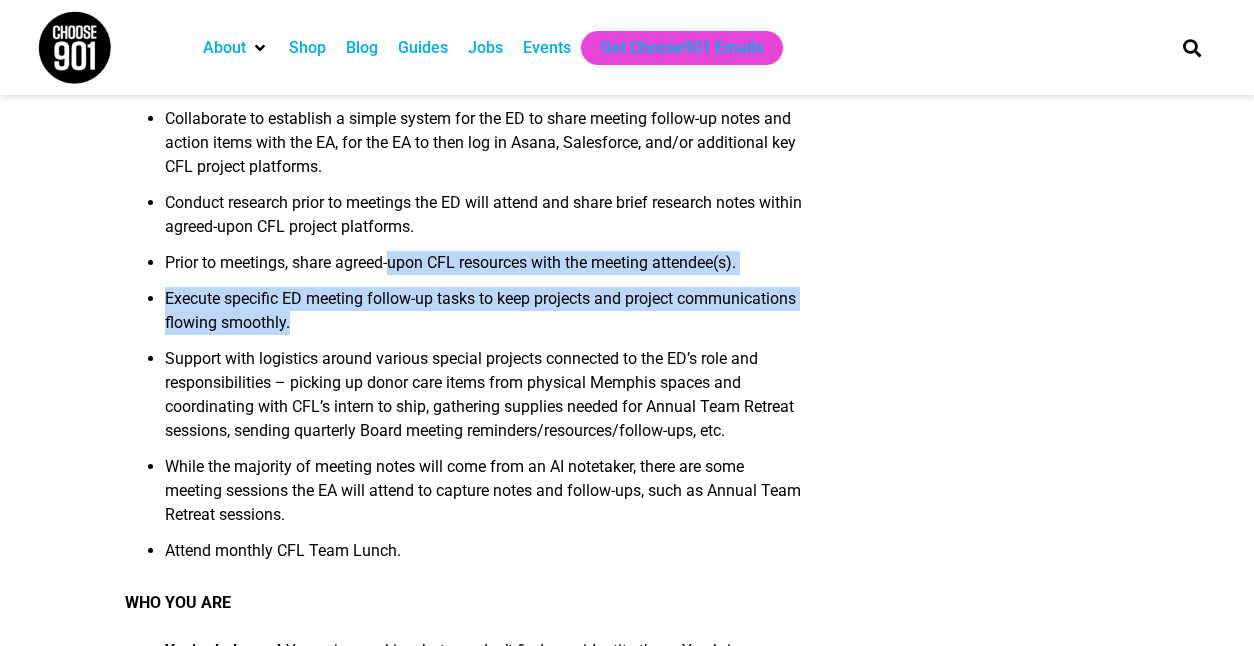 drag, startPoint x: 450, startPoint y: 326, endPoint x: 391, endPoint y: 264, distance: 85.58621 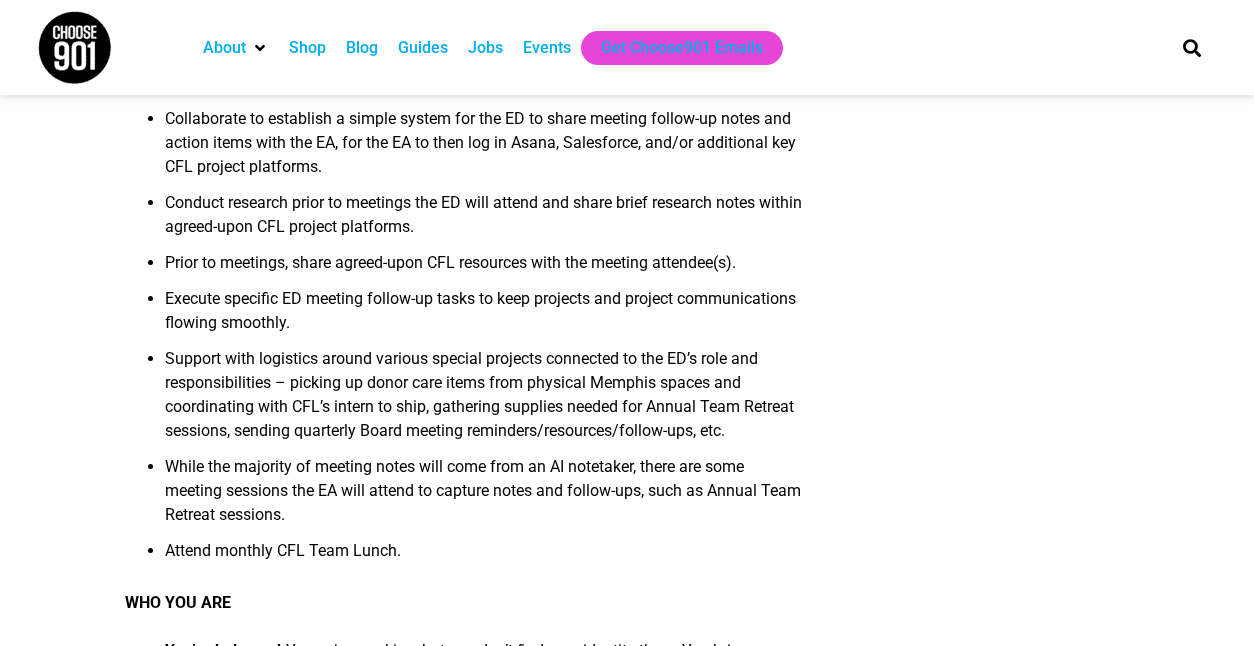 click on "Support with logistics around various special projects connected to the ED’s role and responsibilities – picking up donor care items from physical Memphis spaces and coordinating with CFL’s intern to ship, gathering supplies needed for Annual Team Retreat sessions, sending quarterly Board meeting reminders/resources/follow-ups, etc." at bounding box center [483, 401] 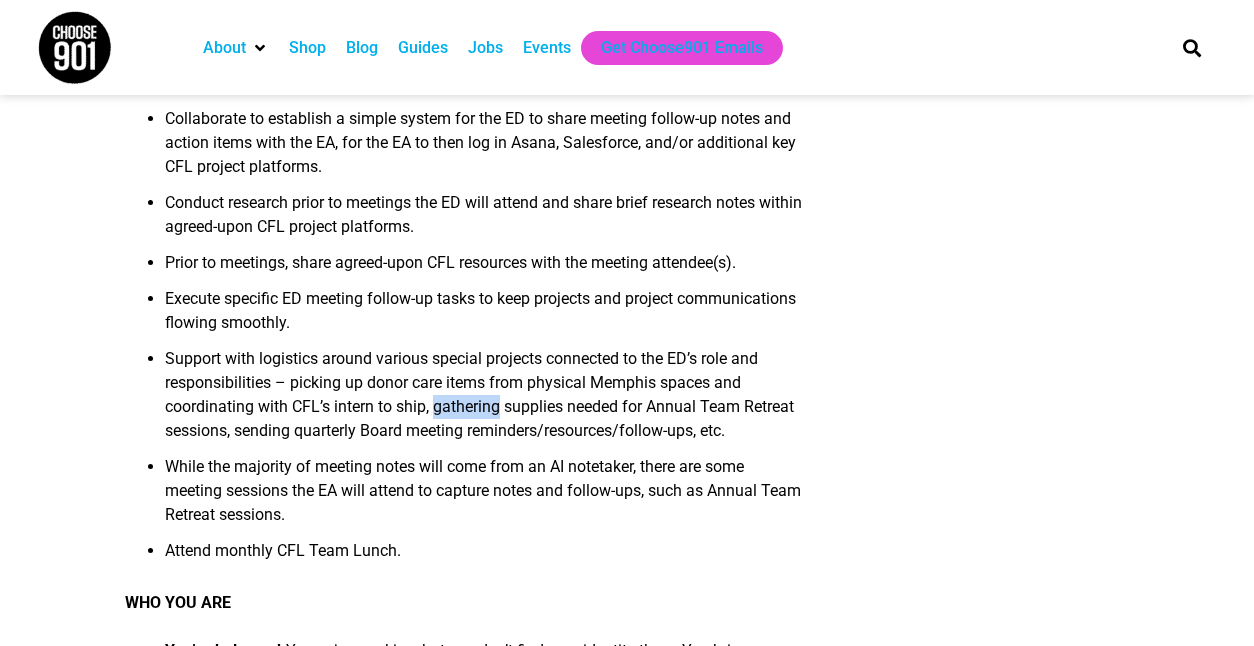 click on "Support with logistics around various special projects connected to the ED’s role and responsibilities – picking up donor care items from physical Memphis spaces and coordinating with CFL’s intern to ship, gathering supplies needed for Annual Team Retreat sessions, sending quarterly Board meeting reminders/resources/follow-ups, etc." at bounding box center (483, 401) 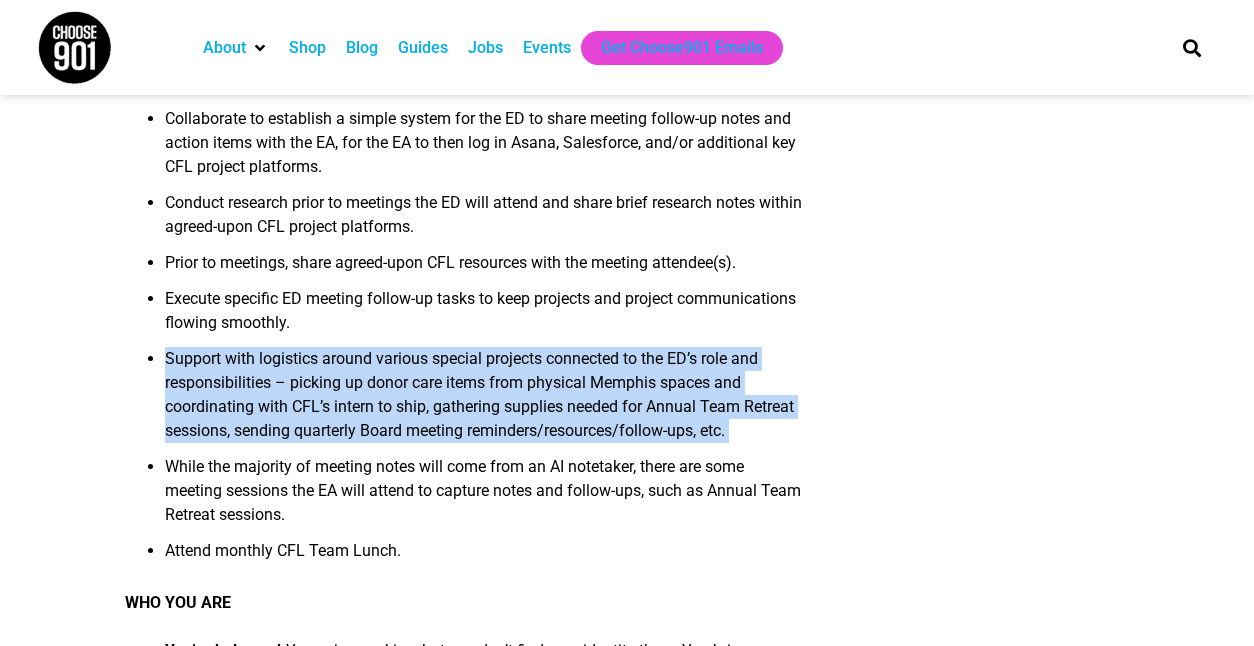 click on "Support with logistics around various special projects connected to the ED’s role and responsibilities – picking up donor care items from physical Memphis spaces and coordinating with CFL’s intern to ship, gathering supplies needed for Annual Team Retreat sessions, sending quarterly Board meeting reminders/resources/follow-ups, etc." at bounding box center (483, 401) 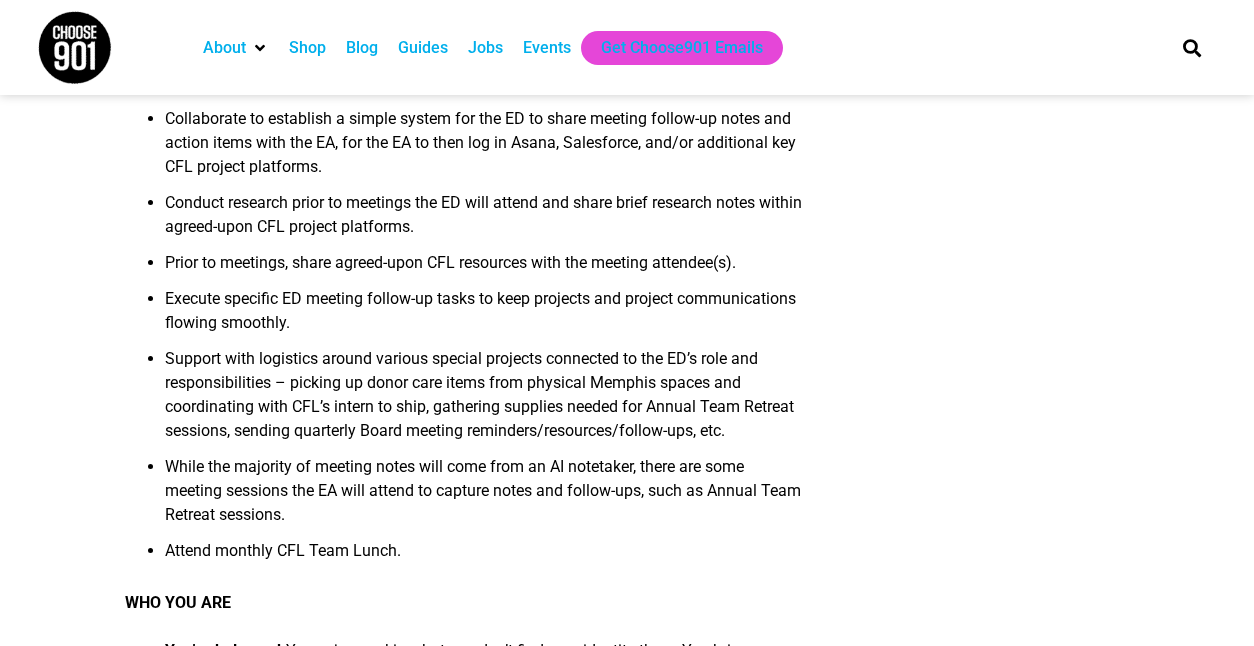 click on "Execute specific ED meeting follow-up tasks to keep projects and project communications flowing smoothly." at bounding box center [483, 317] 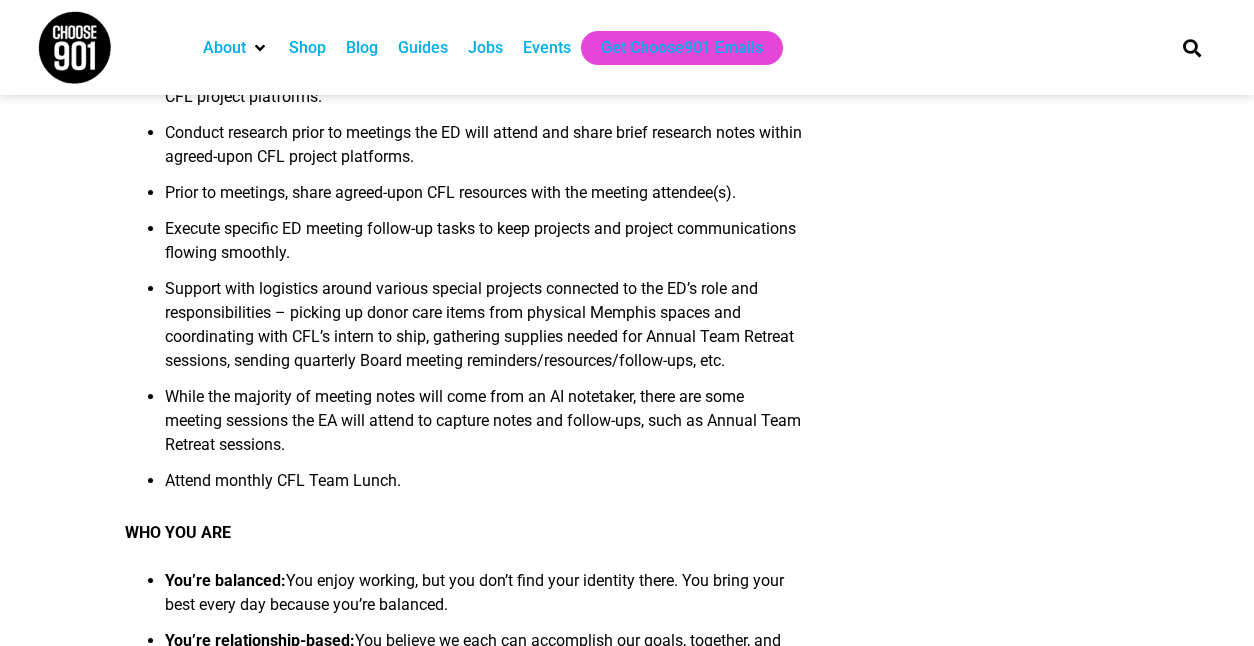 scroll, scrollTop: 2163, scrollLeft: 0, axis: vertical 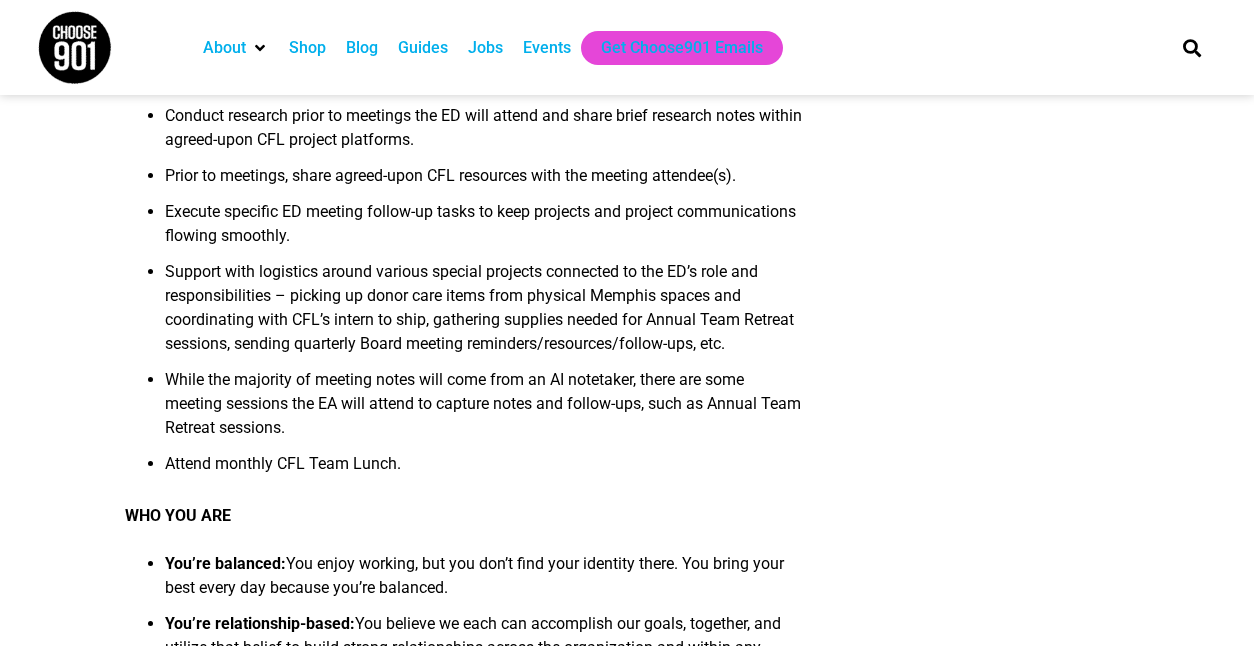 click on "While the majority of meeting notes will come from an AI notetaker, there are some meeting sessions the EA will attend to capture notes and follow-ups, such as Annual Team Retreat sessions." at bounding box center (483, 410) 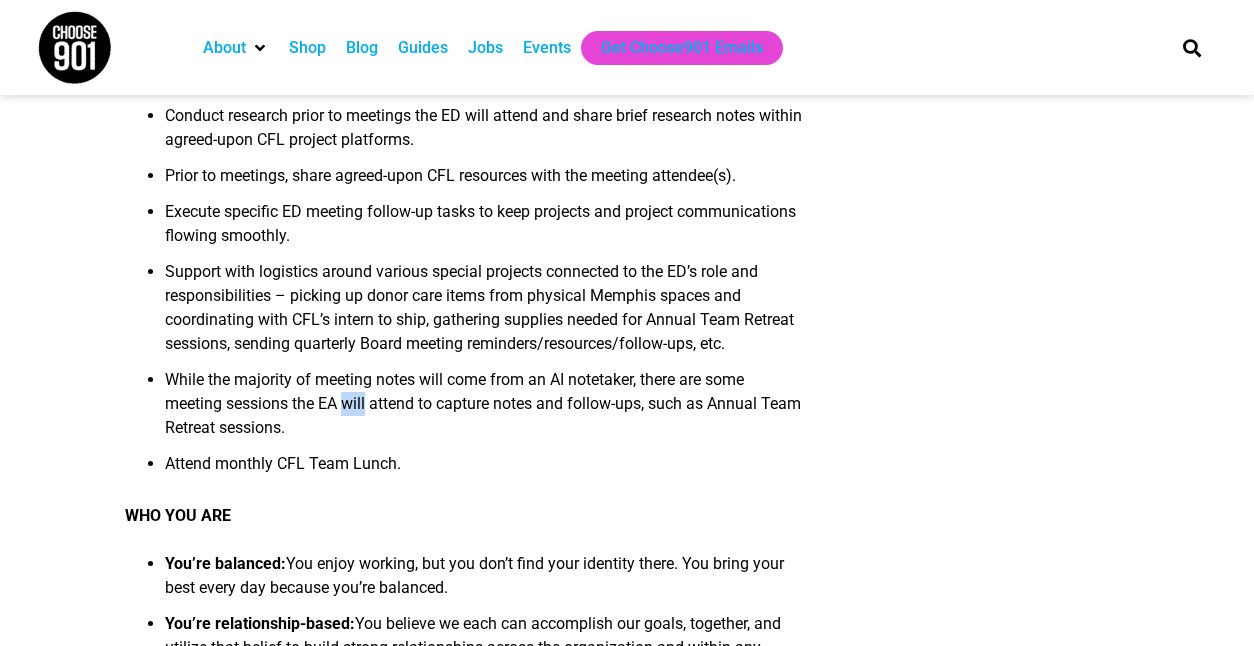 click on "While the majority of meeting notes will come from an AI notetaker, there are some meeting sessions the EA will attend to capture notes and follow-ups, such as Annual Team Retreat sessions." at bounding box center (483, 410) 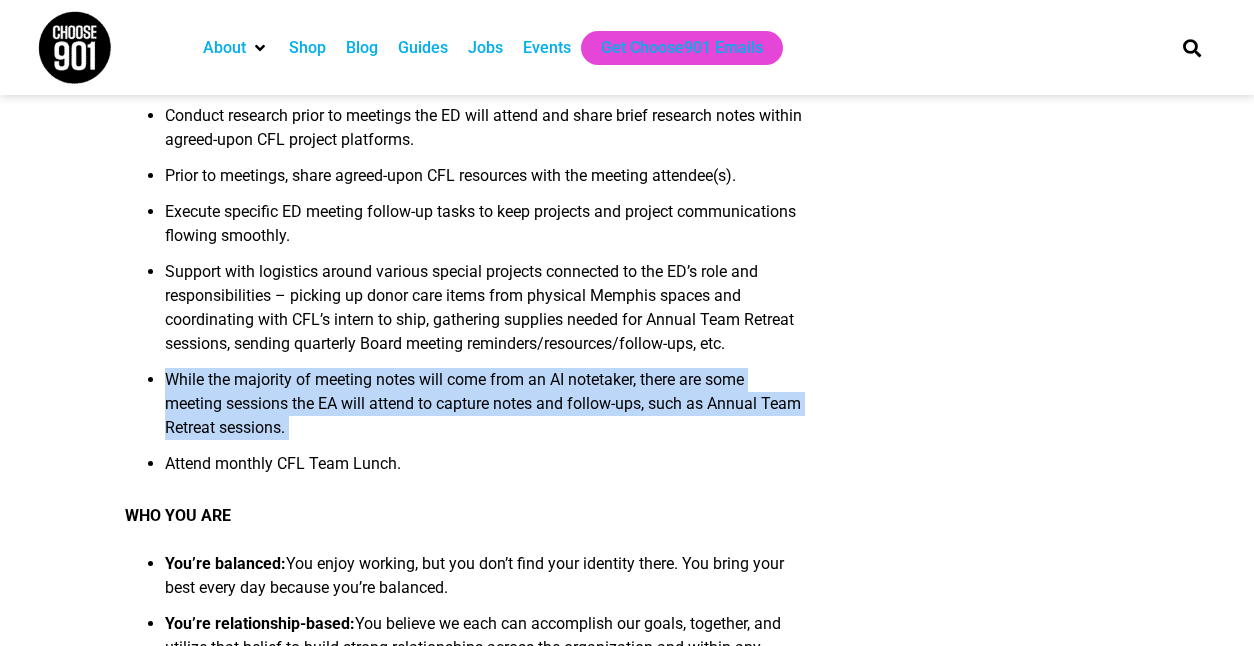 click on "While the majority of meeting notes will come from an AI notetaker, there are some meeting sessions the EA will attend to capture notes and follow-ups, such as Annual Team Retreat sessions." at bounding box center (483, 410) 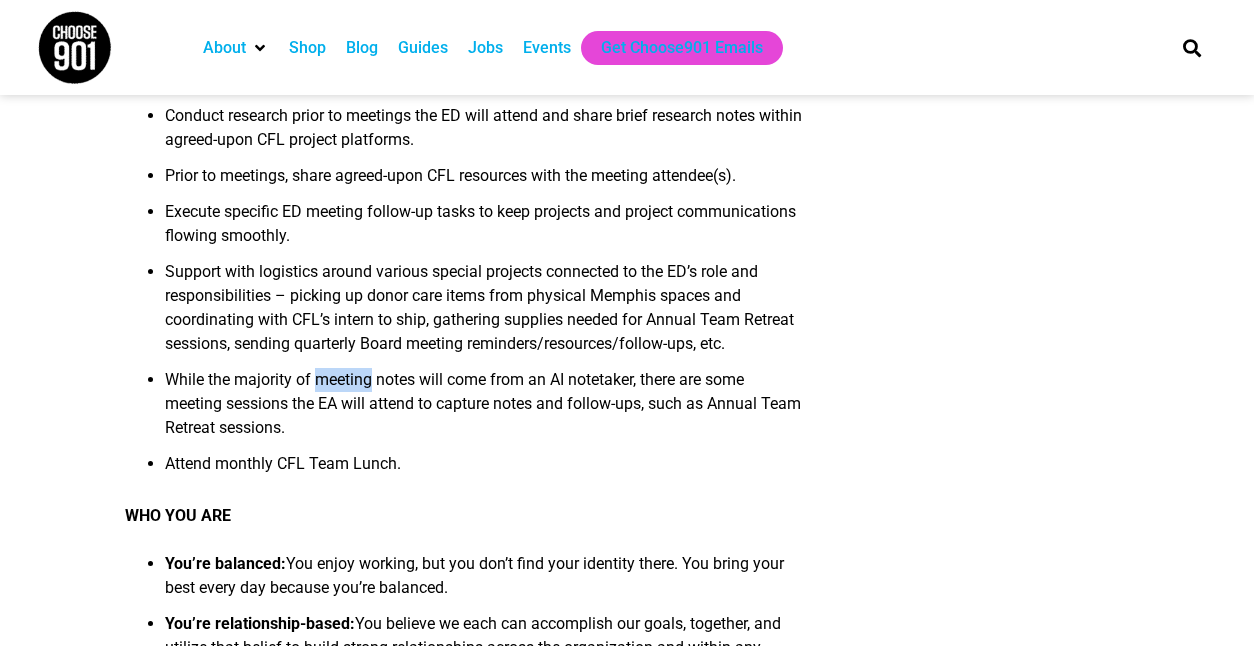 click on "While the majority of meeting notes will come from an AI notetaker, there are some meeting sessions the EA will attend to capture notes and follow-ups, such as Annual Team Retreat sessions." at bounding box center [483, 410] 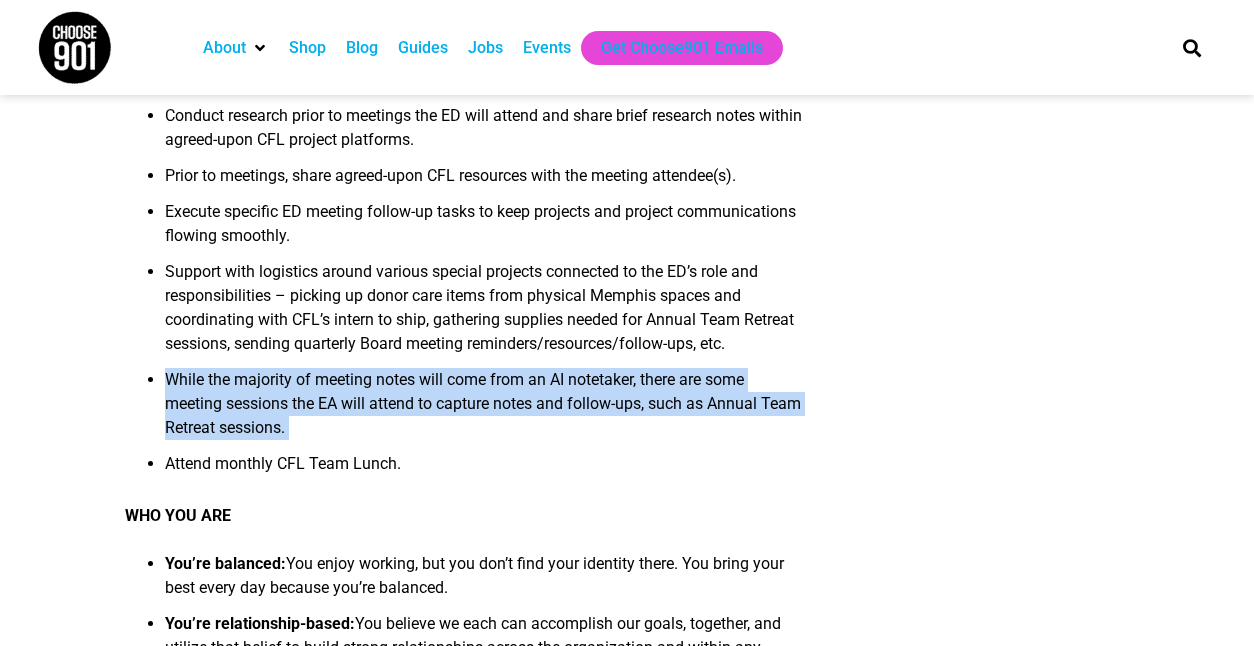 click on "While the majority of meeting notes will come from an AI notetaker, there are some meeting sessions the EA will attend to capture notes and follow-ups, such as Annual Team Retreat sessions." at bounding box center [483, 410] 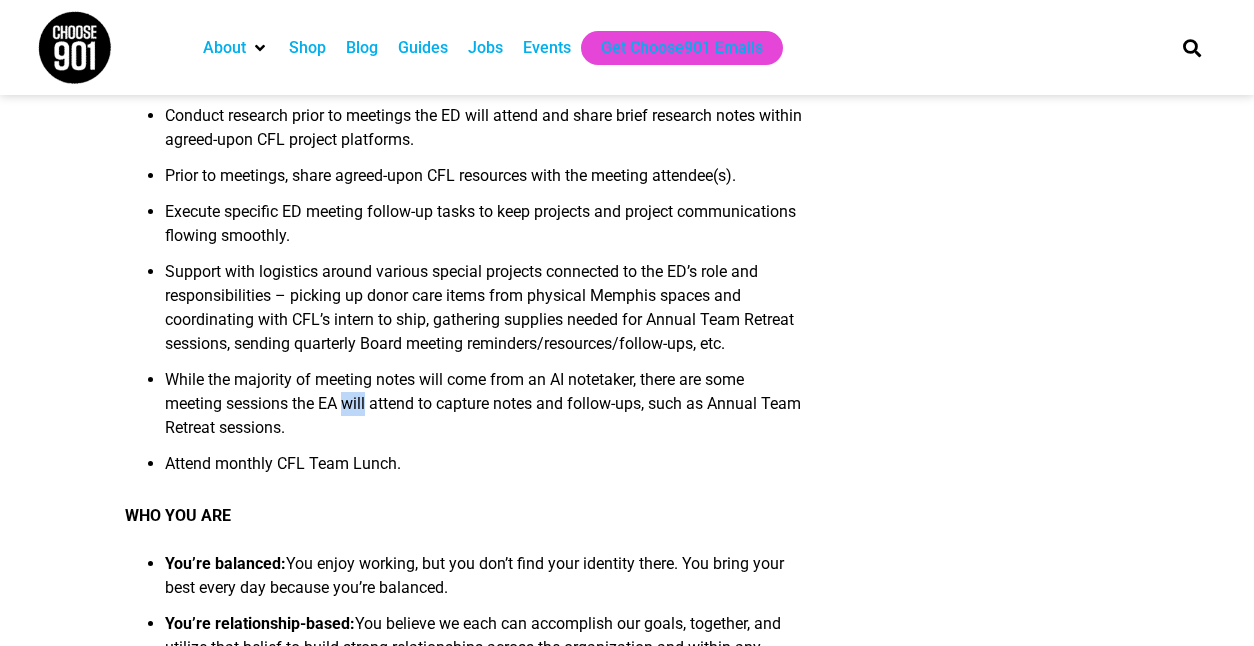 click on "While the majority of meeting notes will come from an AI notetaker, there are some meeting sessions the EA will attend to capture notes and follow-ups, such as Annual Team Retreat sessions." at bounding box center (483, 410) 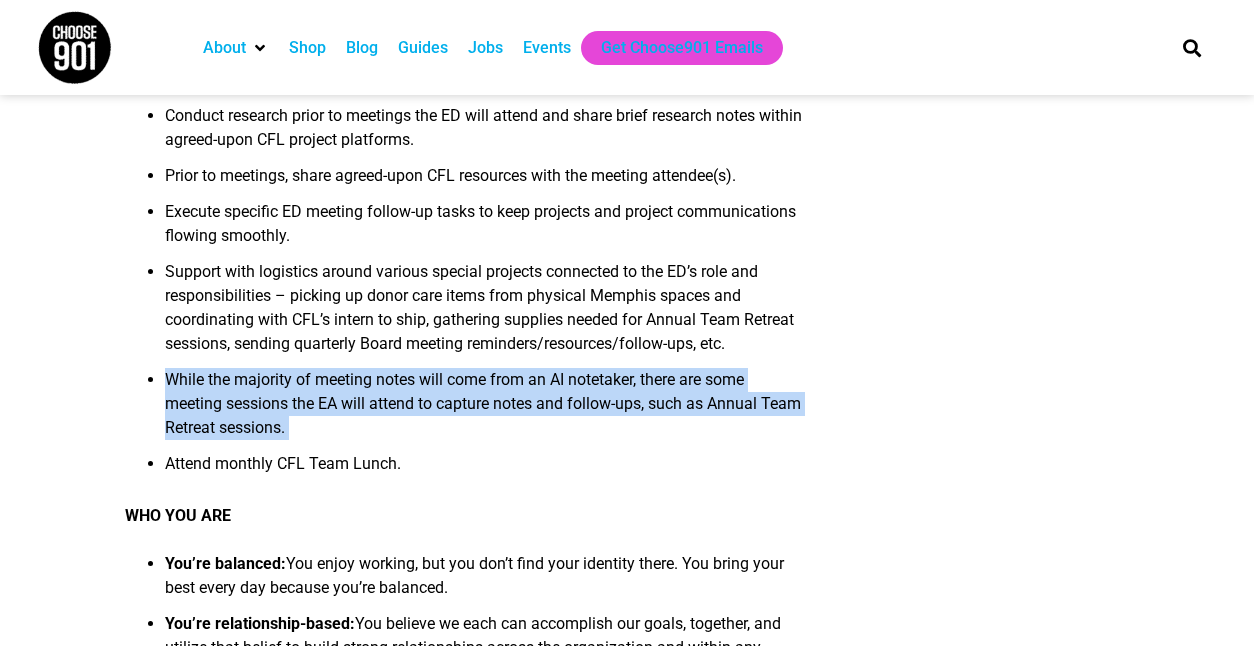 click on "While the majority of meeting notes will come from an AI notetaker, there are some meeting sessions the EA will attend to capture notes and follow-ups, such as Annual Team Retreat sessions." at bounding box center [483, 410] 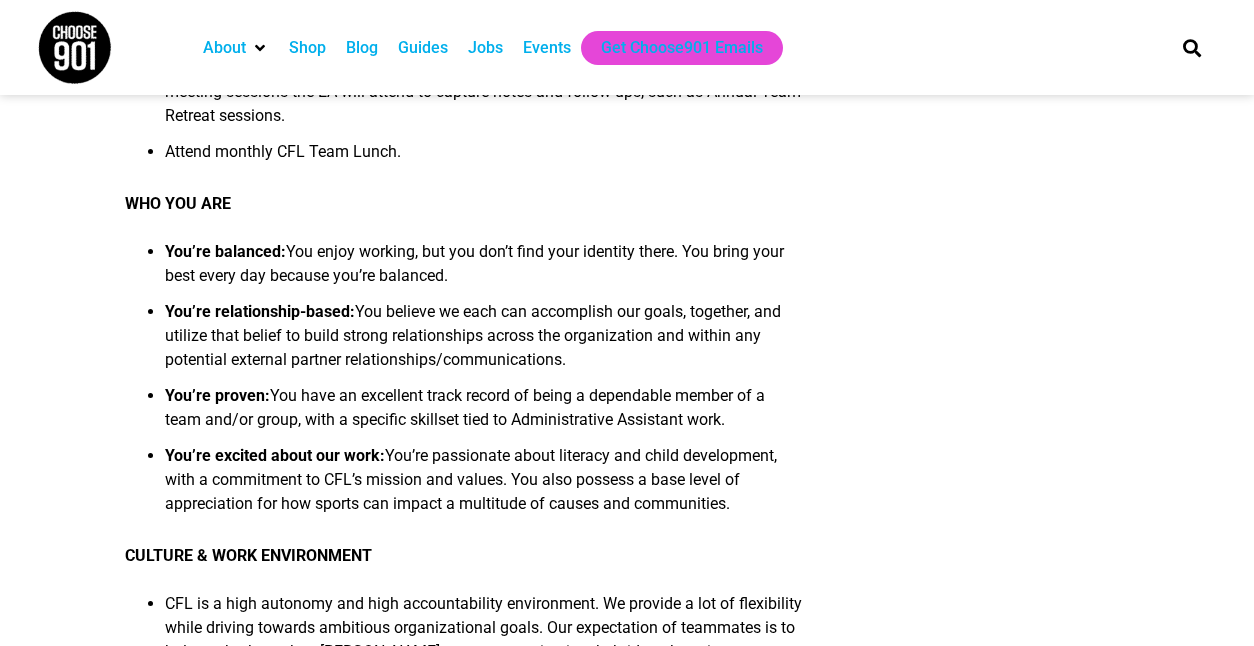 scroll, scrollTop: 2508, scrollLeft: 0, axis: vertical 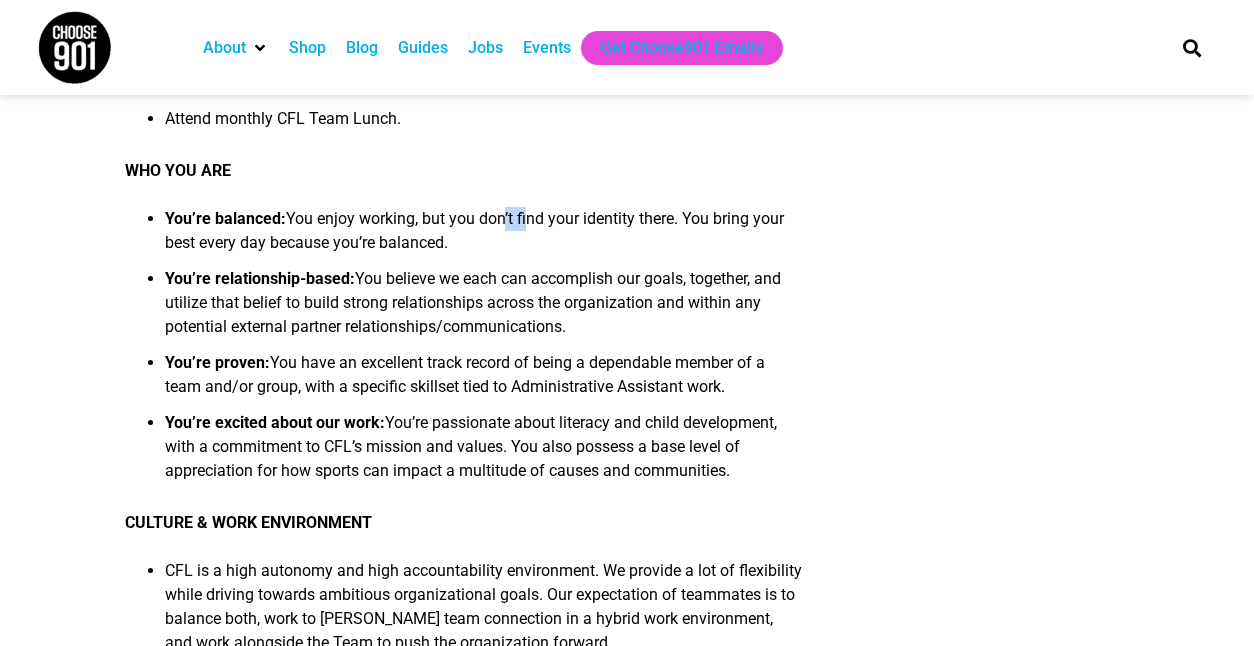 drag, startPoint x: 546, startPoint y: 227, endPoint x: 507, endPoint y: 203, distance: 45.79301 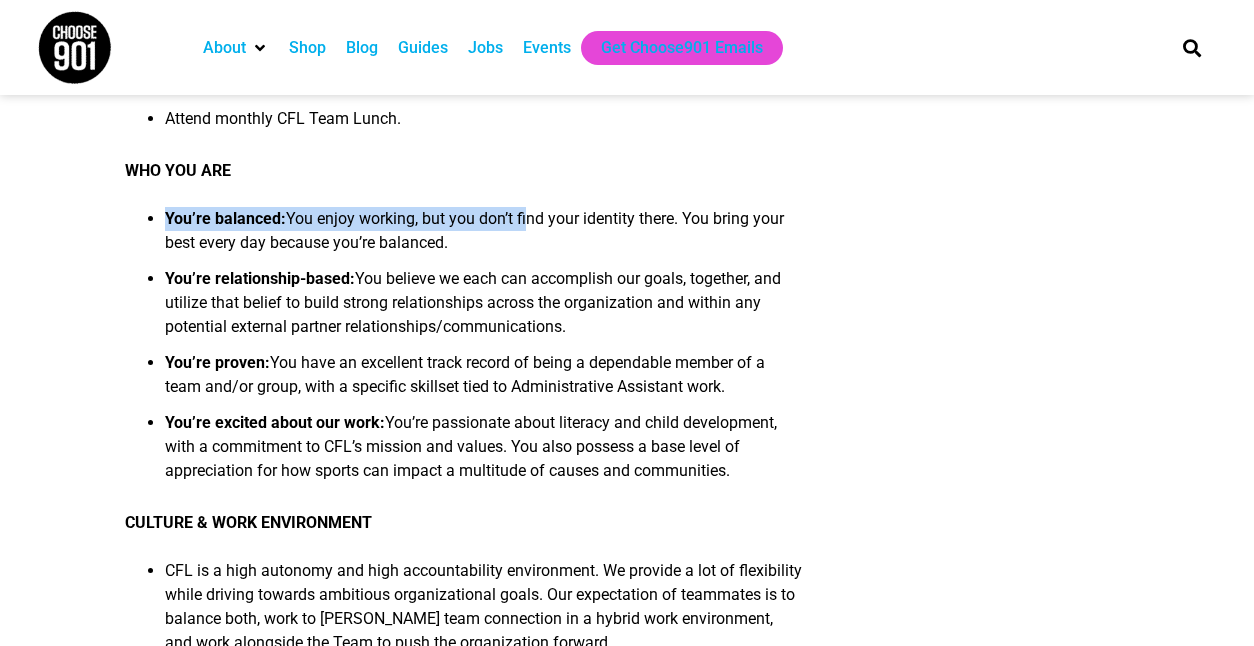 click on "[GEOGRAPHIC_DATA], [GEOGRAPHIC_DATA]
Hybrid Schedule Available – 15 hours per week
ABOUT CHAMPIONS FOR LITERACY
Champions for Literacy (“CFL”) is a non-profit organization headquartered in [GEOGRAPHIC_DATA], [US_STATE]. Since [DATE], CFL has been providing opportunities for athletes, sports teams, and corporate sponsors to impact childhood reading across the country. We create “Resource & Inspire” moments for young readers by partnering with athletes who both fundraise for and volunteer with elementary literacy programs, serving as reading role models.
POSITION SUMMARY
CFL is seeking a results-driven, task-oriented, thorough Executive Assistant (“EA”) who is excited about our mission of harnessing the power of sports to impact childhood reading. This individual will play a key role on the CFL Team, providing administrative support to our Executive Director (“ED”). This role, along with all other roles, ultimately supports our CFL Big Rocks, which are the items we work to move forward each day:" at bounding box center (463, -35) 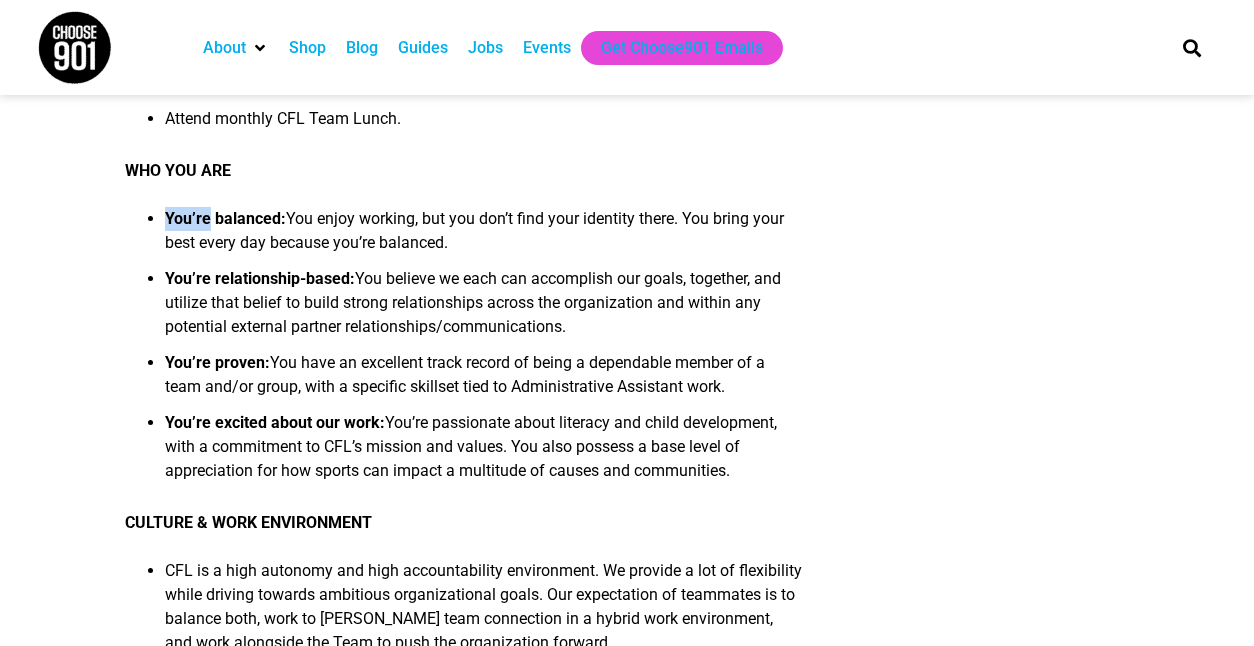 click on "[GEOGRAPHIC_DATA], [GEOGRAPHIC_DATA]
Hybrid Schedule Available – 15 hours per week
ABOUT CHAMPIONS FOR LITERACY
Champions for Literacy (“CFL”) is a non-profit organization headquartered in [GEOGRAPHIC_DATA], [US_STATE]. Since [DATE], CFL has been providing opportunities for athletes, sports teams, and corporate sponsors to impact childhood reading across the country. We create “Resource & Inspire” moments for young readers by partnering with athletes who both fundraise for and volunteer with elementary literacy programs, serving as reading role models.
POSITION SUMMARY
CFL is seeking a results-driven, task-oriented, thorough Executive Assistant (“EA”) who is excited about our mission of harnessing the power of sports to impact childhood reading. This individual will play a key role on the CFL Team, providing administrative support to our Executive Director (“ED”). This role, along with all other roles, ultimately supports our CFL Big Rocks, which are the items we work to move forward each day:" at bounding box center [463, -35] 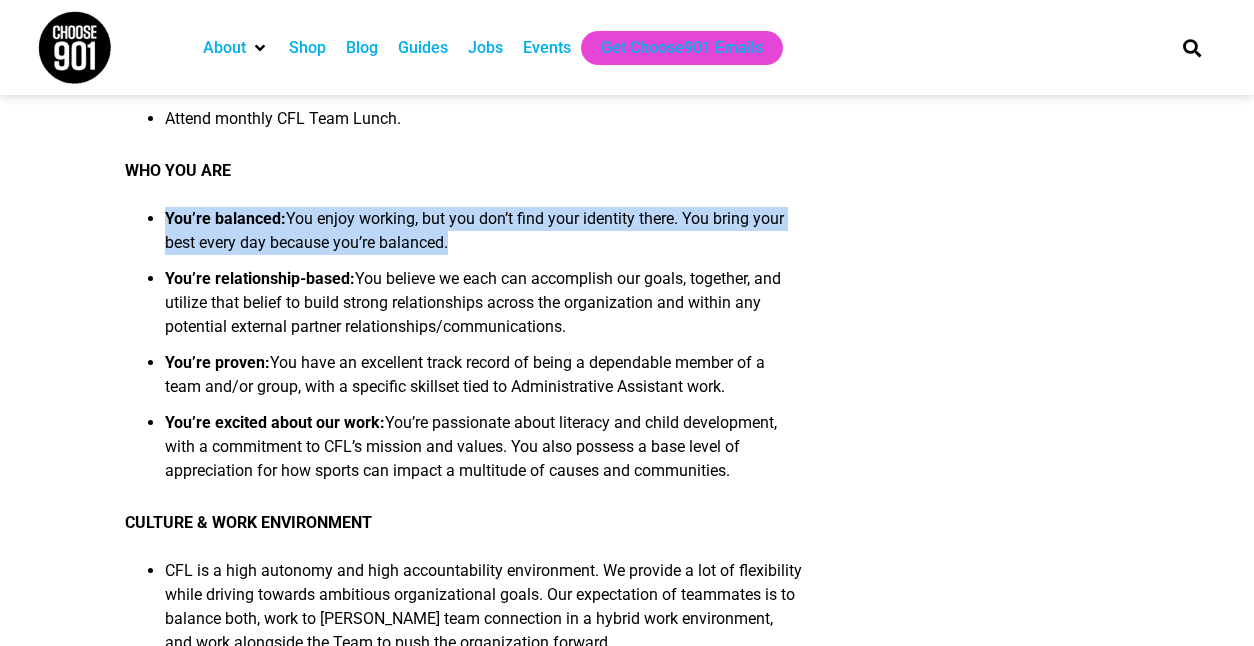 click on "[GEOGRAPHIC_DATA], [GEOGRAPHIC_DATA]
Hybrid Schedule Available – 15 hours per week
ABOUT CHAMPIONS FOR LITERACY
Champions for Literacy (“CFL”) is a non-profit organization headquartered in [GEOGRAPHIC_DATA], [US_STATE]. Since [DATE], CFL has been providing opportunities for athletes, sports teams, and corporate sponsors to impact childhood reading across the country. We create “Resource & Inspire” moments for young readers by partnering with athletes who both fundraise for and volunteer with elementary literacy programs, serving as reading role models.
POSITION SUMMARY
CFL is seeking a results-driven, task-oriented, thorough Executive Assistant (“EA”) who is excited about our mission of harnessing the power of sports to impact childhood reading. This individual will play a key role on the CFL Team, providing administrative support to our Executive Director (“ED”). This role, along with all other roles, ultimately supports our CFL Big Rocks, which are the items we work to move forward each day:" at bounding box center [463, -35] 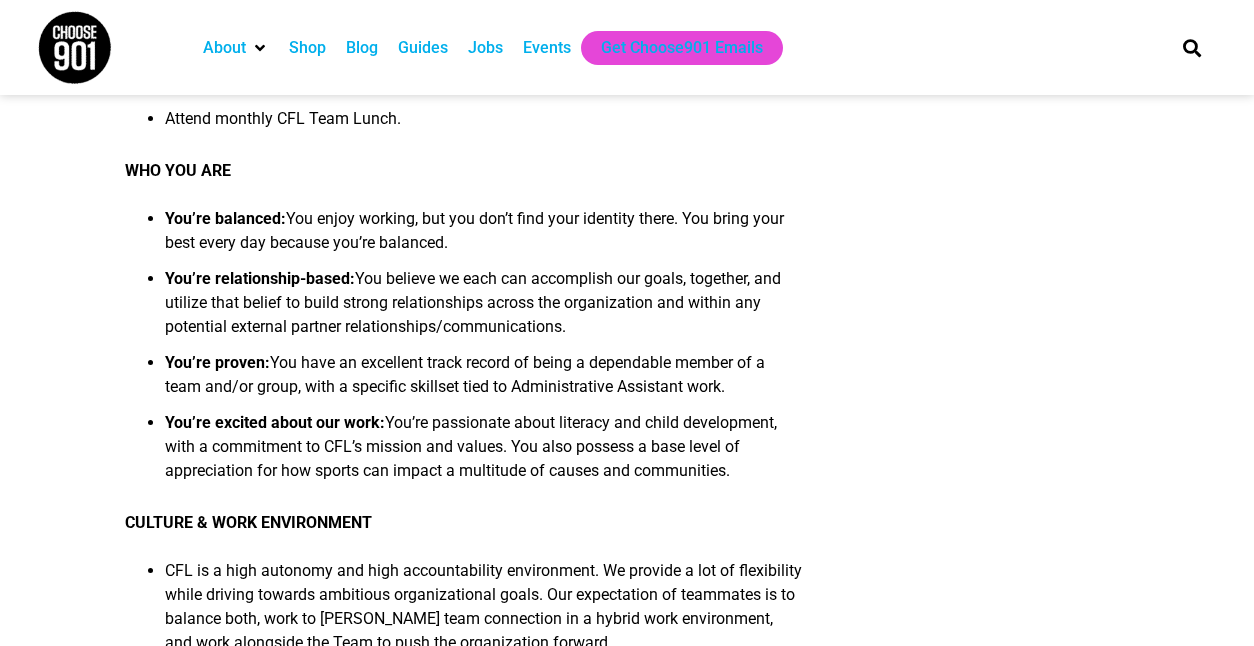 click on "You’re relationship-based:  You believe we each can accomplish our goals, together, and utilize that belief to build strong relationships across the organization and within any potential external partner relationships/communications." at bounding box center [483, 309] 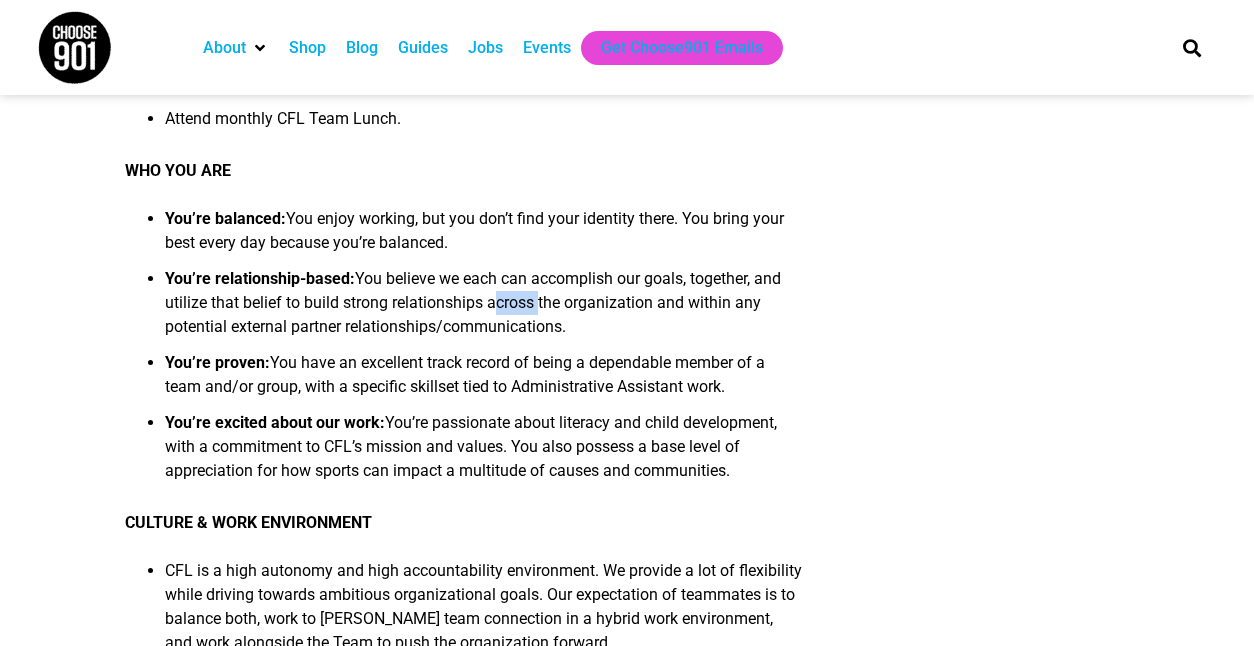 click on "You’re relationship-based:  You believe we each can accomplish our goals, together, and utilize that belief to build strong relationships across the organization and within any potential external partner relationships/communications." at bounding box center (483, 309) 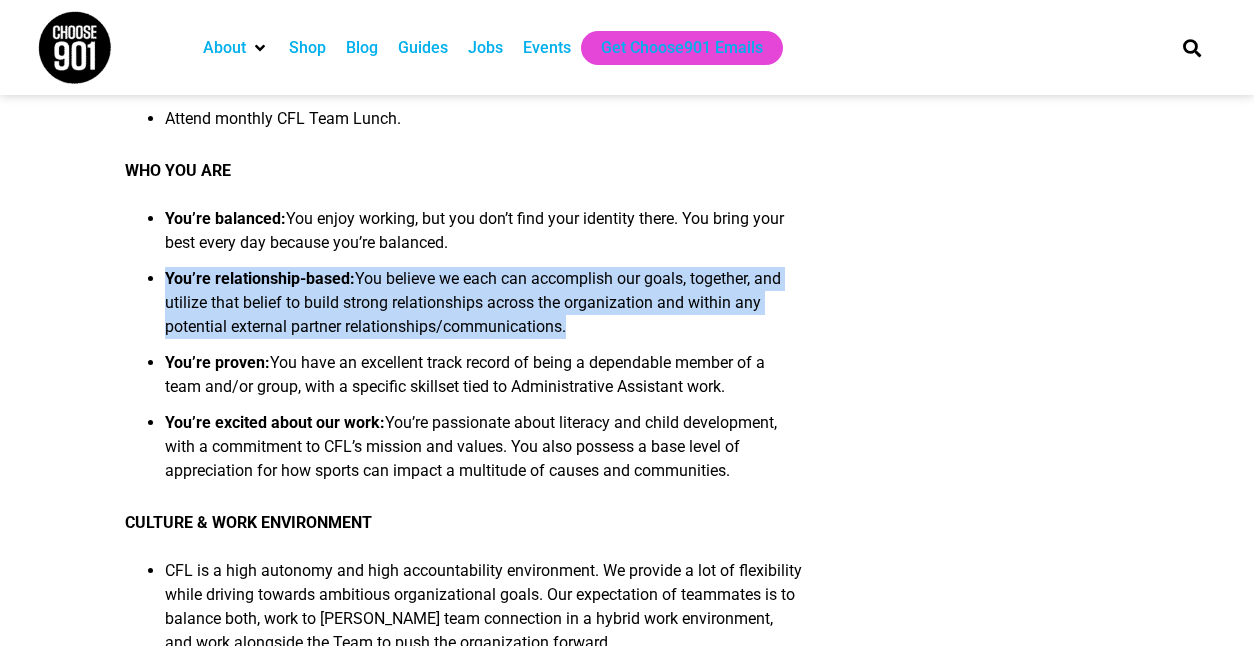 click on "You’re relationship-based:  You believe we each can accomplish our goals, together, and utilize that belief to build strong relationships across the organization and within any potential external partner relationships/communications." at bounding box center [483, 309] 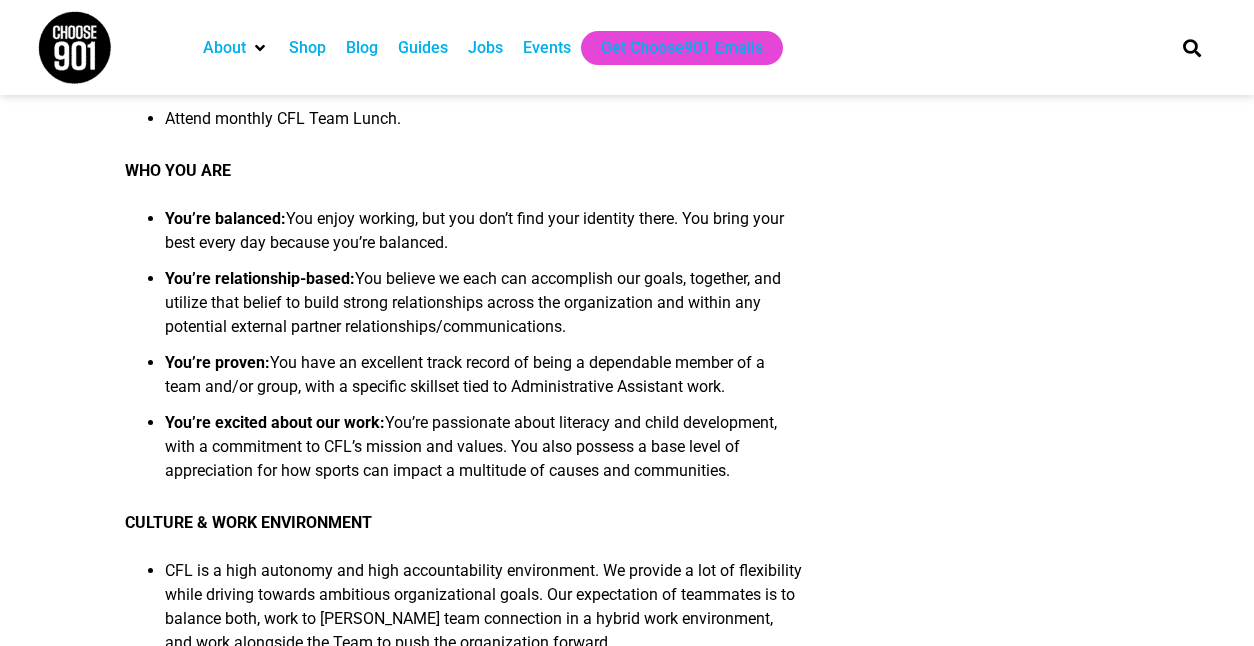 click on "You’re balanced:  You enjoy working, but you don’t find your identity there. You bring your best every day because you’re balanced." at bounding box center (483, 237) 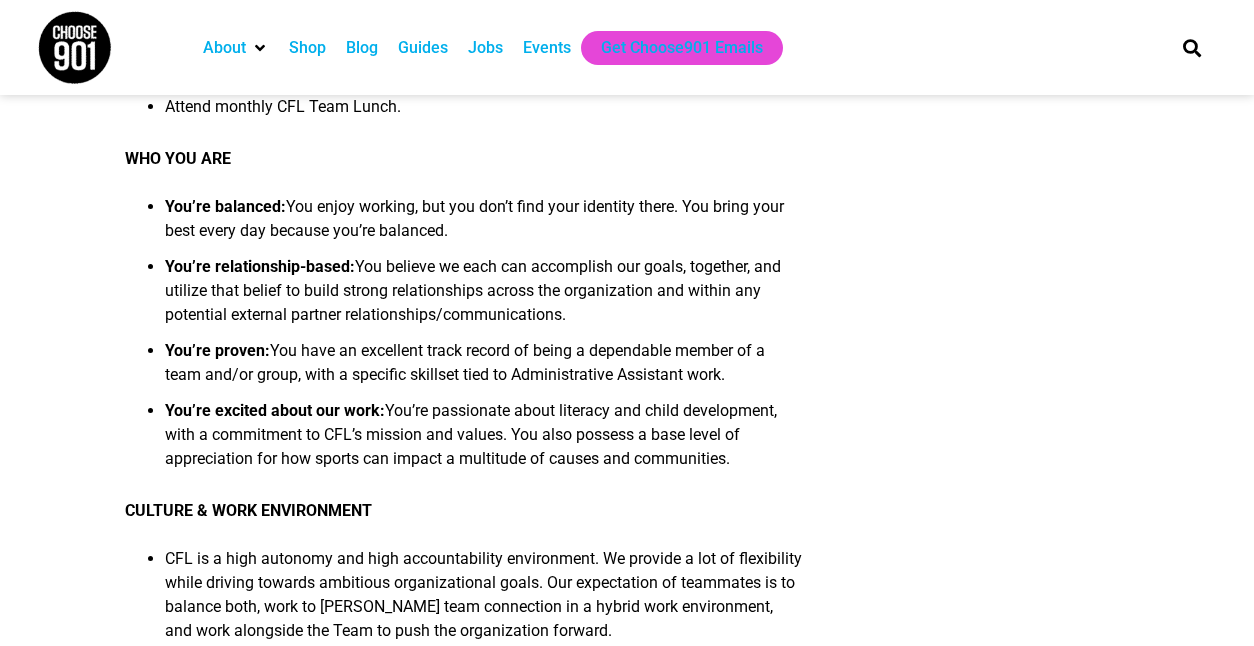 scroll, scrollTop: 2521, scrollLeft: 0, axis: vertical 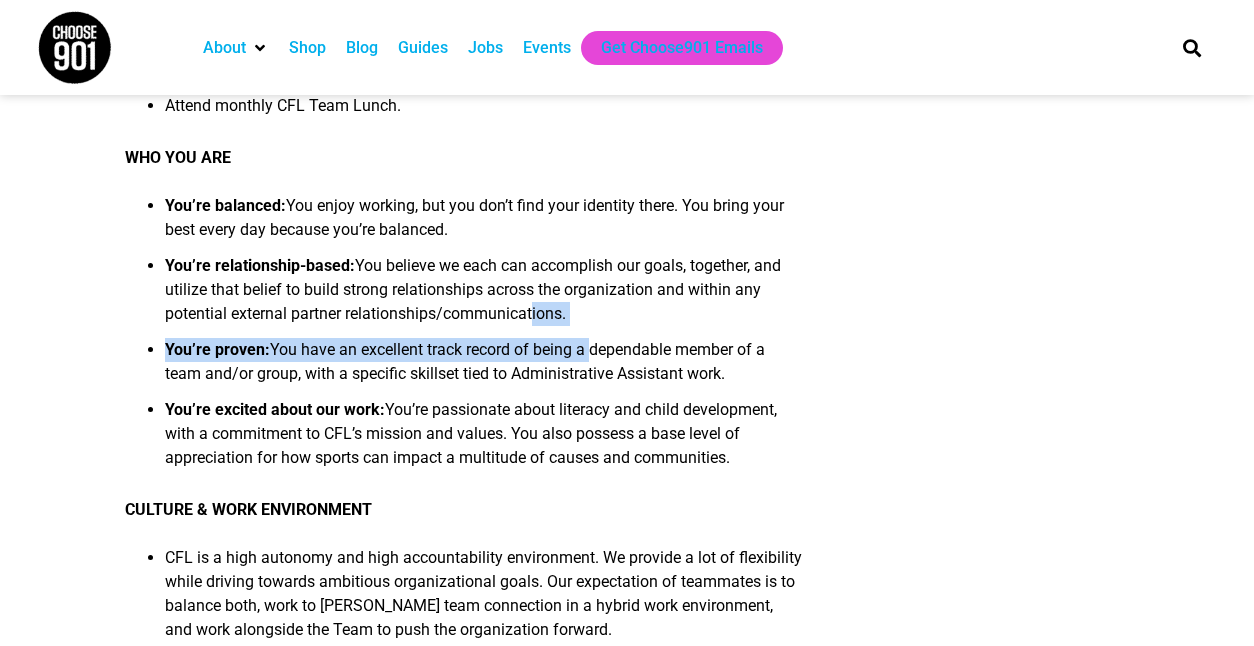 drag, startPoint x: 606, startPoint y: 341, endPoint x: 549, endPoint y: 293, distance: 74.518456 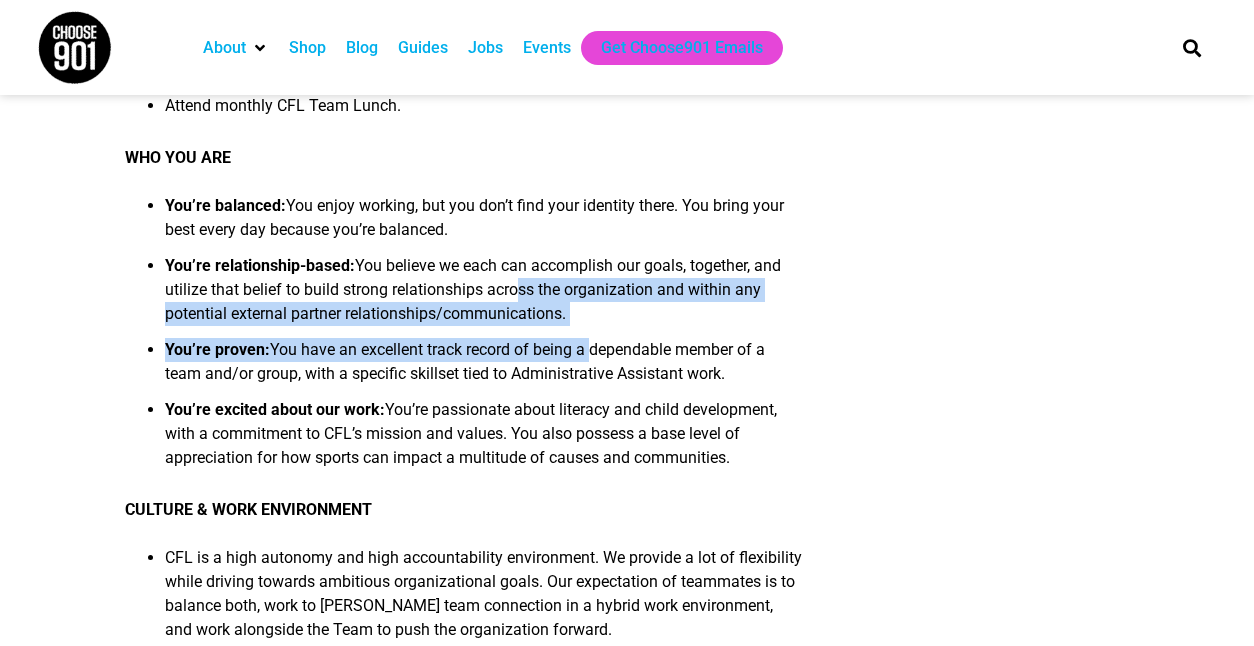 click on "You’re relationship-based:  You believe we each can accomplish our goals, together, and utilize that belief to build strong relationships across the organization and within any potential external partner relationships/communications." at bounding box center [483, 296] 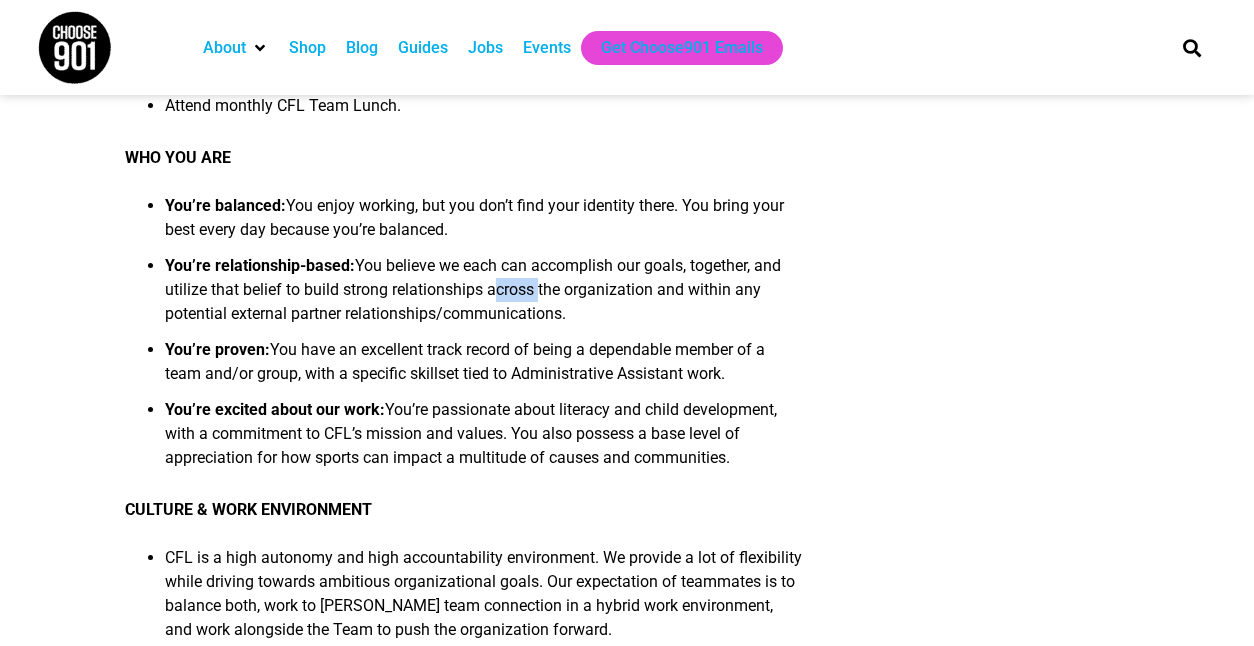 click on "You’re relationship-based:  You believe we each can accomplish our goals, together, and utilize that belief to build strong relationships across the organization and within any potential external partner relationships/communications." at bounding box center [483, 296] 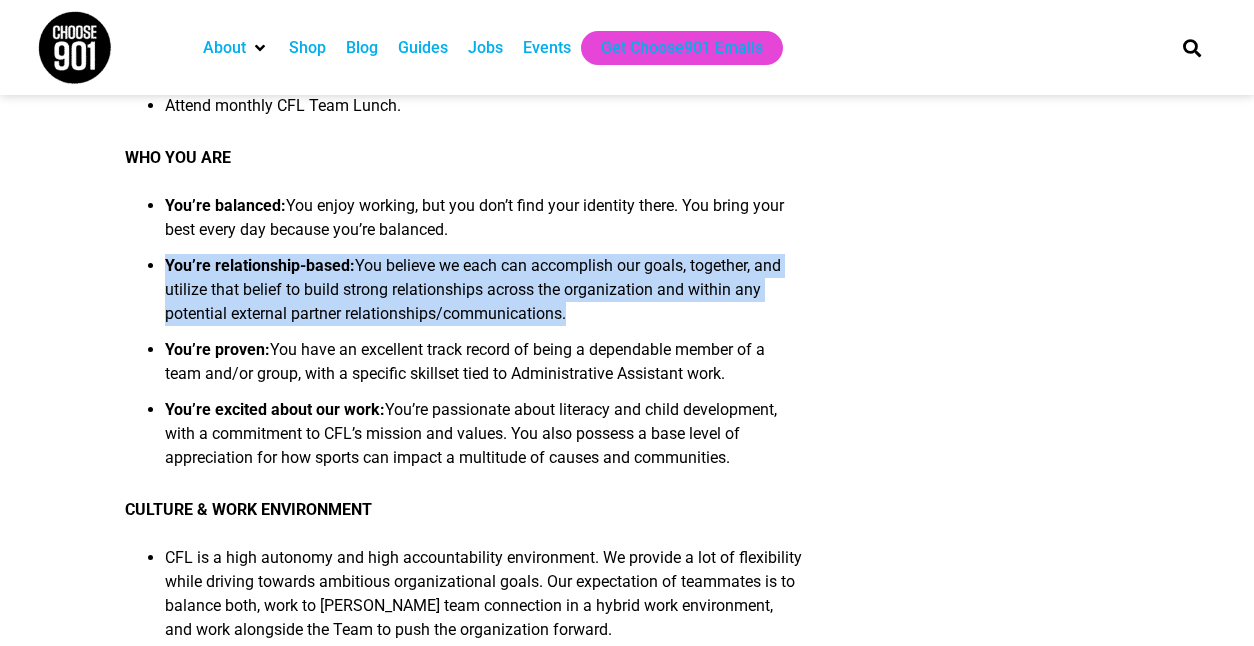 click on "You’re relationship-based:  You believe we each can accomplish our goals, together, and utilize that belief to build strong relationships across the organization and within any potential external partner relationships/communications." at bounding box center [483, 296] 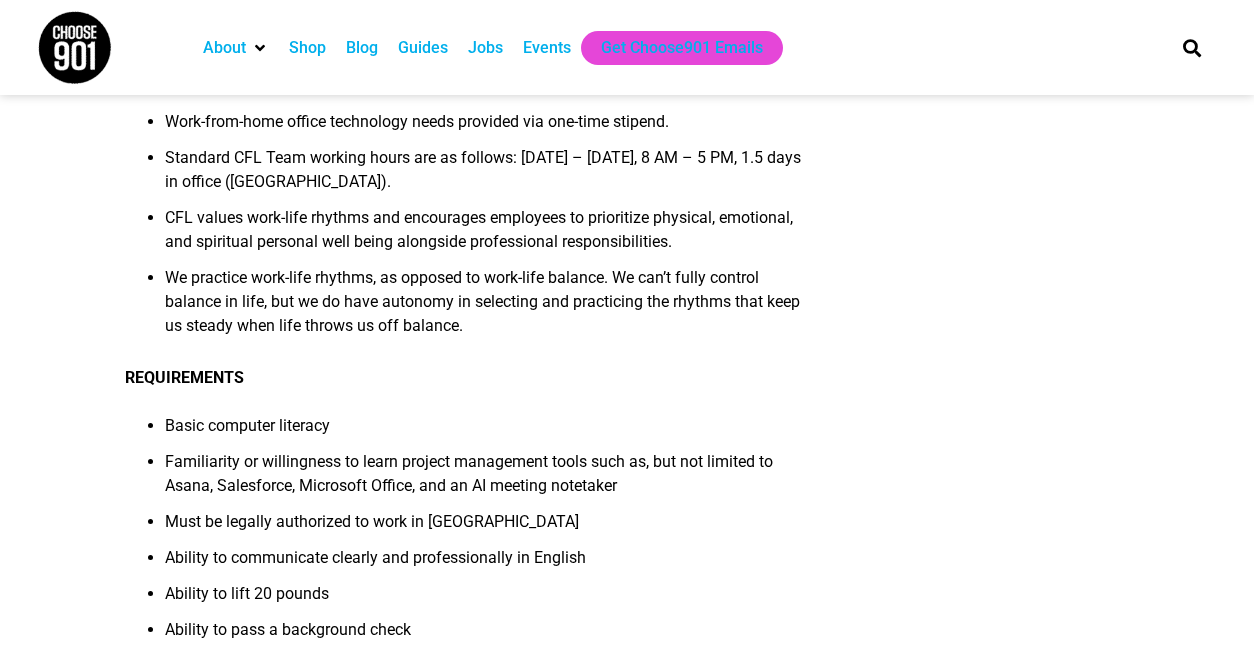 scroll, scrollTop: 3169, scrollLeft: 0, axis: vertical 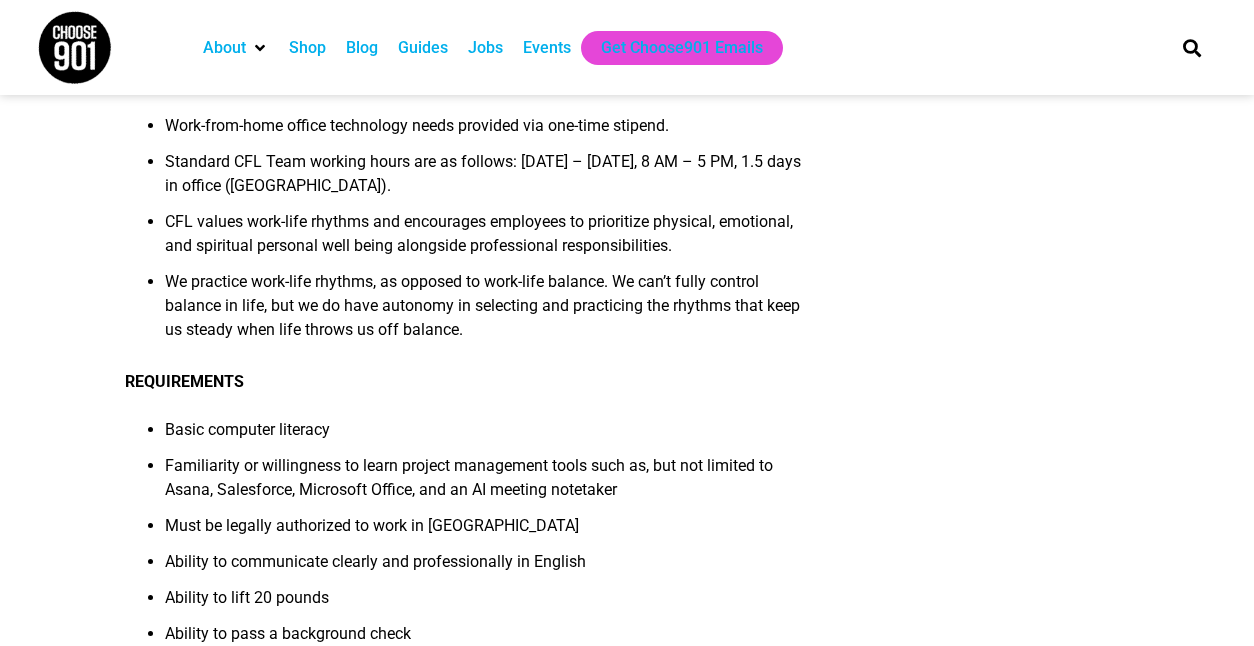 click on "Standard CFL Team working hours are as follows: [DATE] – [DATE], 8 AM – 5 PM, 1.5 days in office ([GEOGRAPHIC_DATA])." at bounding box center [483, 180] 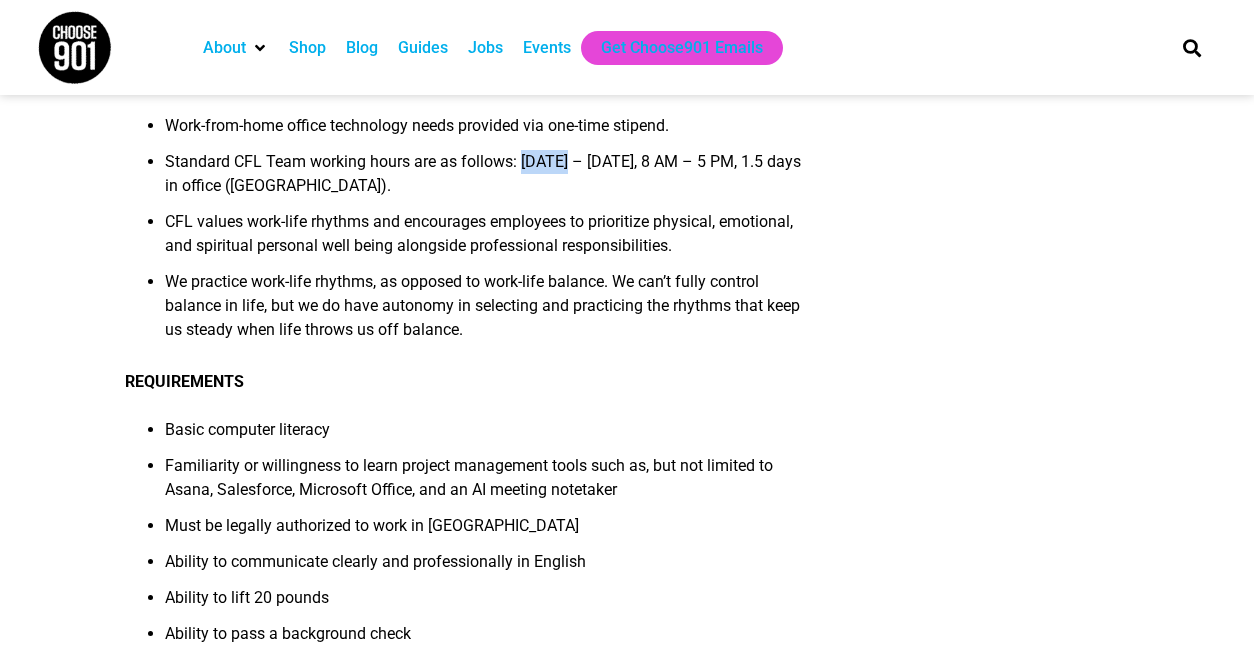 click on "Standard CFL Team working hours are as follows: [DATE] – [DATE], 8 AM – 5 PM, 1.5 days in office ([GEOGRAPHIC_DATA])." at bounding box center [483, 180] 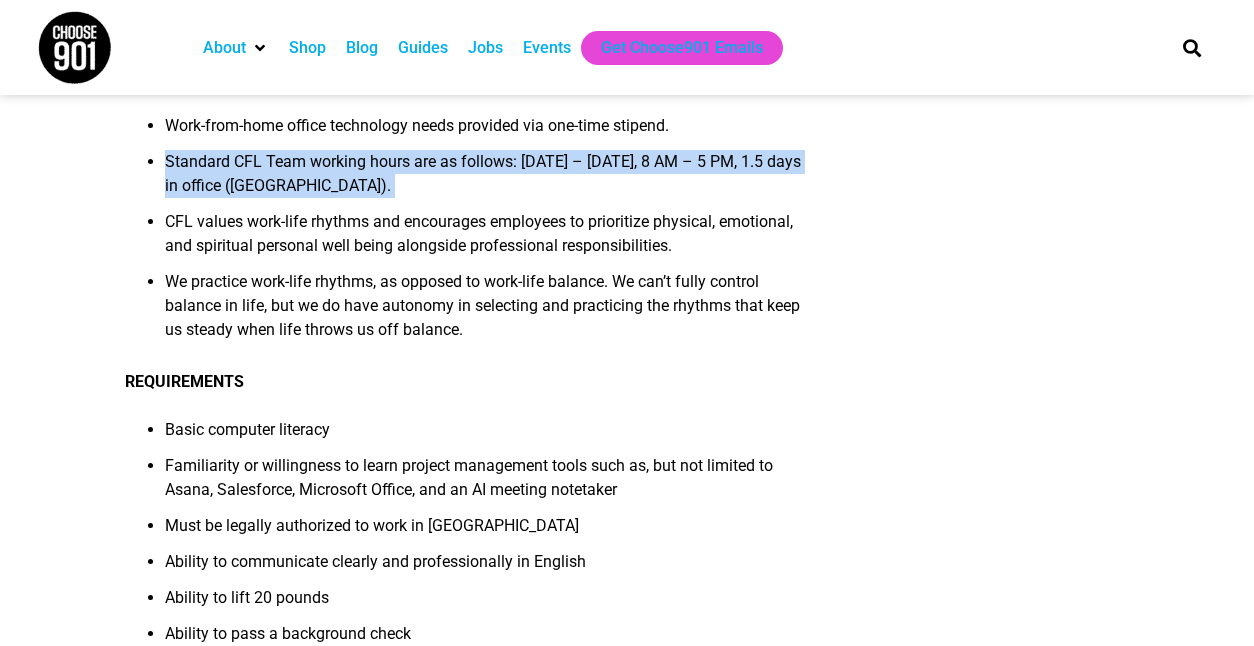 click on "Standard CFL Team working hours are as follows: [DATE] – [DATE], 8 AM – 5 PM, 1.5 days in office ([GEOGRAPHIC_DATA])." at bounding box center (483, 180) 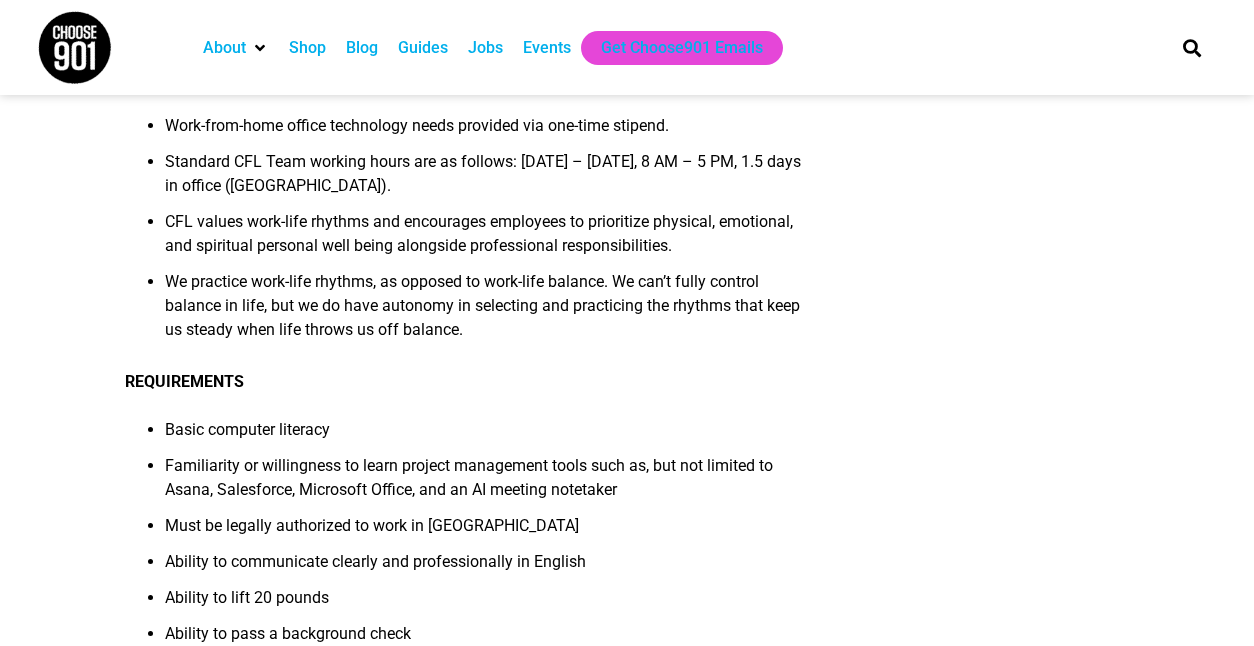 click on "CFL values work-life rhythms and encourages employees to prioritize physical, emotional, and spiritual personal well being alongside professional responsibilities." at bounding box center (483, 240) 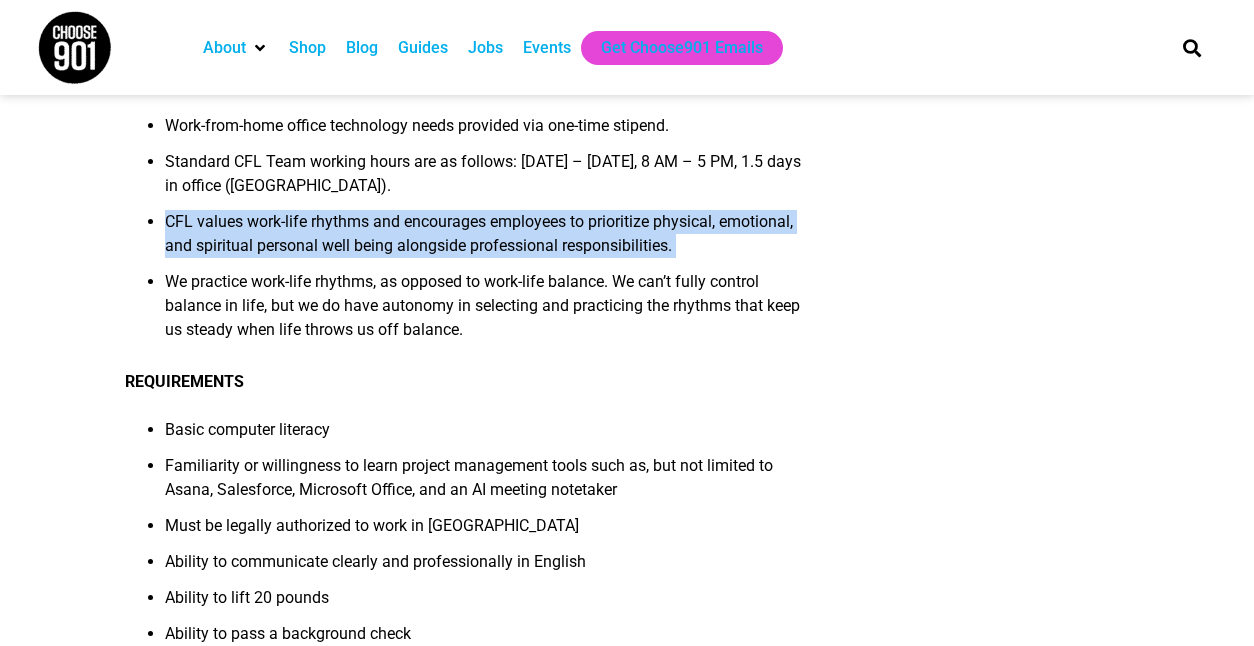 click on "CFL values work-life rhythms and encourages employees to prioritize physical, emotional, and spiritual personal well being alongside professional responsibilities." at bounding box center [483, 240] 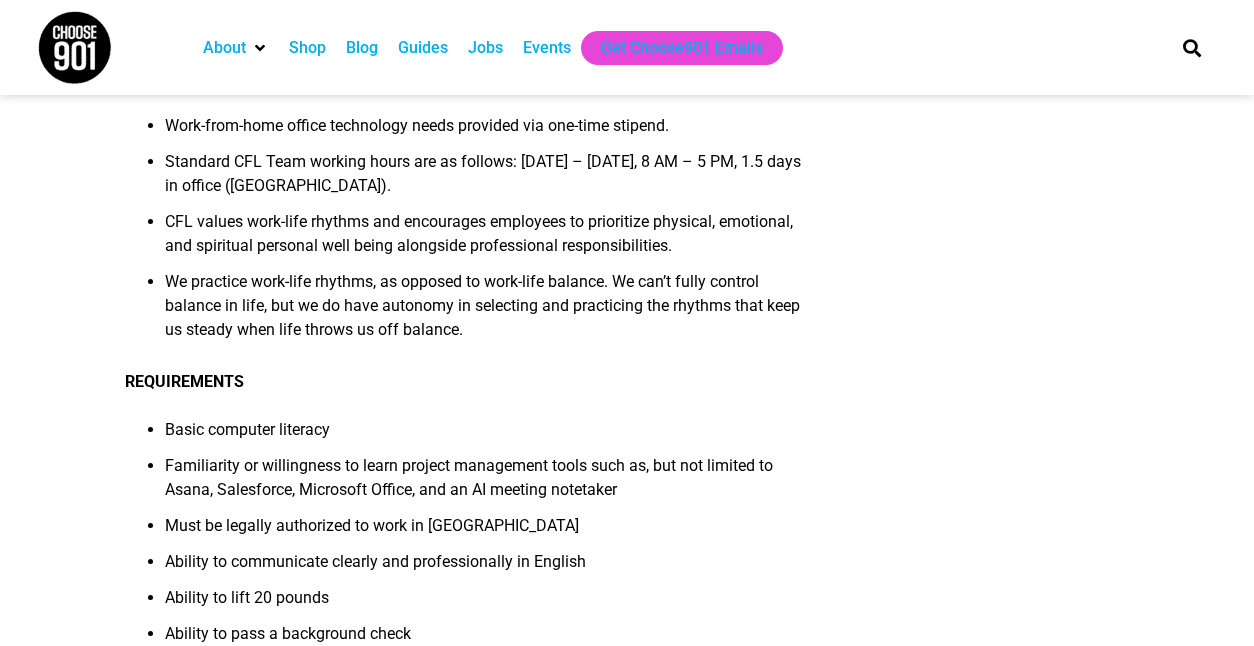 click on "CFL values work-life rhythms and encourages employees to prioritize physical, emotional, and spiritual personal well being alongside professional responsibilities." at bounding box center (483, 240) 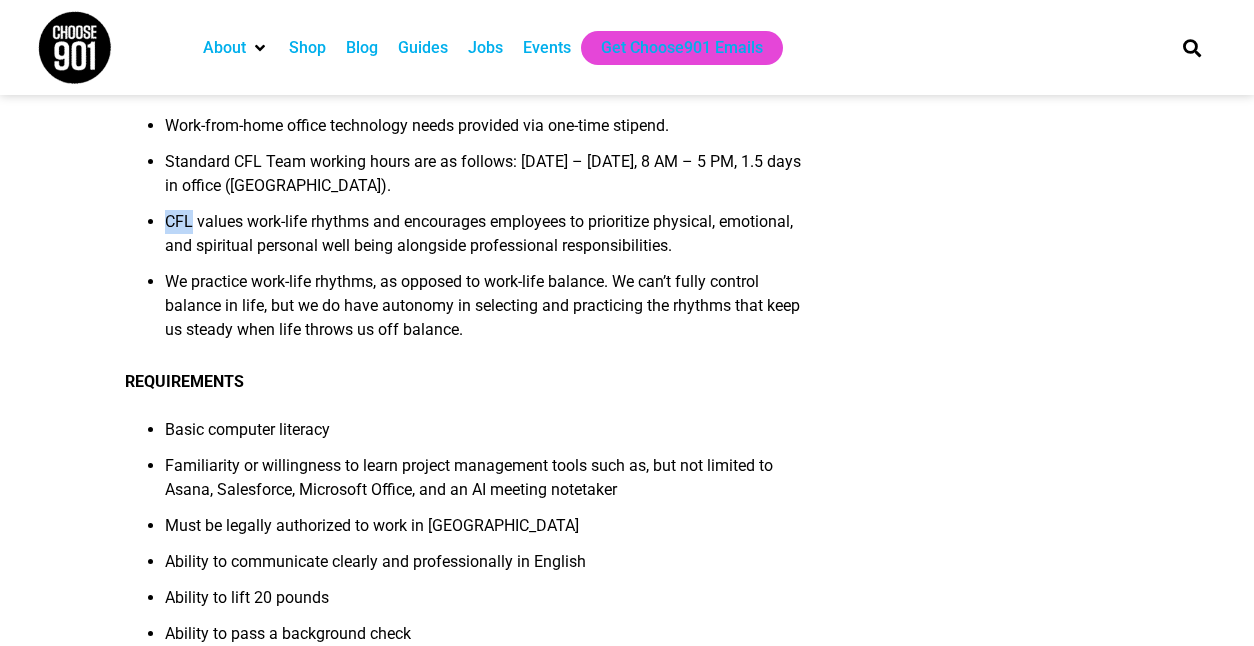click on "CFL values work-life rhythms and encourages employees to prioritize physical, emotional, and spiritual personal well being alongside professional responsibilities." at bounding box center (483, 240) 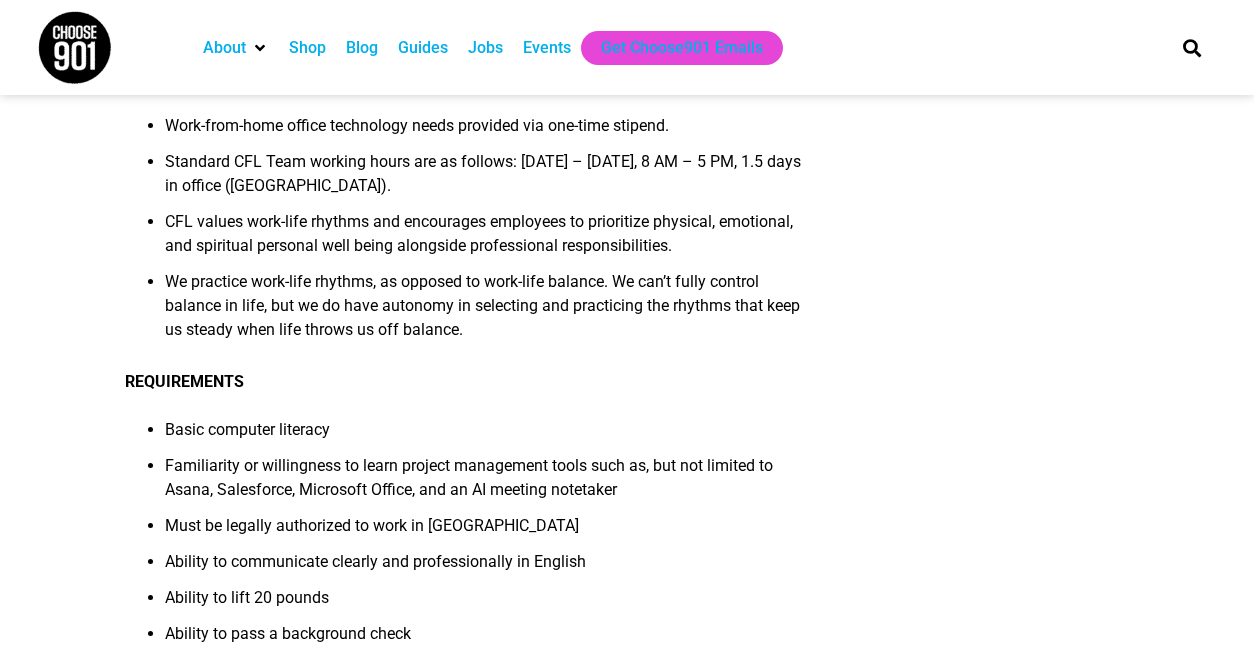 click on "We practice work-life rhythms, as opposed to work-life balance. We can’t fully control balance in life, but we do have autonomy in selecting and practicing the rhythms that keep us steady when life throws us off balance." at bounding box center (483, 312) 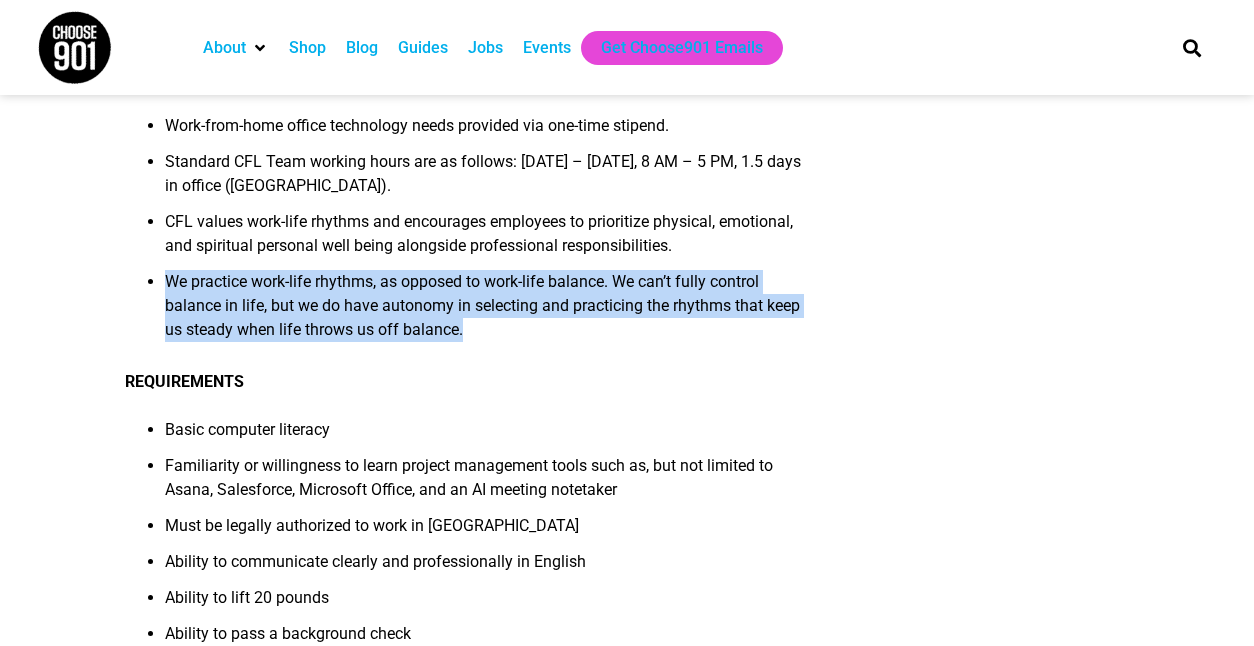 click on "We practice work-life rhythms, as opposed to work-life balance. We can’t fully control balance in life, but we do have autonomy in selecting and practicing the rhythms that keep us steady when life throws us off balance." at bounding box center (483, 312) 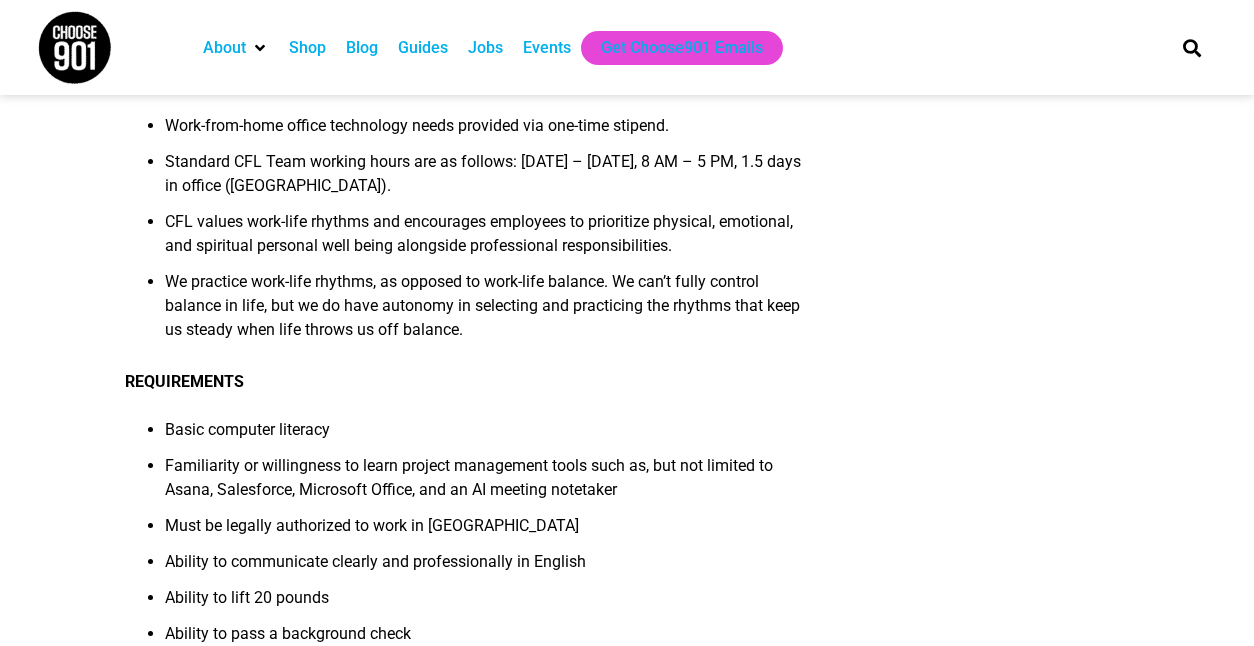 click on "CFL values work-life rhythms and encourages employees to prioritize physical, emotional, and spiritual personal well being alongside professional responsibilities." at bounding box center [483, 240] 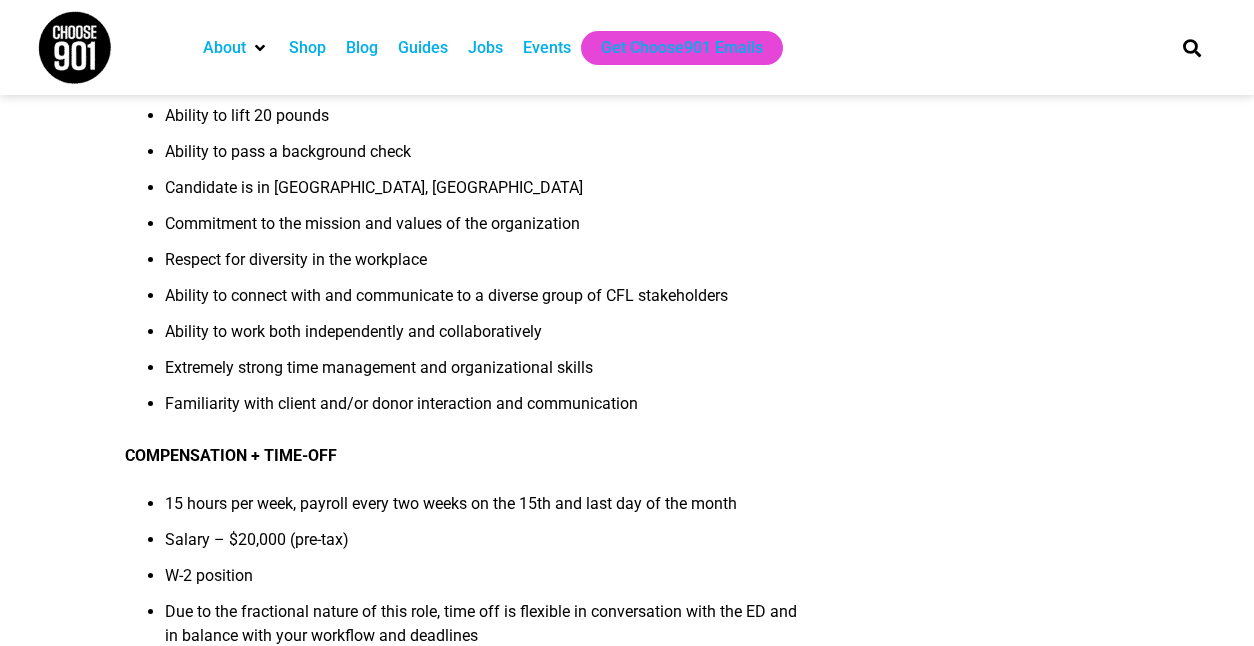 scroll, scrollTop: 3656, scrollLeft: 0, axis: vertical 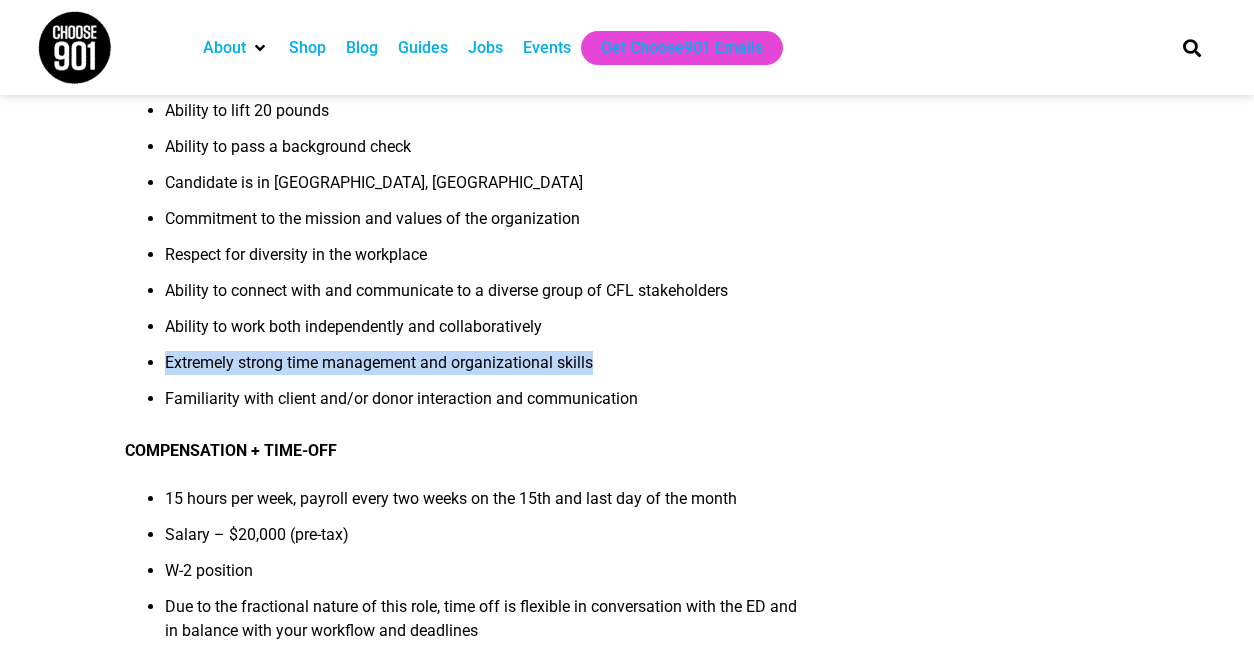 drag, startPoint x: 640, startPoint y: 364, endPoint x: 598, endPoint y: 304, distance: 73.239334 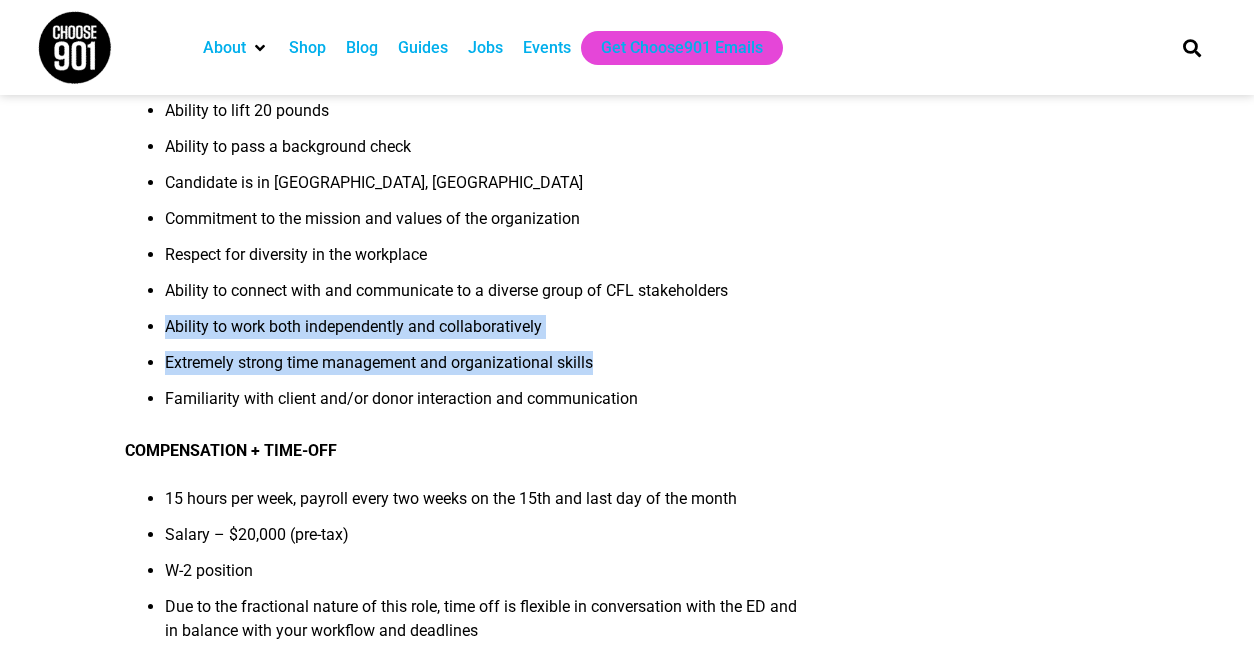 click on "Ability to connect with and communicate to a diverse group of CFL stakeholders" at bounding box center (483, 297) 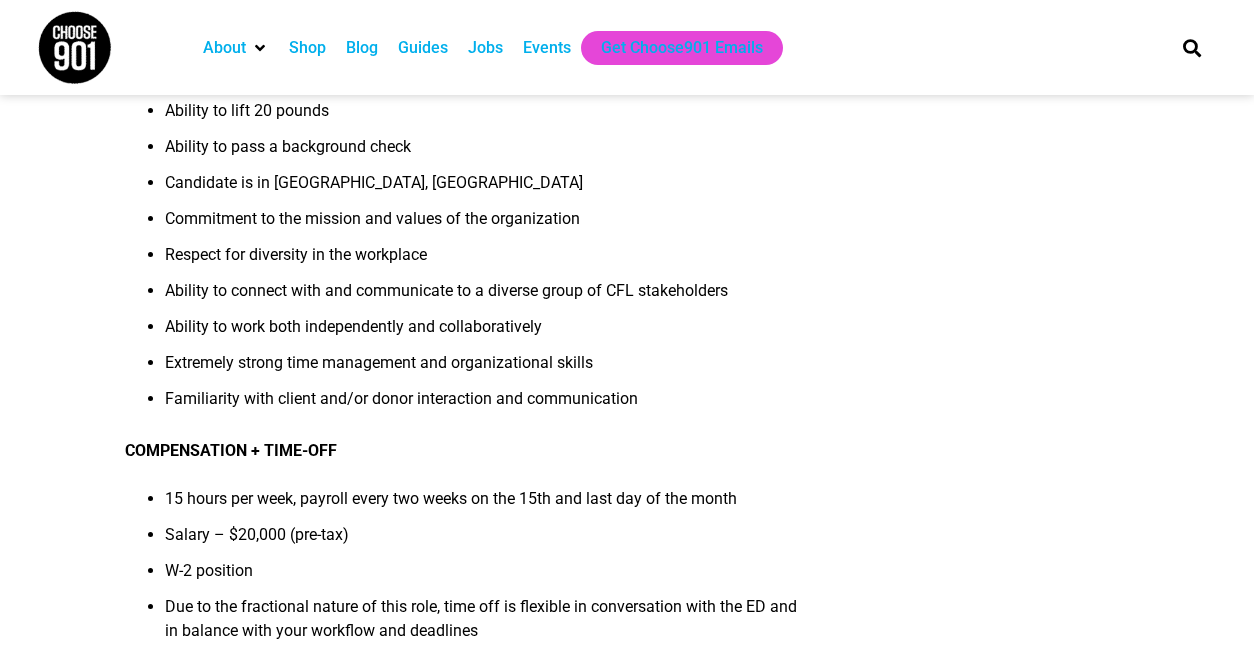 click on "Ability to connect with and communicate to a diverse group of CFL stakeholders" at bounding box center [483, 297] 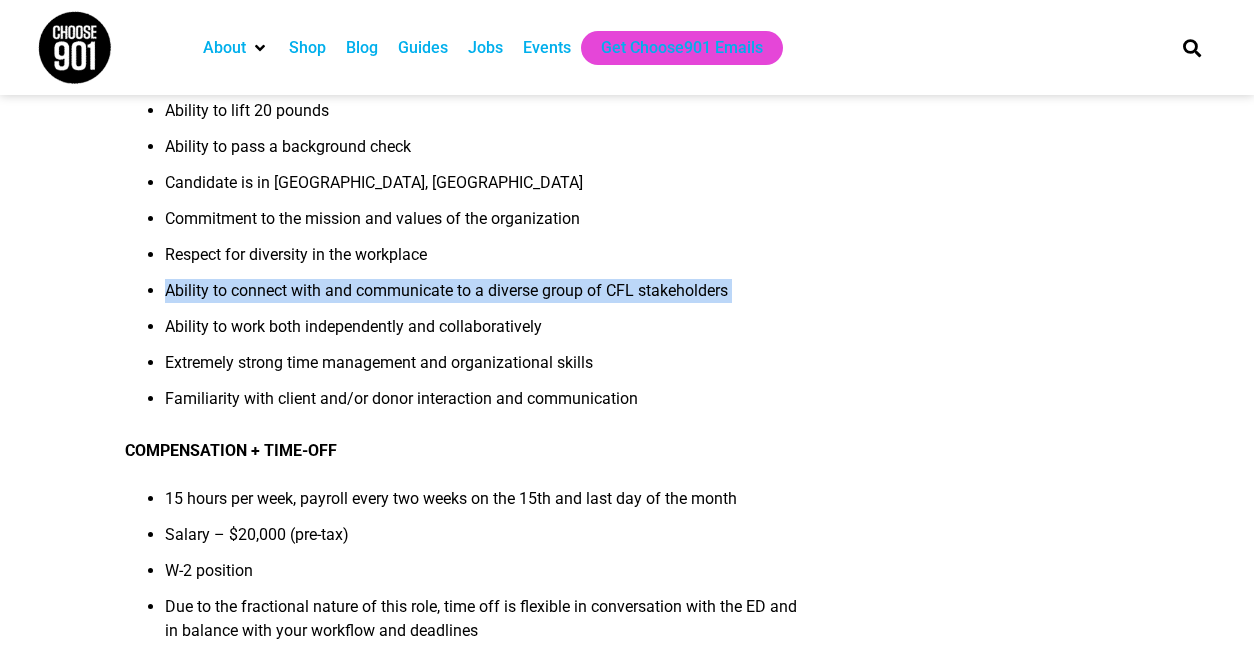 click on "Ability to connect with and communicate to a diverse group of CFL stakeholders" at bounding box center (483, 297) 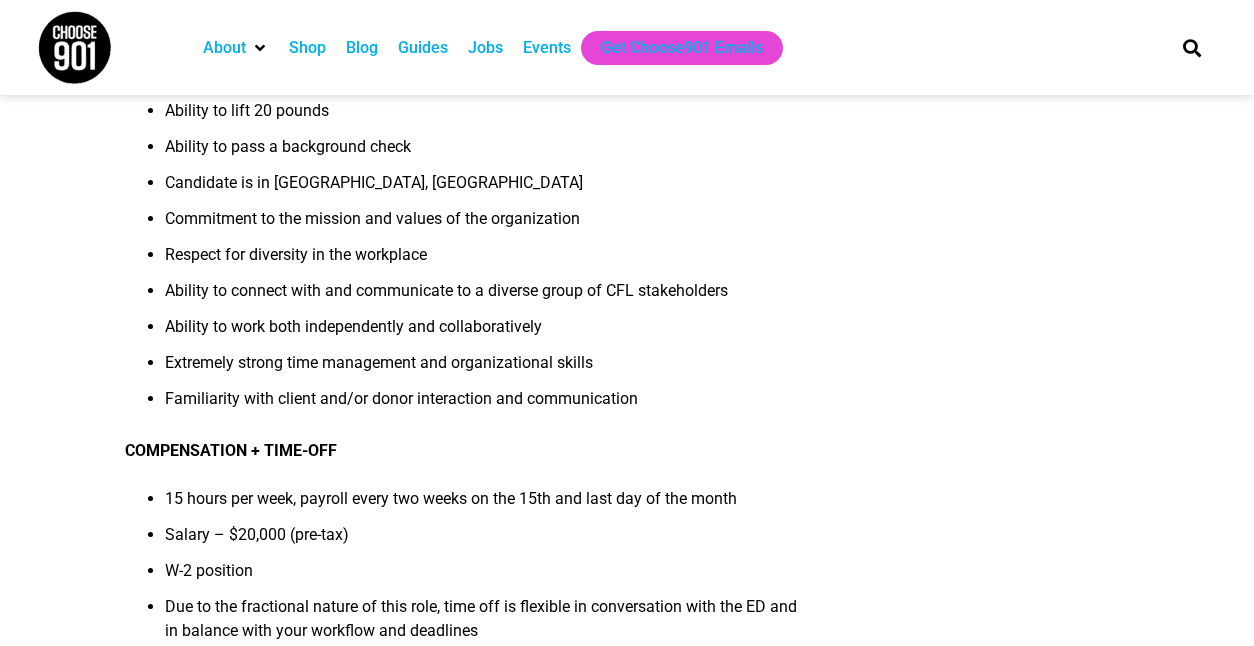 click on "Ability to work both independently and collaboratively" at bounding box center [483, 333] 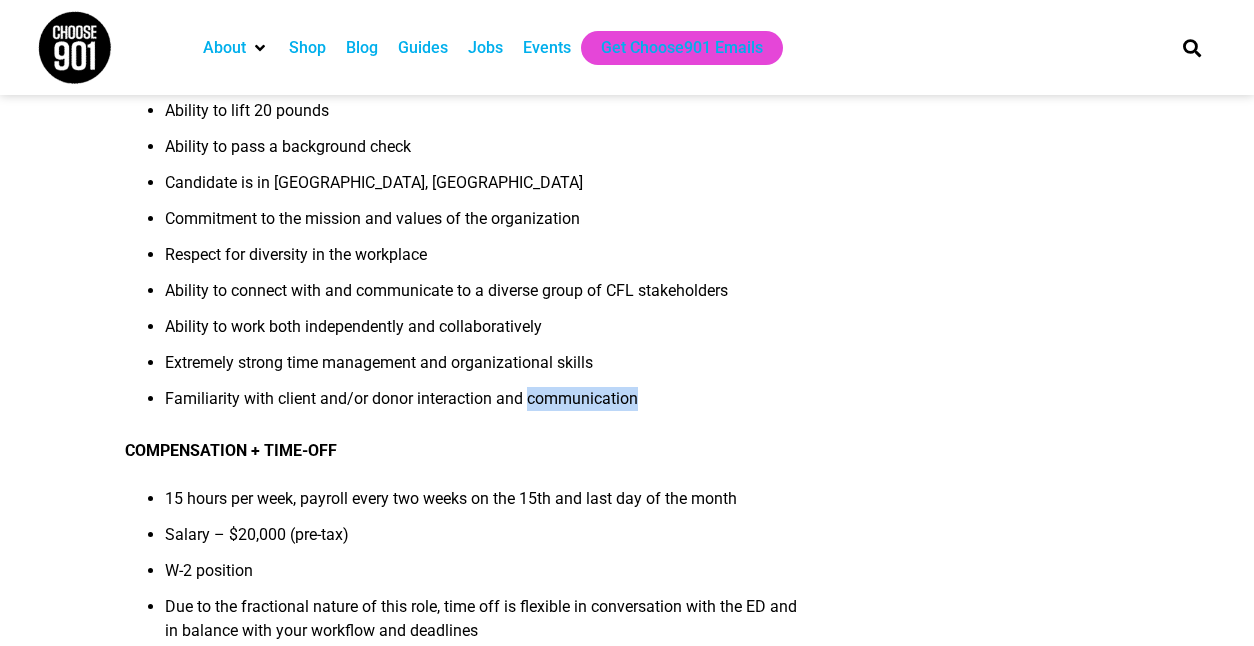 click on "Familiarity with client and/or donor interaction and communication" at bounding box center [483, 405] 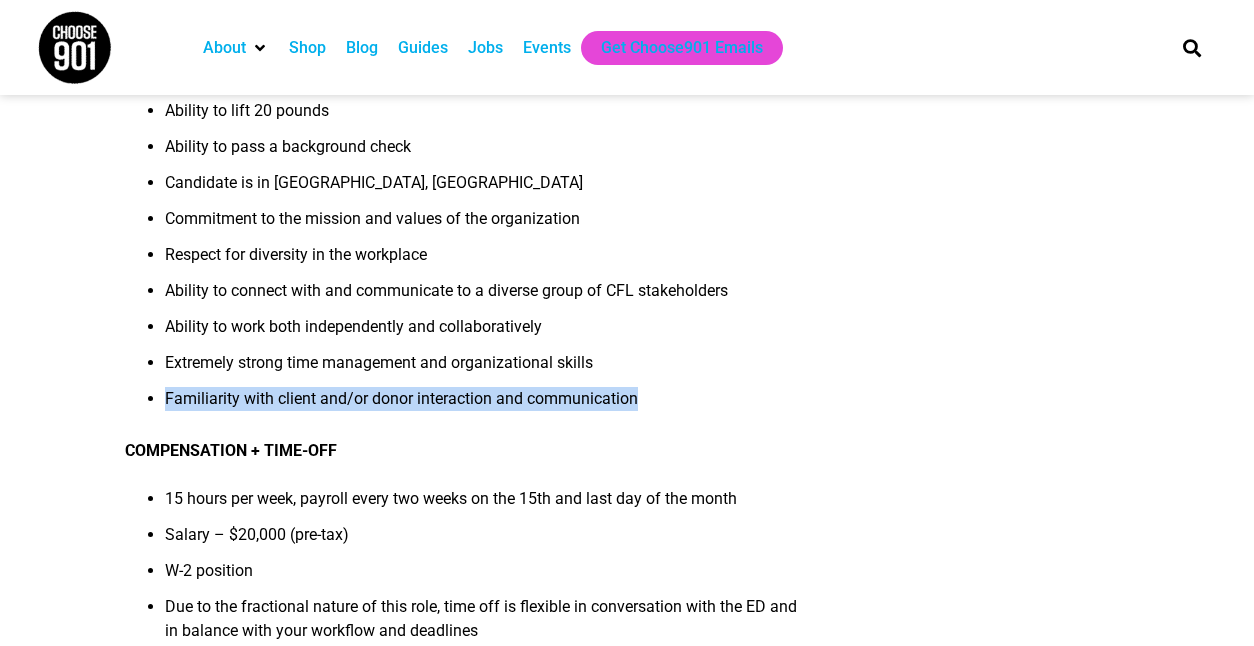 click on "Familiarity with client and/or donor interaction and communication" at bounding box center (483, 405) 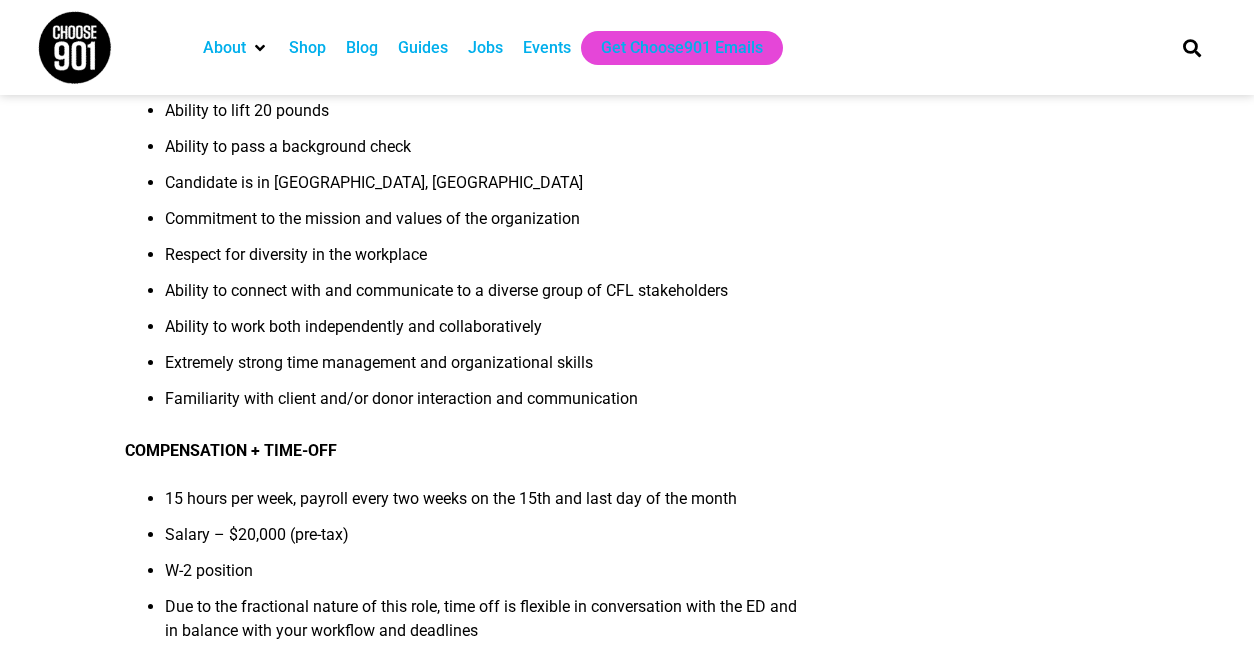click on "Extremely strong time management and organizational skills" at bounding box center [483, 369] 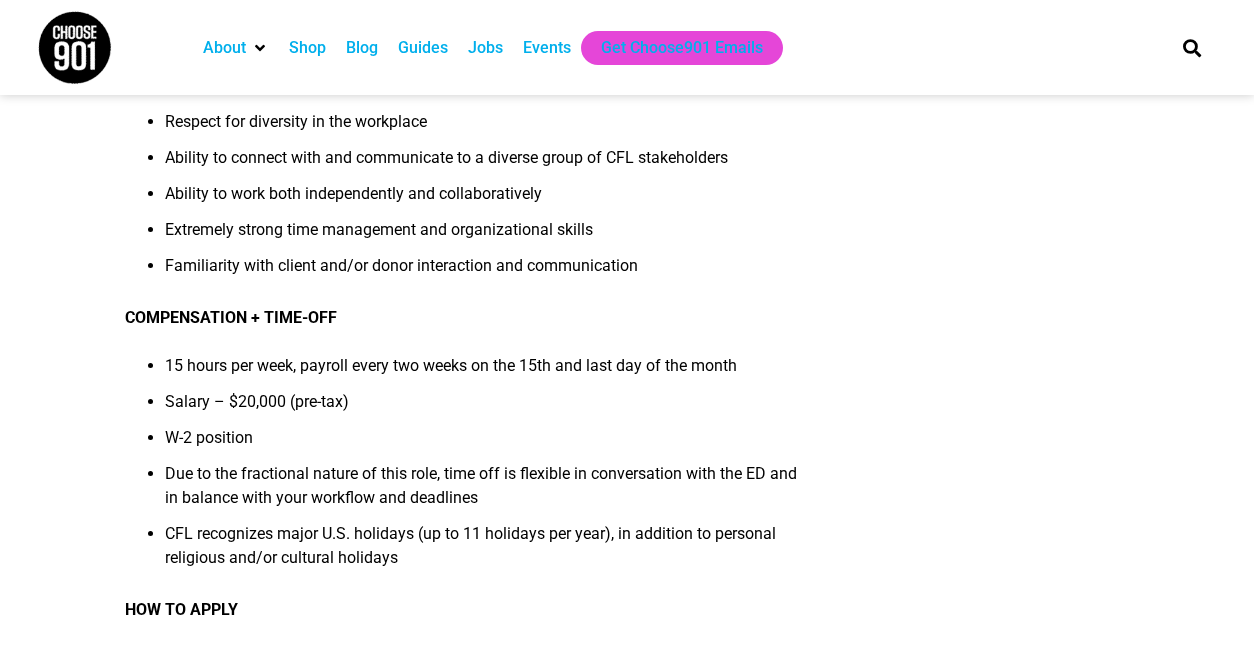 scroll, scrollTop: 3815, scrollLeft: 0, axis: vertical 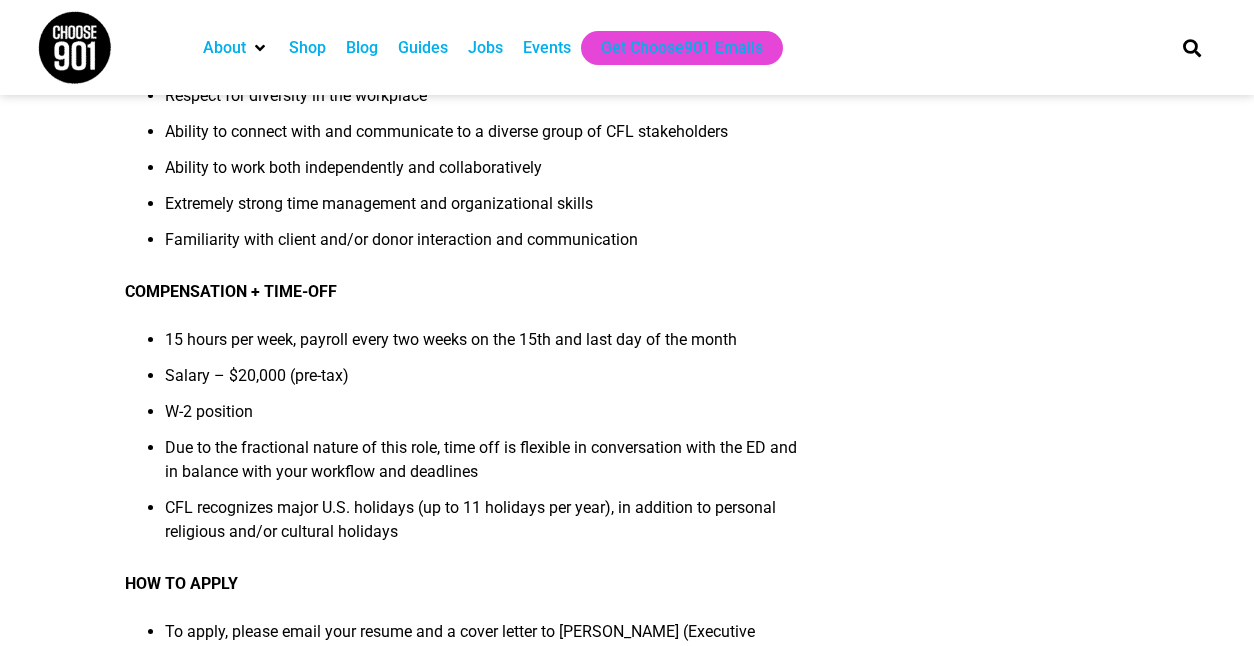 click on "Salary – $20,000 (pre-tax)" at bounding box center [483, 382] 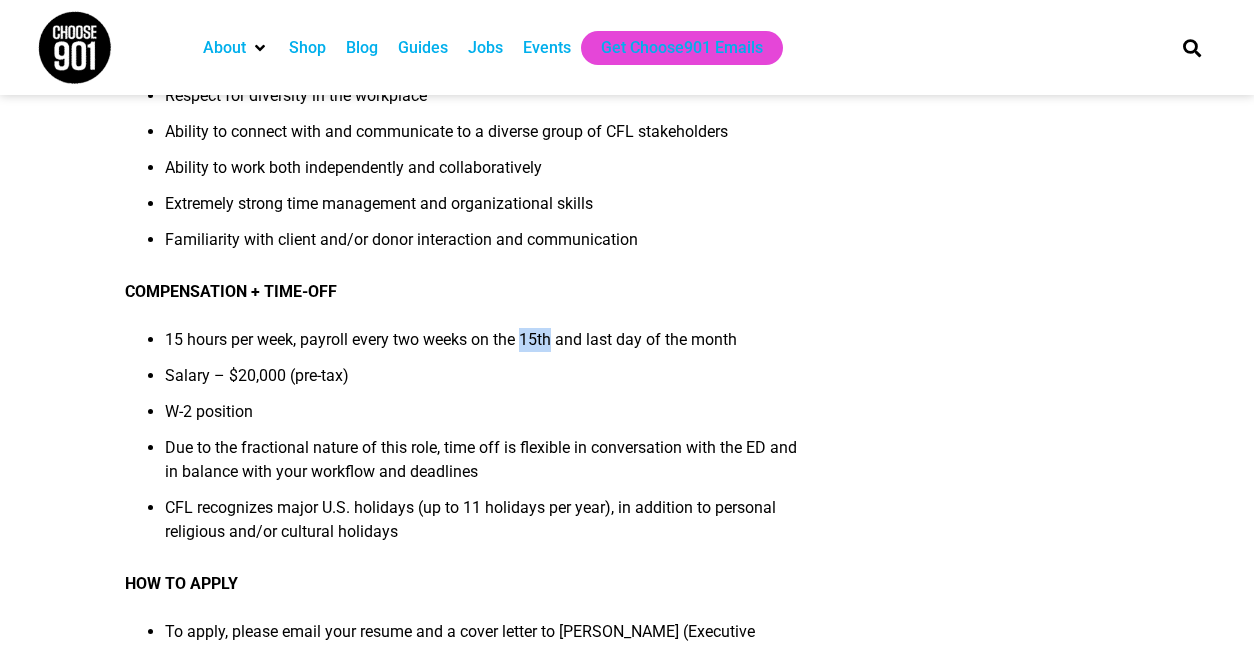 click on "15 hours per week, payroll every two weeks on the 15th and last day of the month" at bounding box center [483, 346] 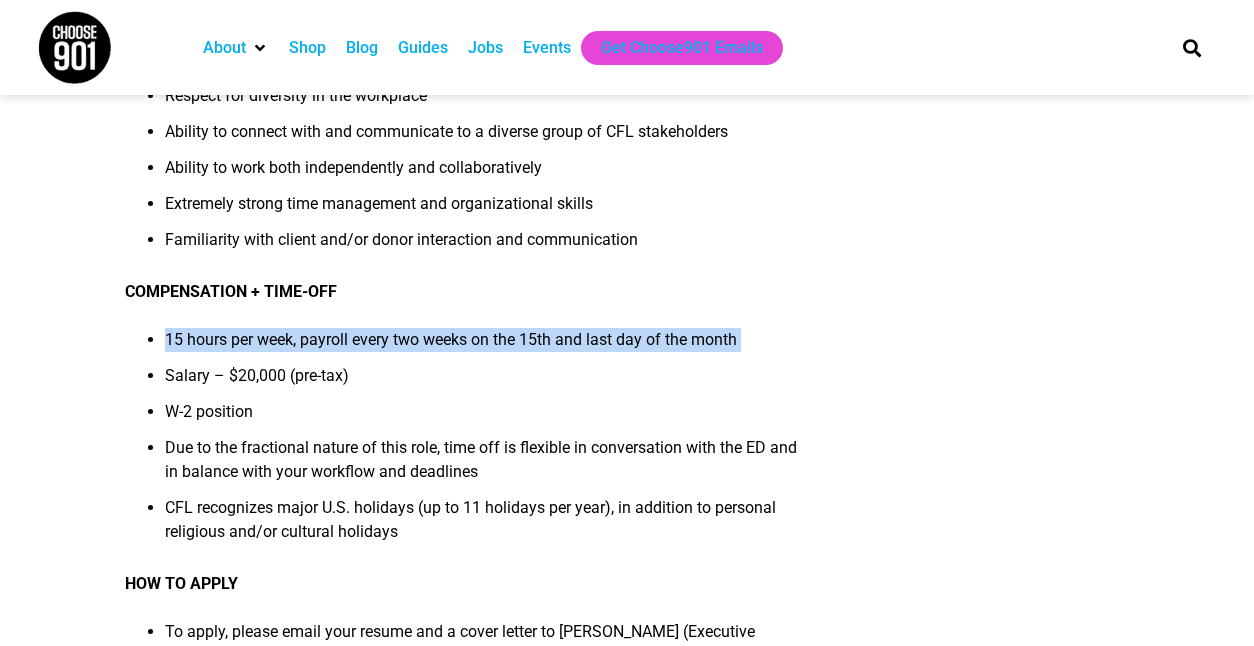 click on "15 hours per week, payroll every two weeks on the 15th and last day of the month" at bounding box center [483, 346] 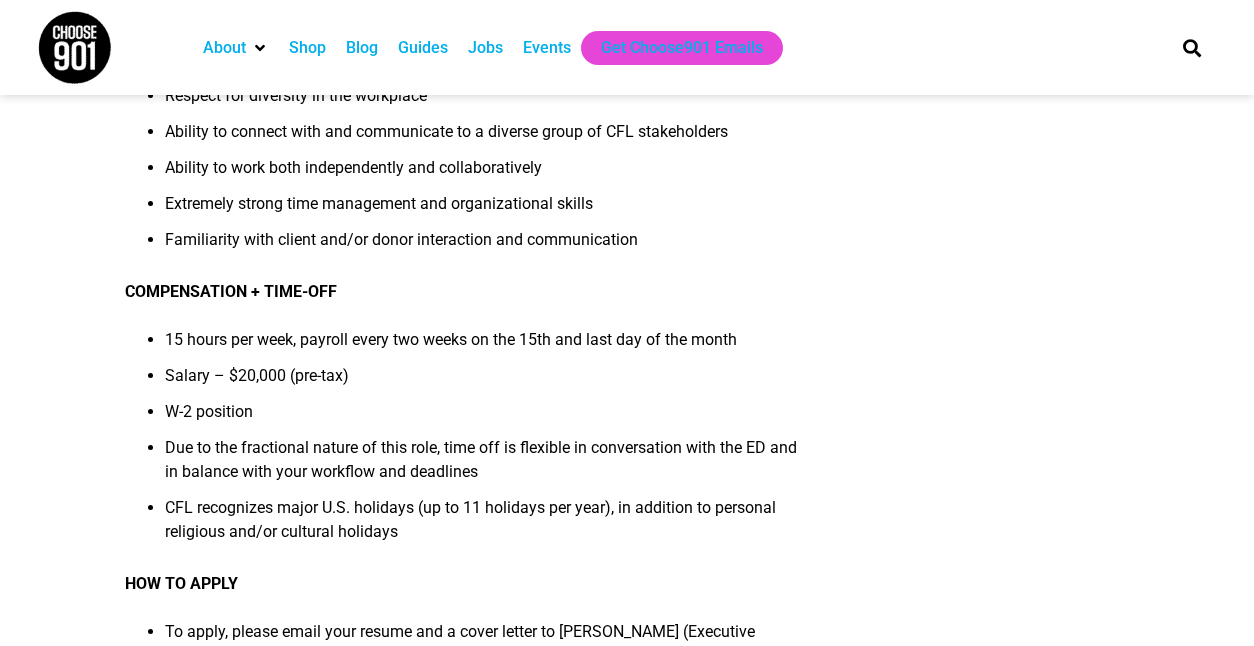 click on "Salary – $20,000 (pre-tax)" at bounding box center [483, 382] 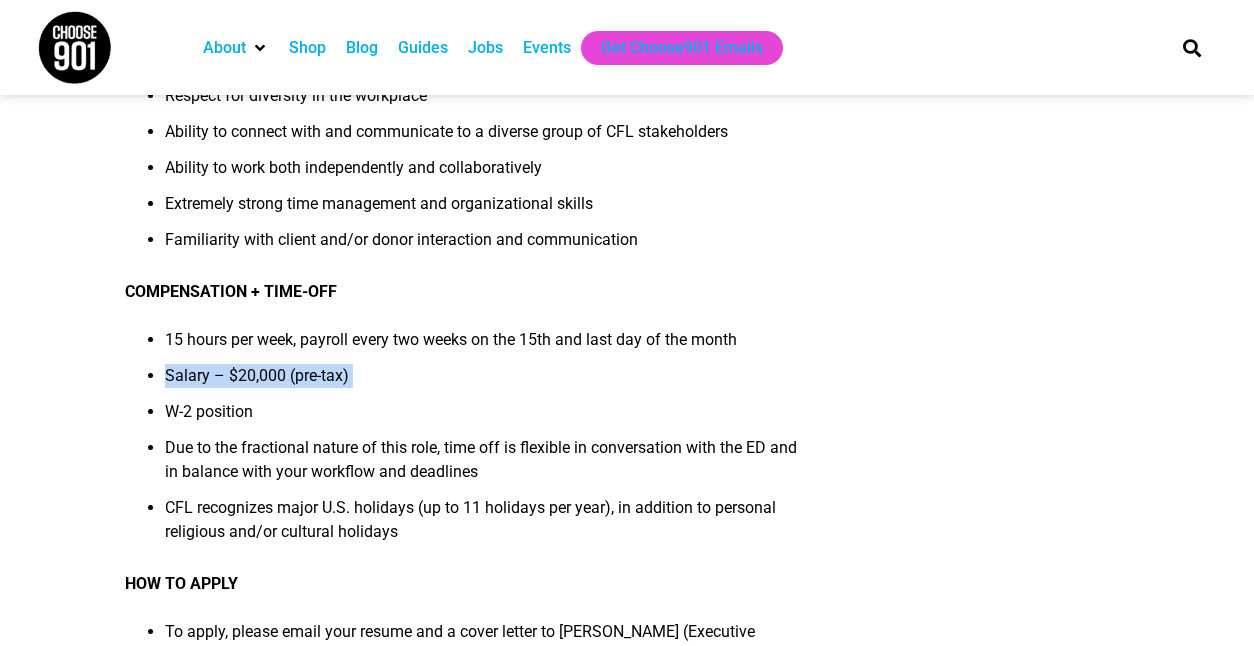 click on "Salary – $20,000 (pre-tax)" at bounding box center (483, 382) 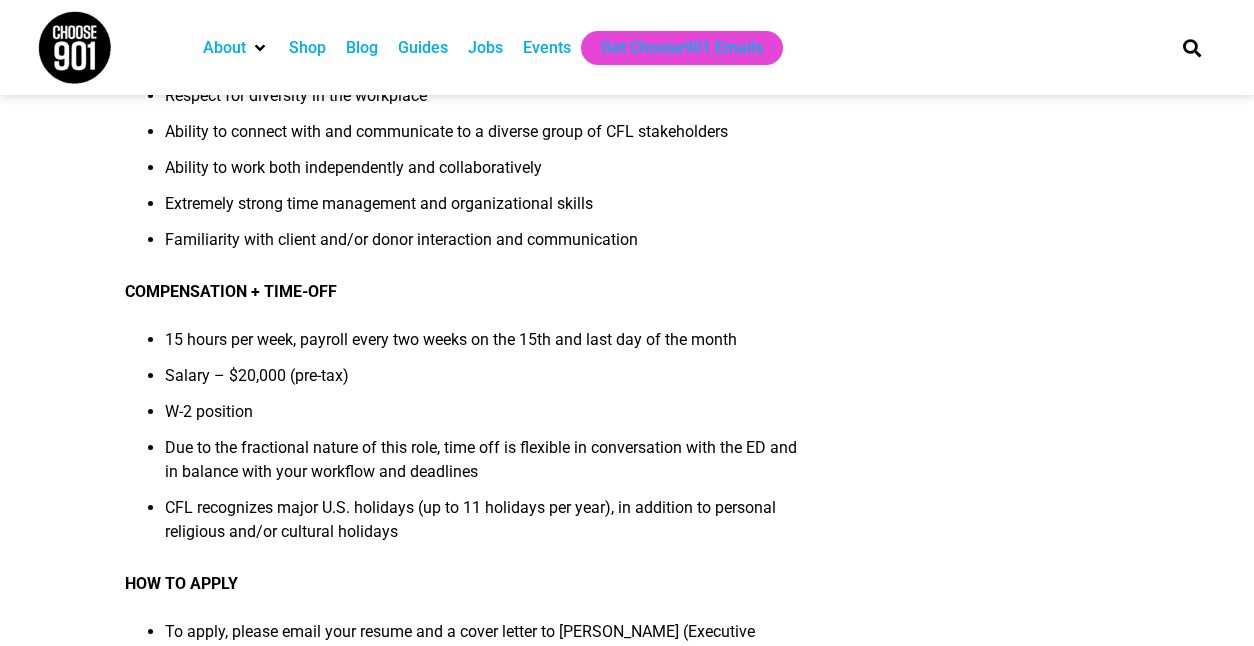 click on "Salary – $20,000 (pre-tax)" at bounding box center (483, 382) 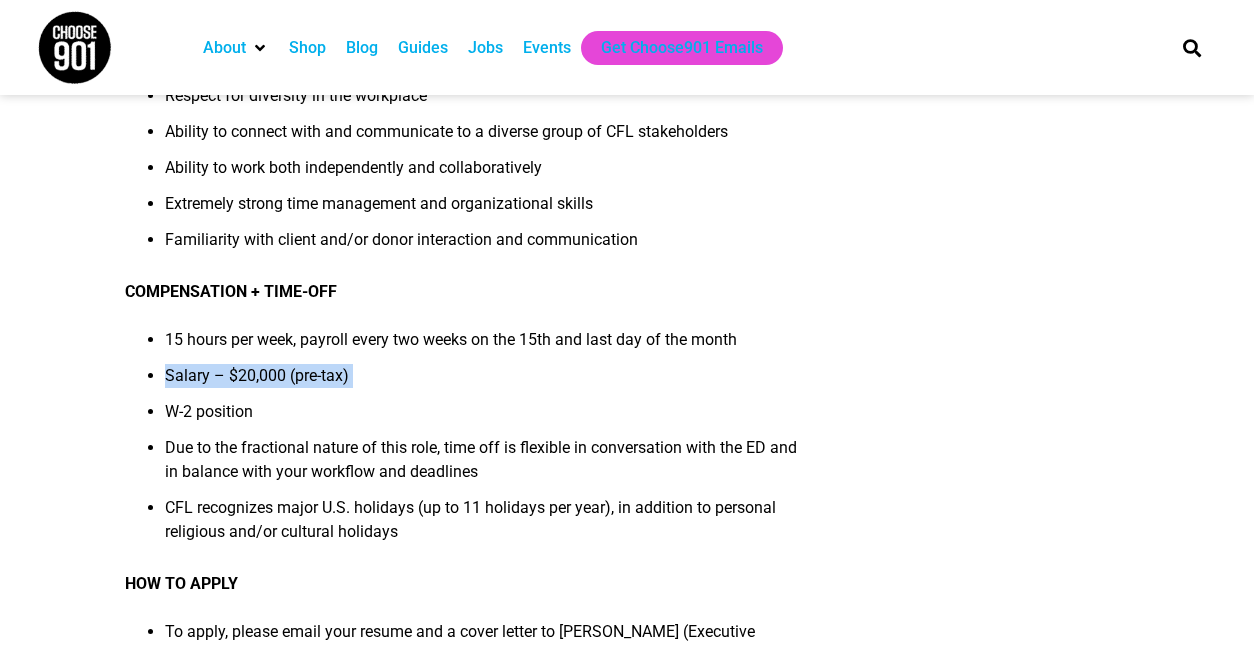 click on "Salary – $20,000 (pre-tax)" at bounding box center (483, 382) 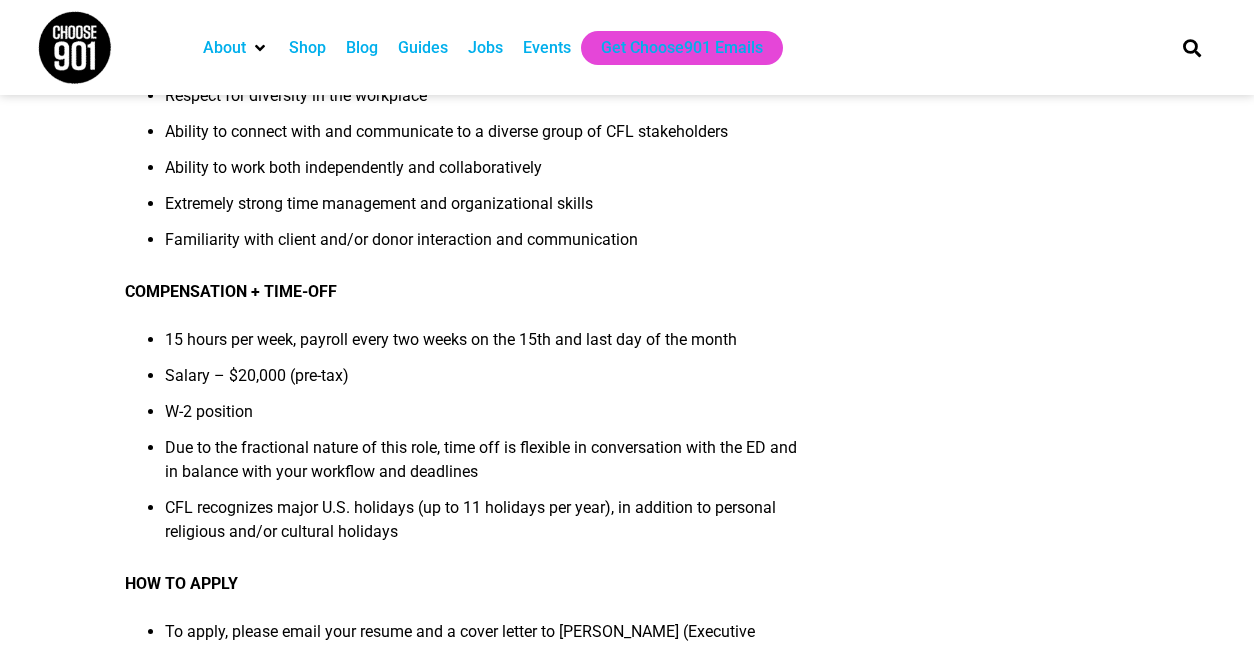 click on "Salary – $20,000 (pre-tax)" at bounding box center [483, 382] 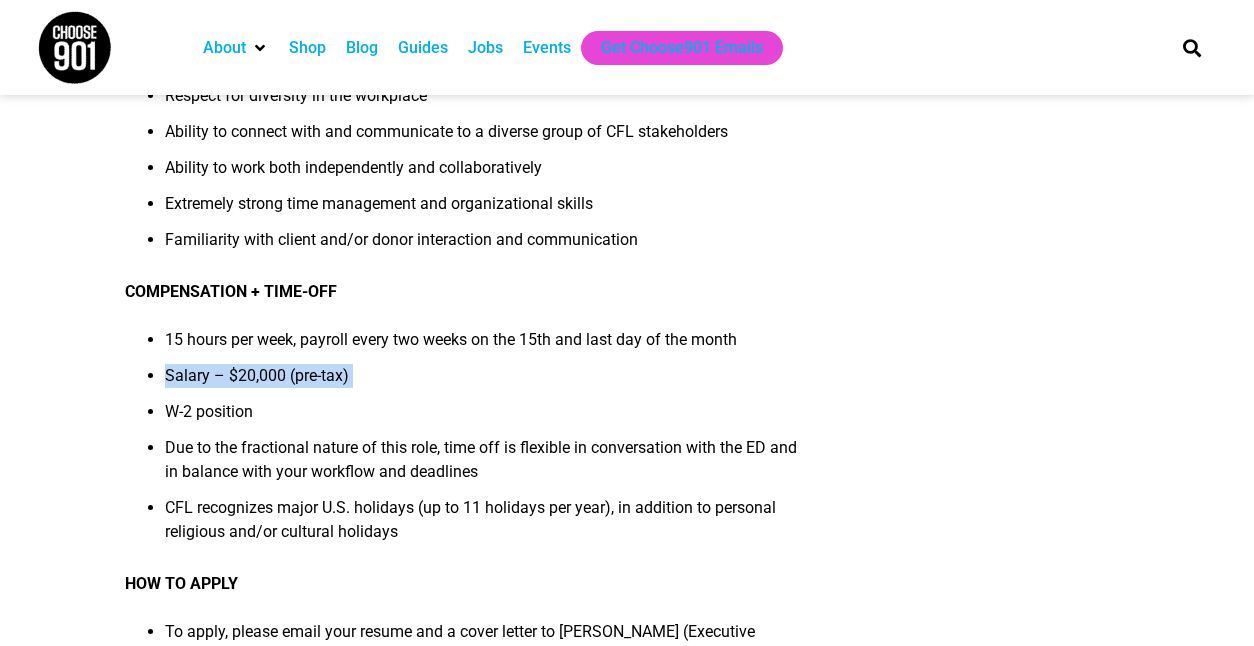click on "Salary – $20,000 (pre-tax)" at bounding box center [483, 382] 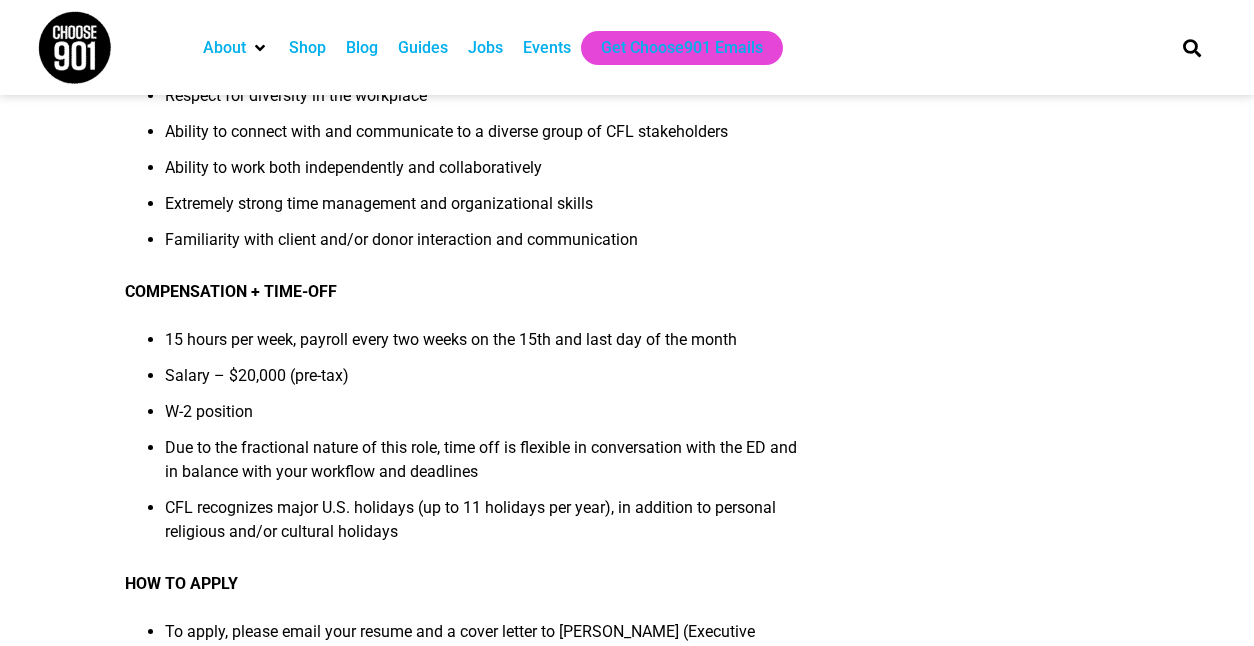 click on "15 hours per week, payroll every two weeks on the 15th and last day of the month" at bounding box center [483, 346] 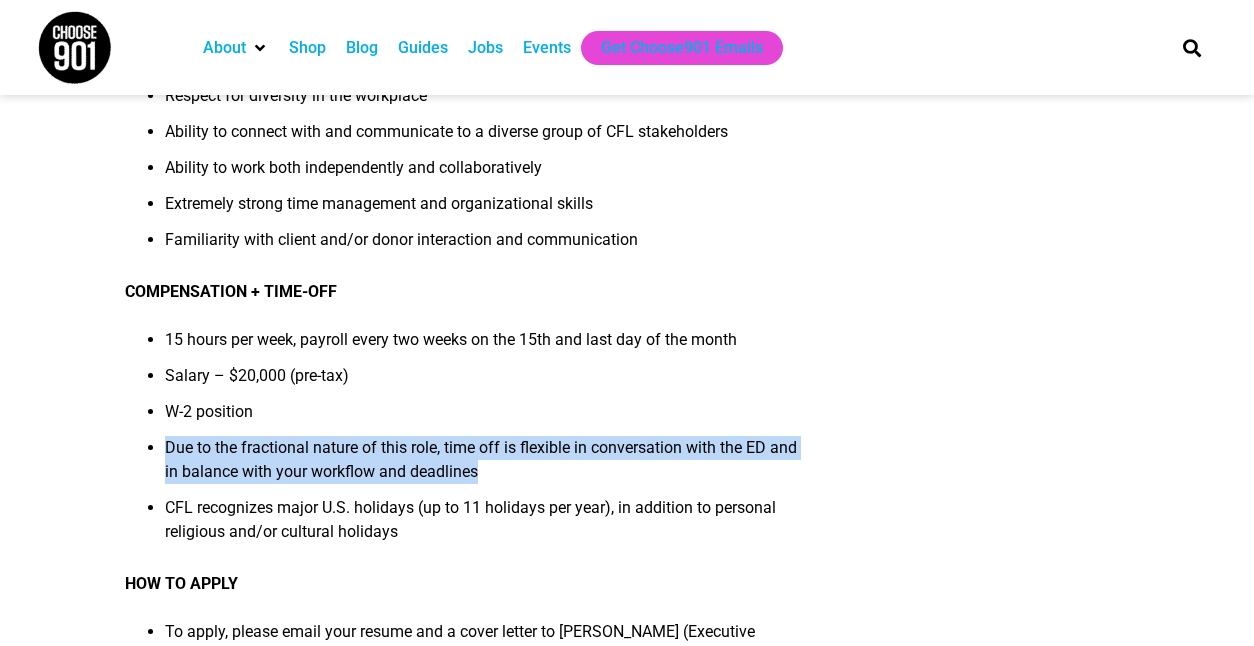 drag, startPoint x: 522, startPoint y: 476, endPoint x: 446, endPoint y: 412, distance: 99.35794 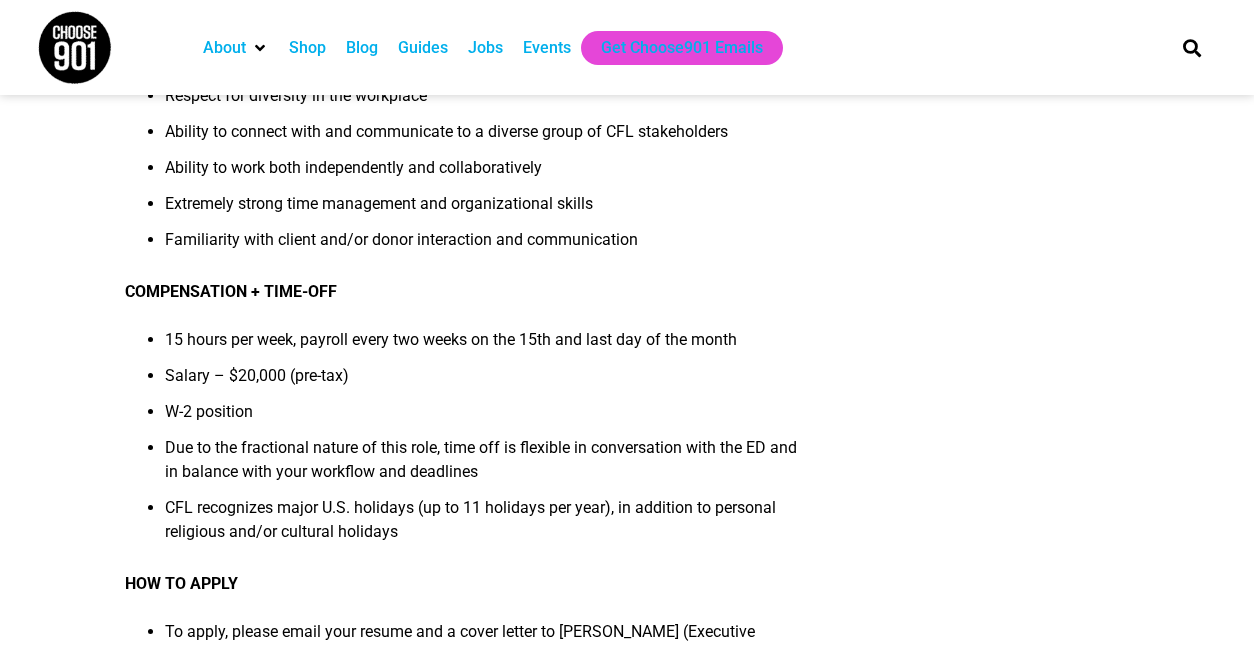 click on "Due to the fractional nature of this role, time off is flexible in conversation with the ED and in balance with your workflow and deadlines" at bounding box center [483, 466] 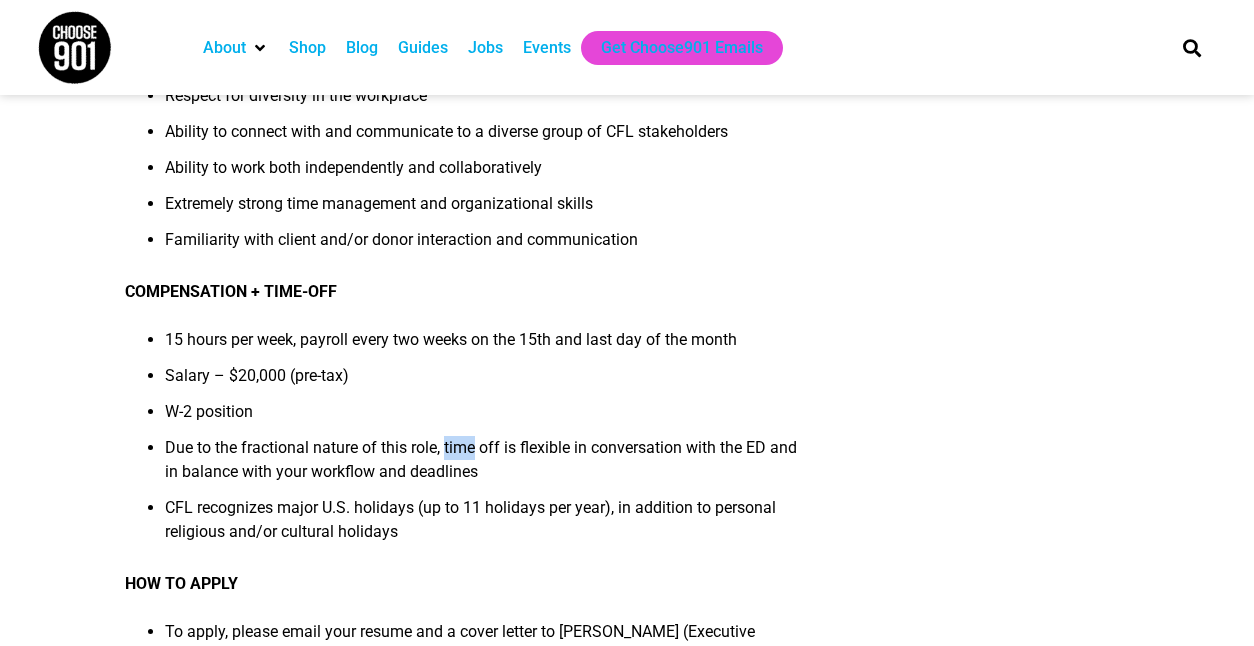 click on "Due to the fractional nature of this role, time off is flexible in conversation with the ED and in balance with your workflow and deadlines" at bounding box center [483, 466] 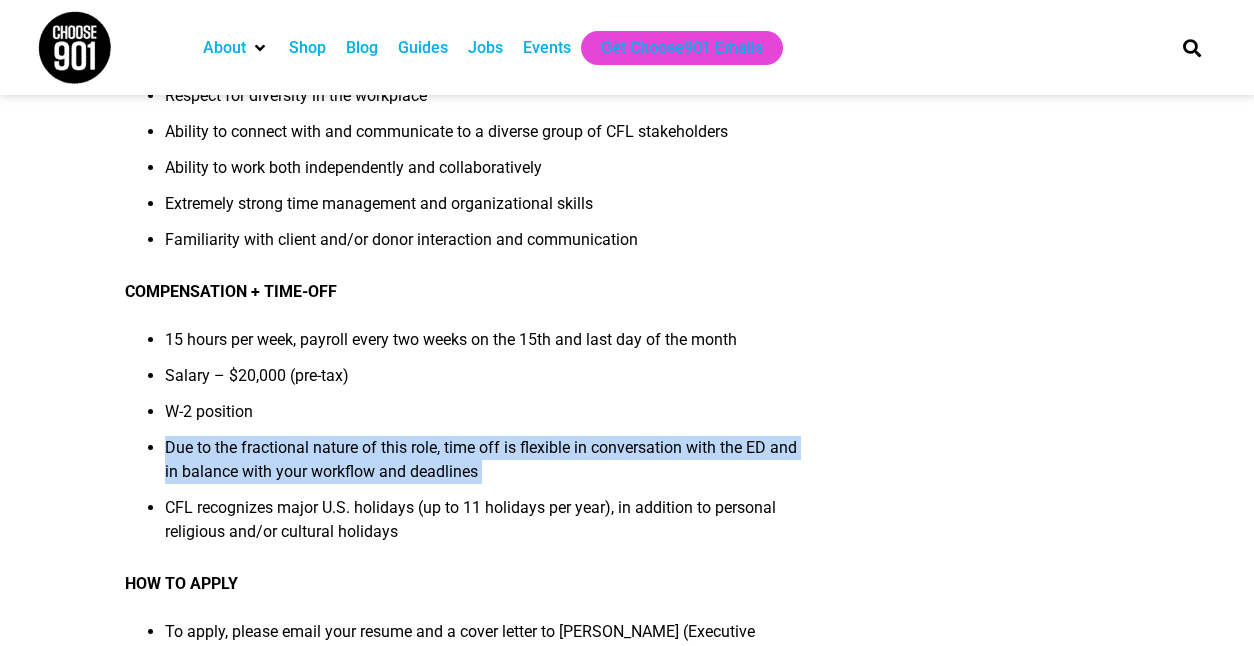 click on "Due to the fractional nature of this role, time off is flexible in conversation with the ED and in balance with your workflow and deadlines" at bounding box center [483, 466] 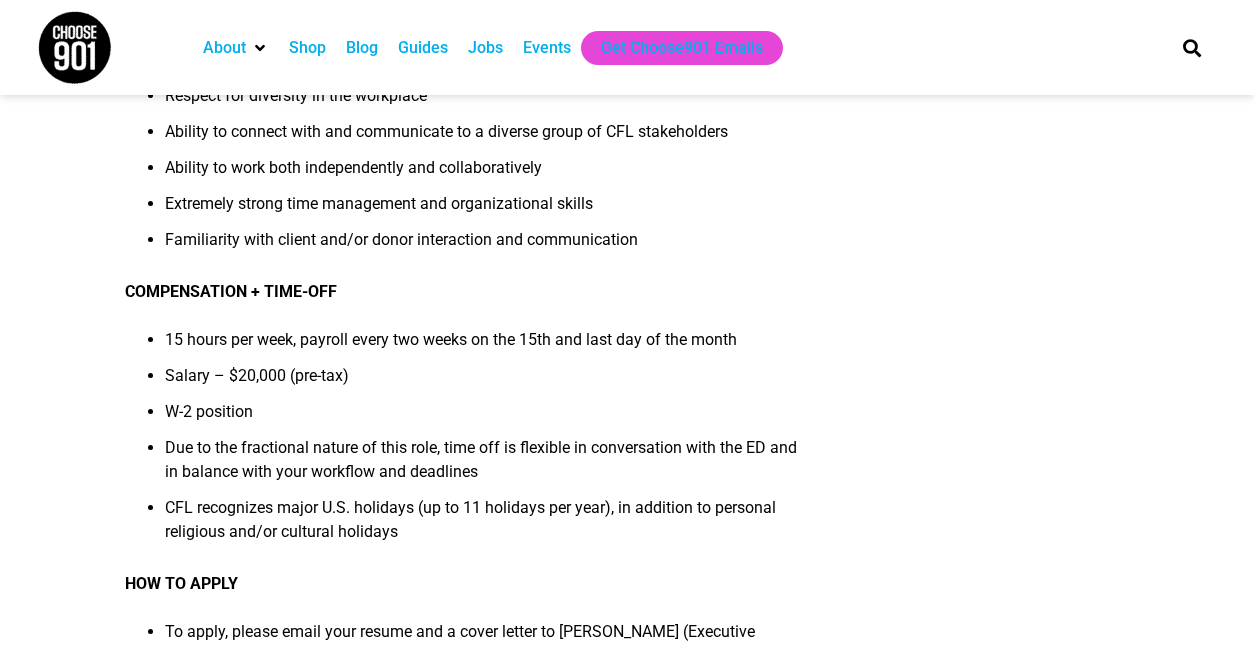 click on "W-2 position" at bounding box center (483, 418) 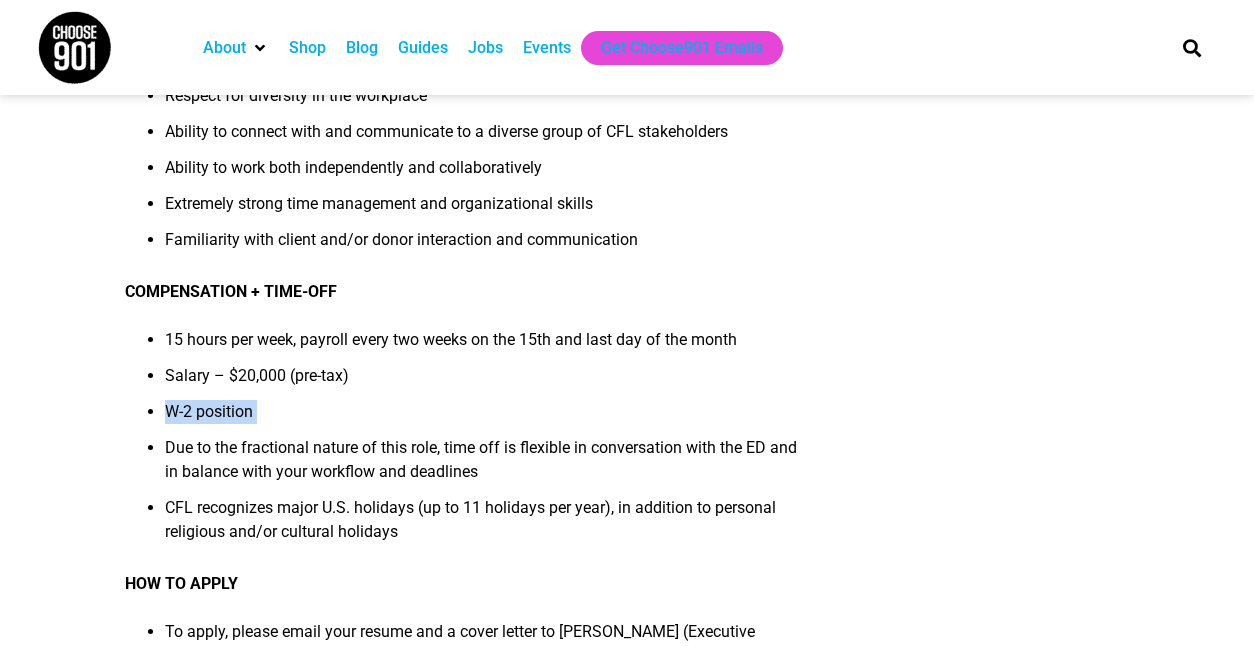click on "W-2 position" at bounding box center (483, 418) 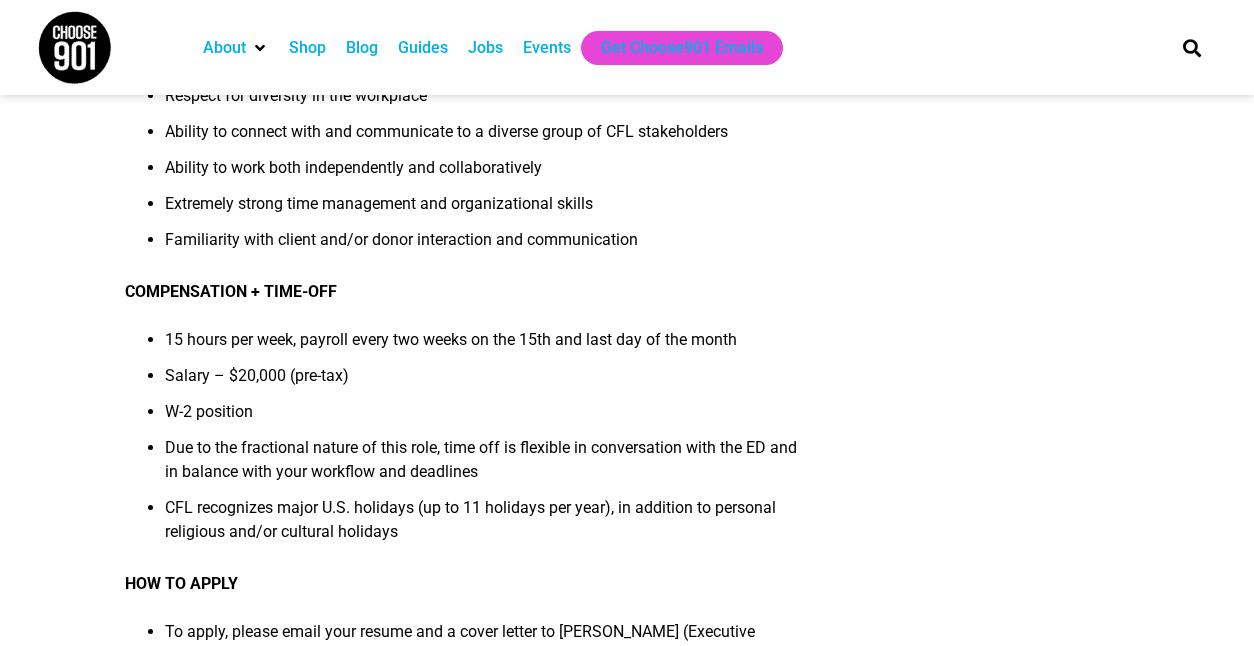 click on "W-2 position" at bounding box center (483, 418) 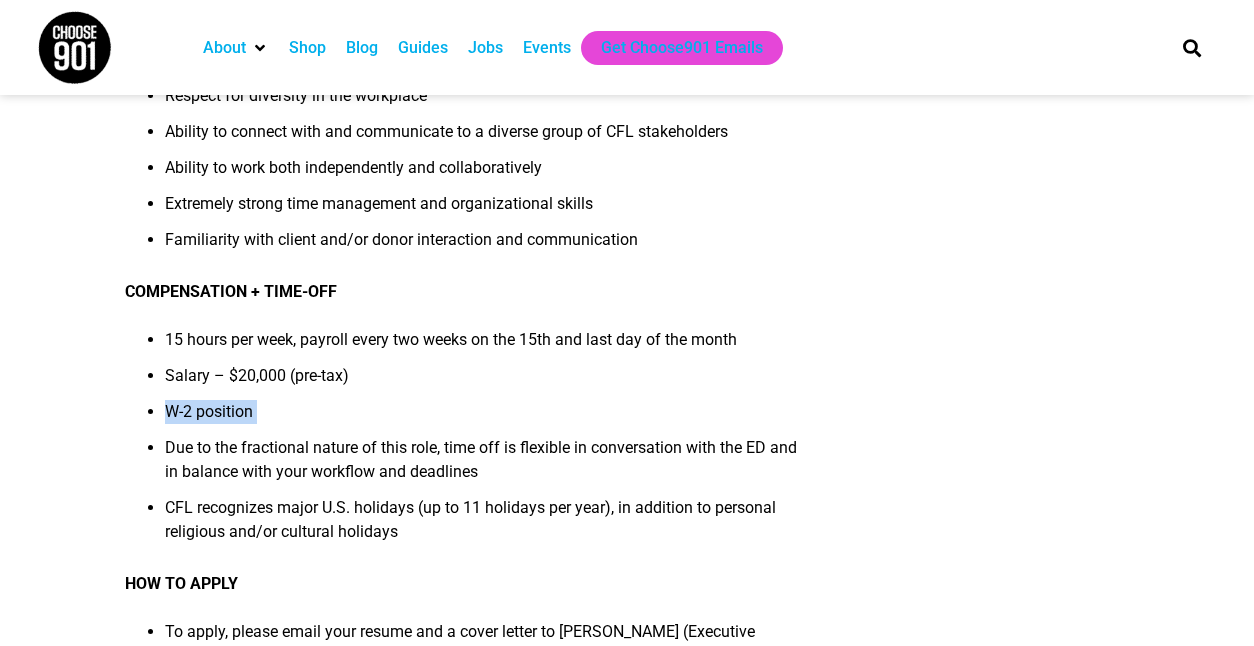 click on "W-2 position" at bounding box center [483, 418] 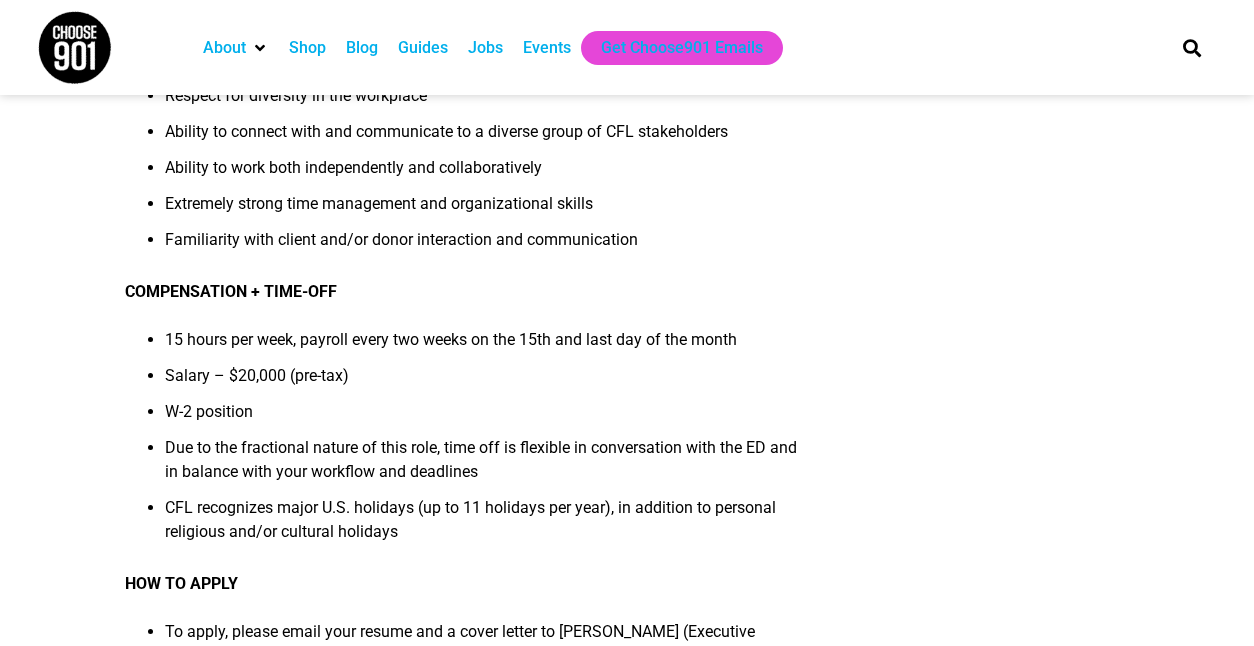 click on "Salary – $20,000 (pre-tax)" at bounding box center [483, 382] 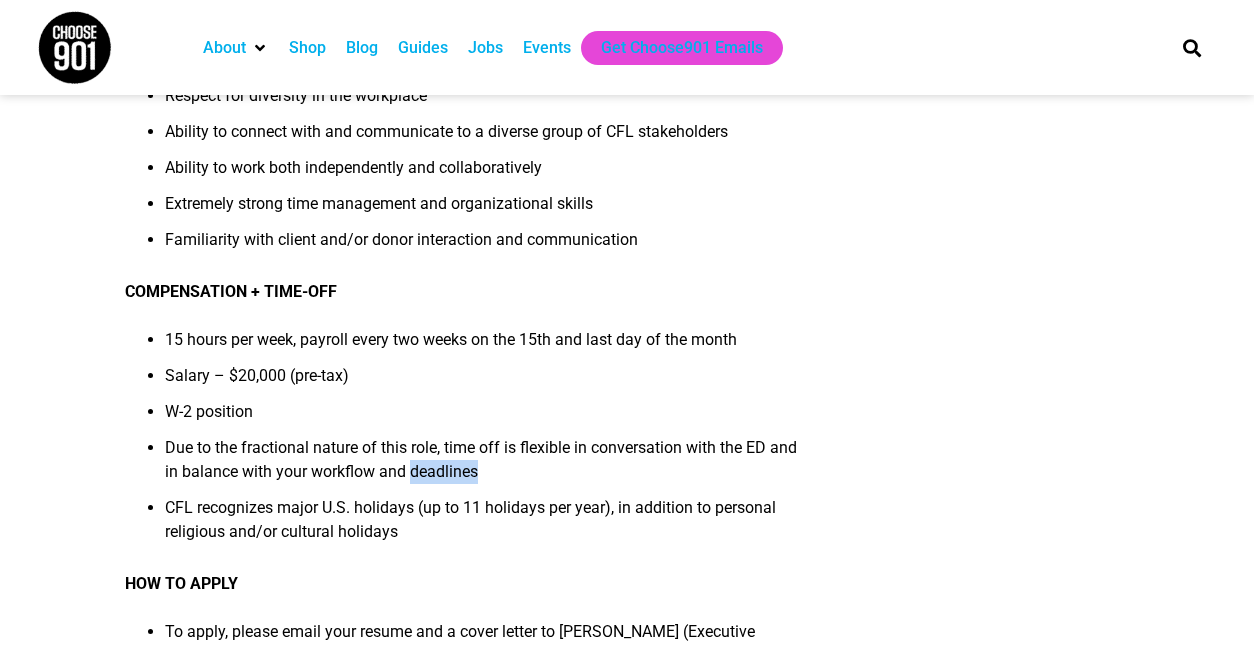 click on "Due to the fractional nature of this role, time off is flexible in conversation with the ED and in balance with your workflow and deadlines" at bounding box center (483, 466) 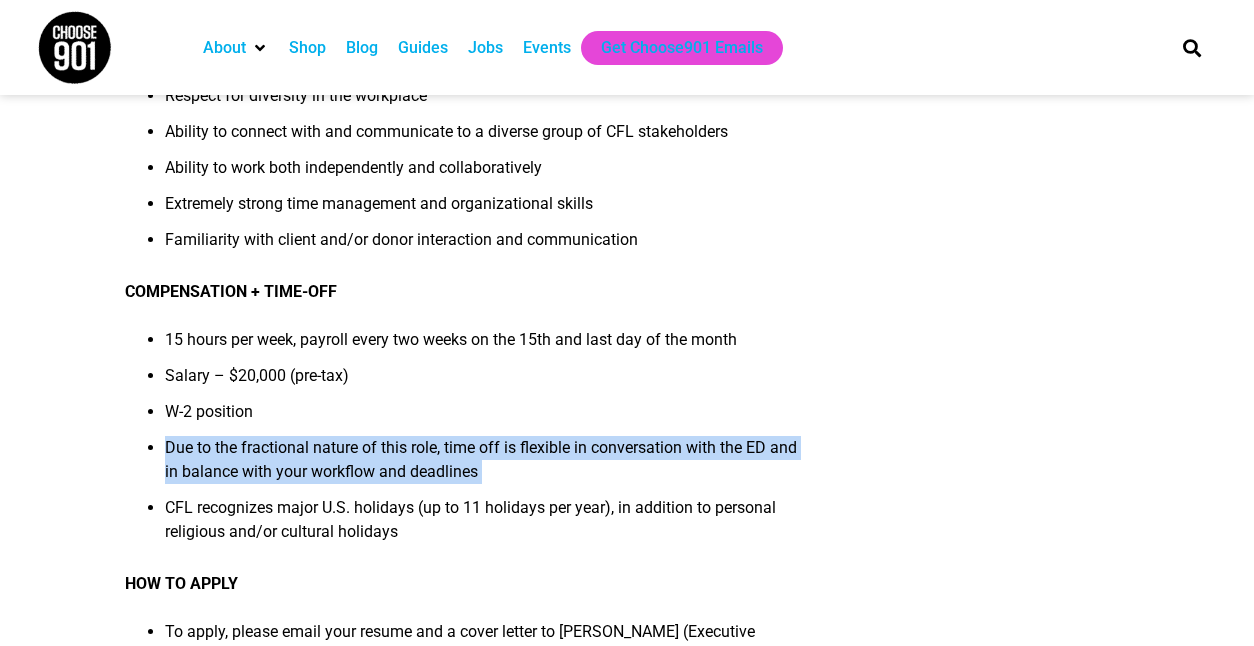 click on "Due to the fractional nature of this role, time off is flexible in conversation with the ED and in balance with your workflow and deadlines" at bounding box center [483, 466] 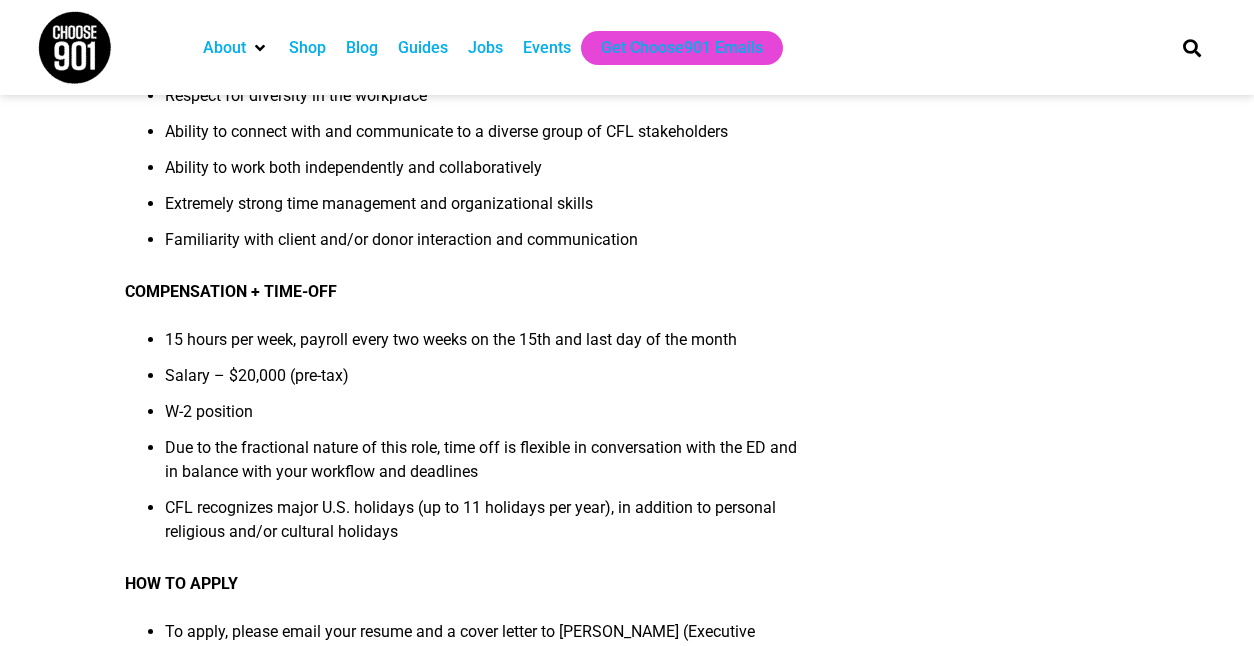 click on "W-2 position" at bounding box center [483, 418] 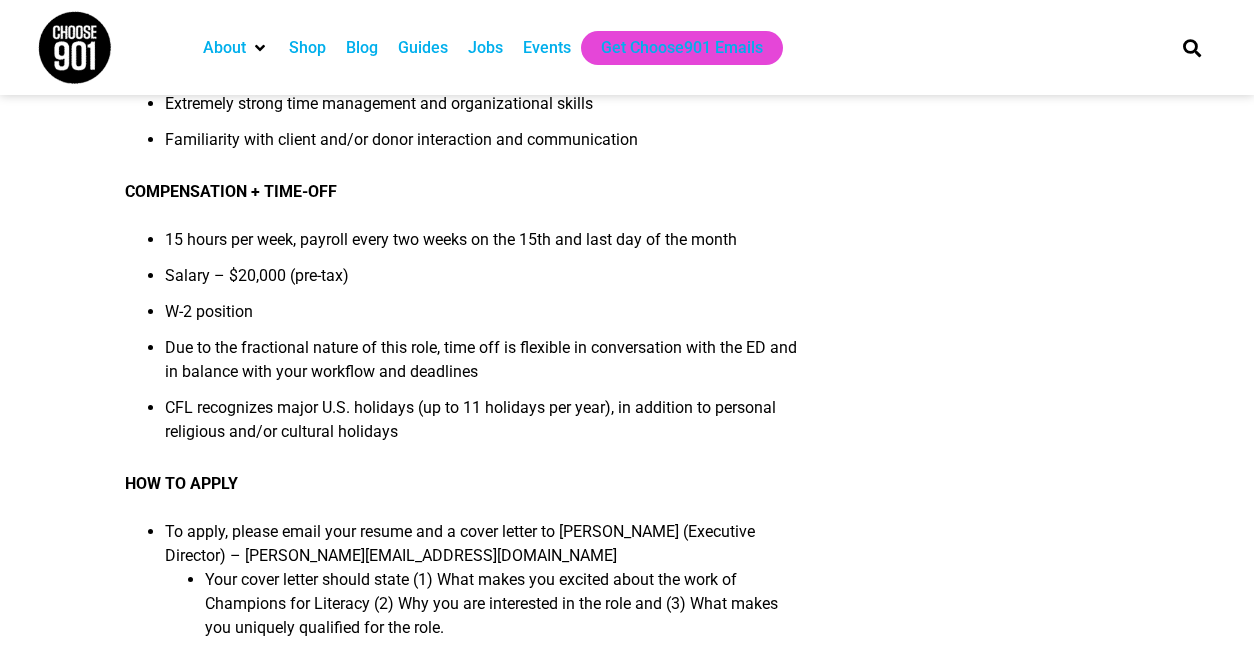 scroll, scrollTop: 3926, scrollLeft: 0, axis: vertical 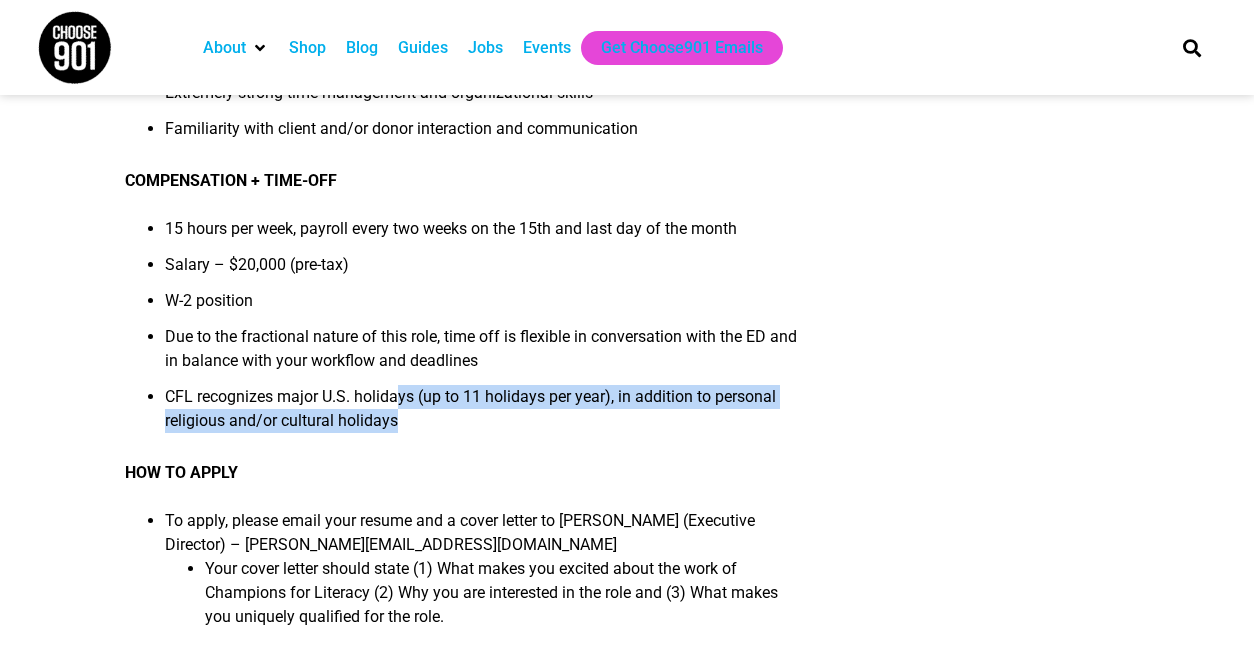 drag, startPoint x: 451, startPoint y: 436, endPoint x: 402, endPoint y: 393, distance: 65.192024 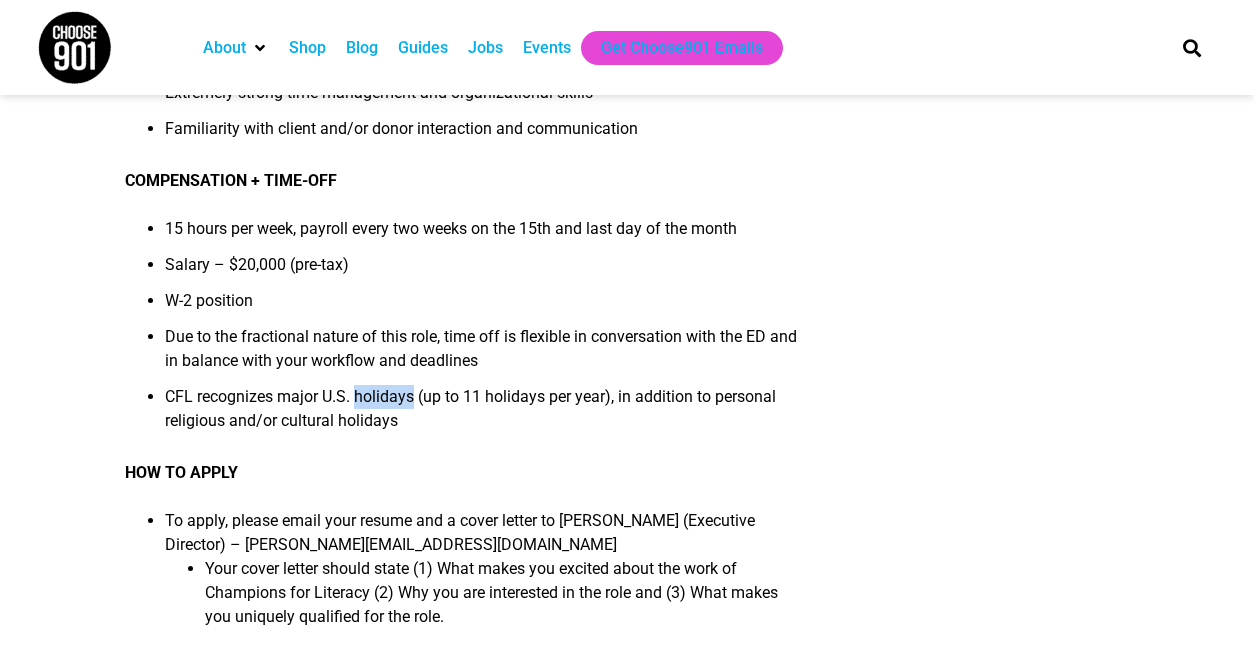 click on "CFL recognizes major U.S. holidays (up to 11 holidays per year), in addition to personal religious and/or cultural holidays" at bounding box center (483, 415) 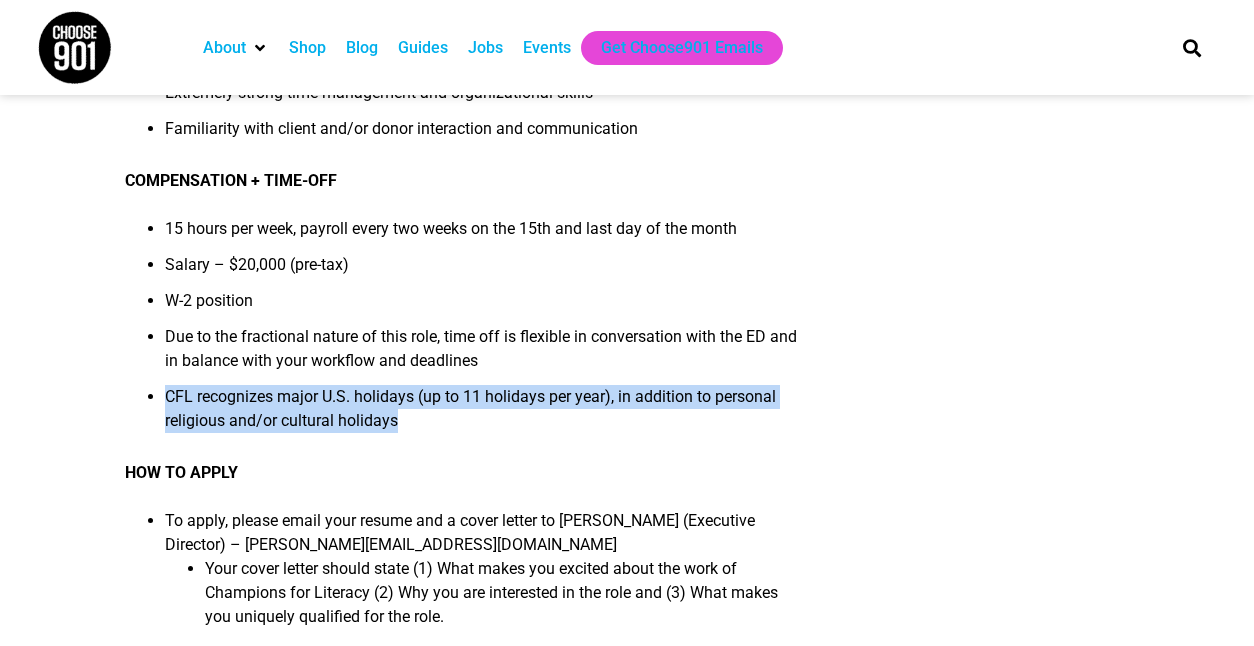 click on "CFL recognizes major U.S. holidays (up to 11 holidays per year), in addition to personal religious and/or cultural holidays" at bounding box center (483, 415) 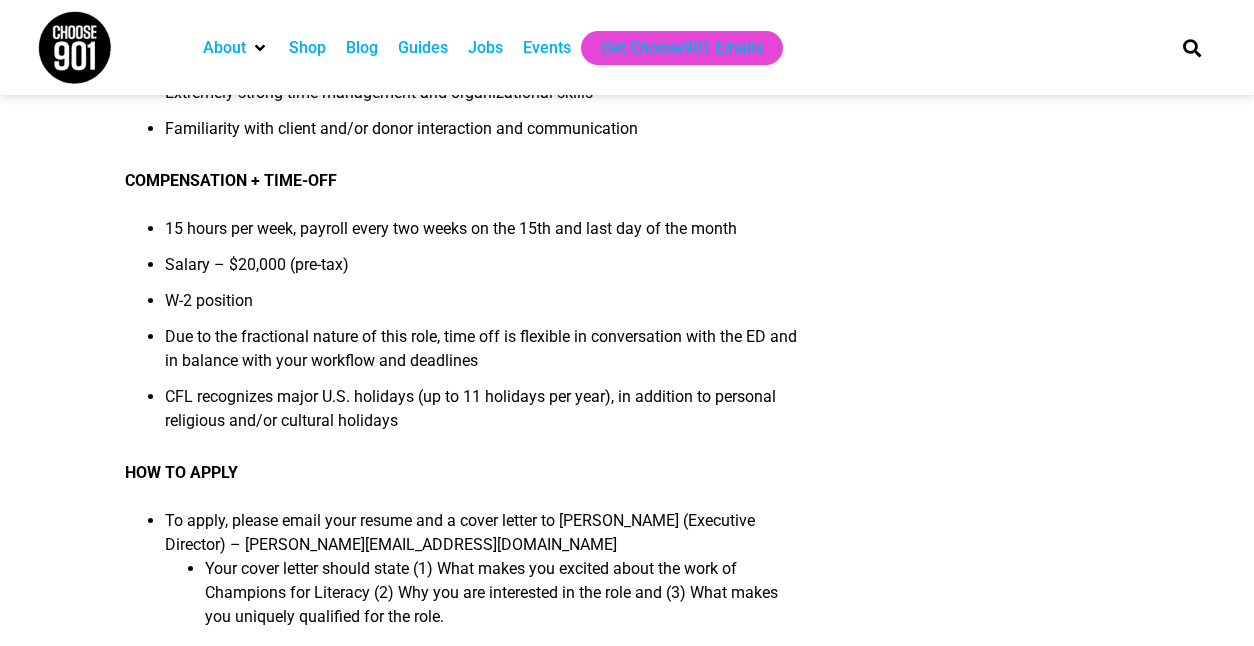 click on "CFL recognizes major U.S. holidays (up to 11 holidays per year), in addition to personal religious and/or cultural holidays" at bounding box center [483, 415] 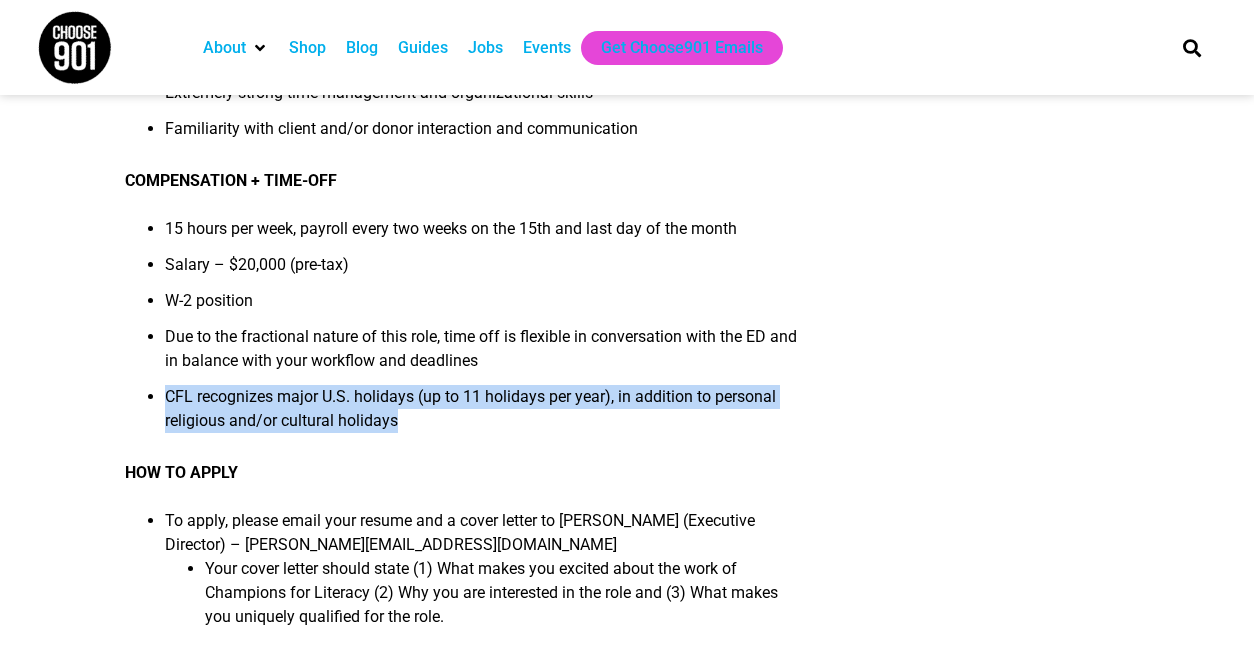 click on "CFL recognizes major U.S. holidays (up to 11 holidays per year), in addition to personal religious and/or cultural holidays" at bounding box center (483, 415) 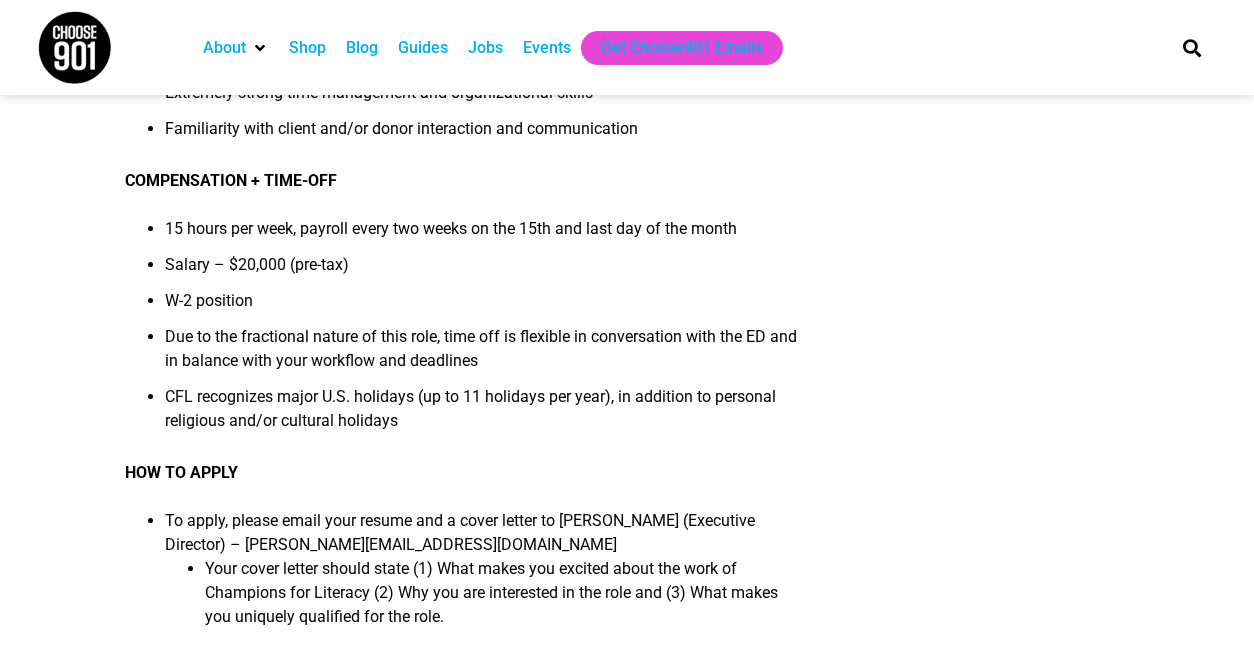 click on "Due to the fractional nature of this role, time off is flexible in conversation with the ED and in balance with your workflow and deadlines" at bounding box center [483, 355] 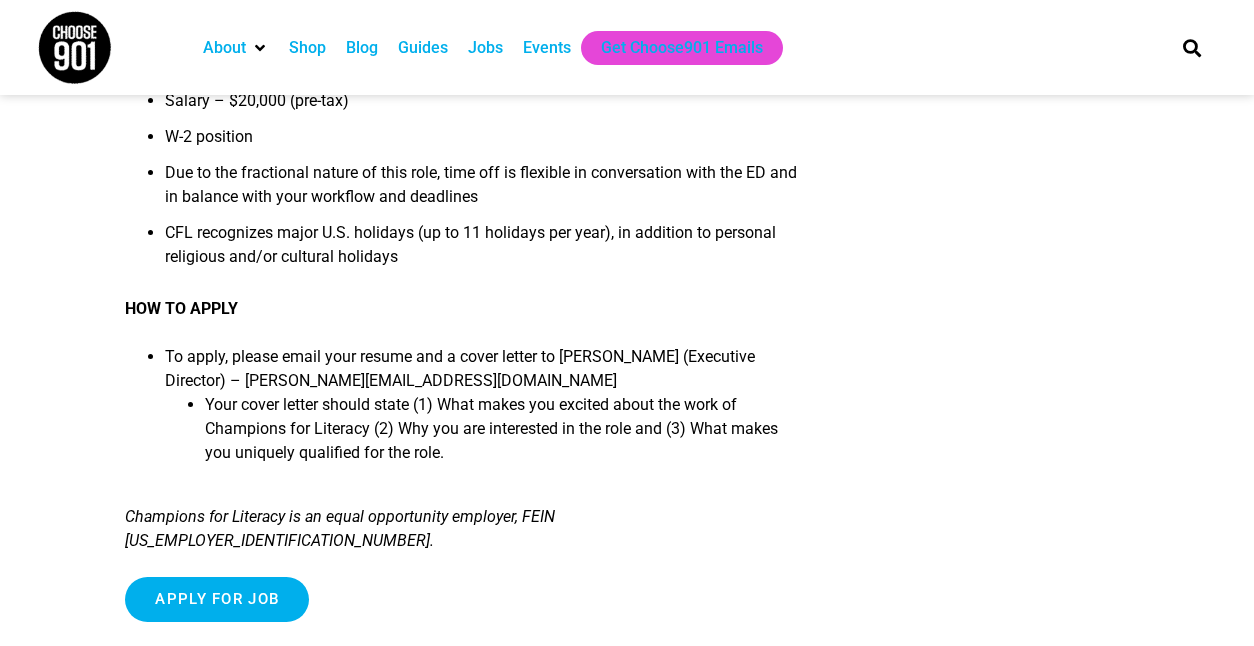 scroll, scrollTop: 4119, scrollLeft: 0, axis: vertical 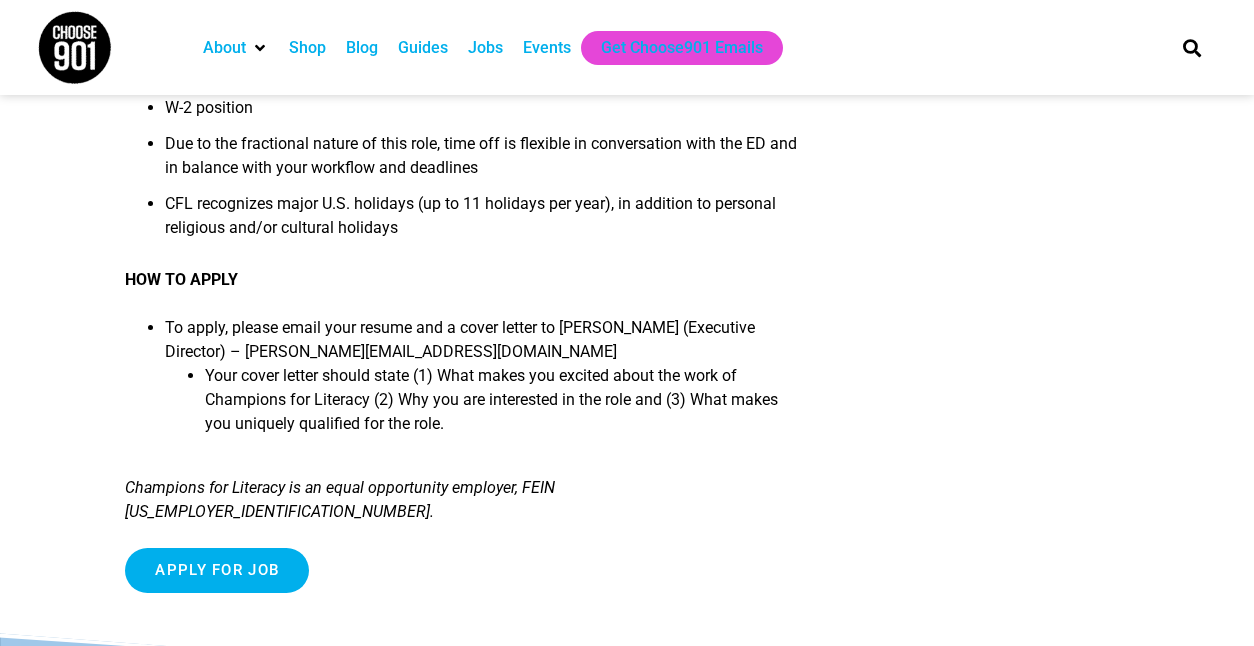 click on "Your cover letter should state (1) What makes you excited about the work of Champions for Literacy (2) Why you are interested in the role and (3) What makes you uniquely qualified for the role." at bounding box center (503, 406) 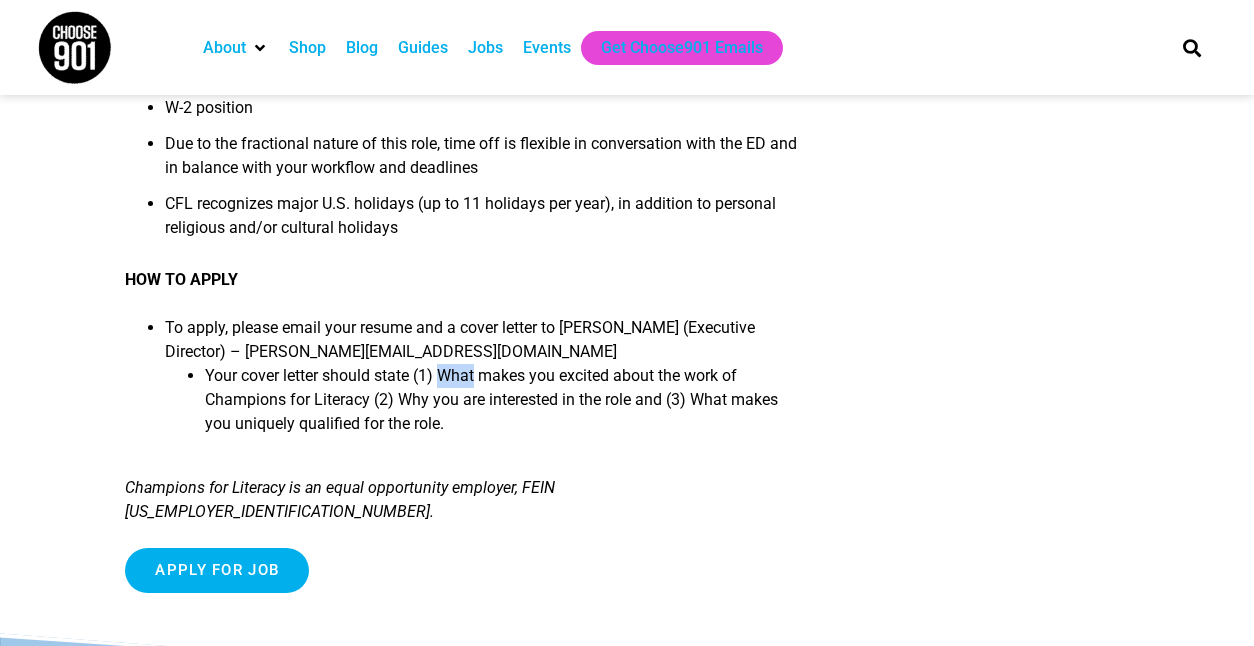 click on "Your cover letter should state (1) What makes you excited about the work of Champions for Literacy (2) Why you are interested in the role and (3) What makes you uniquely qualified for the role." at bounding box center (503, 406) 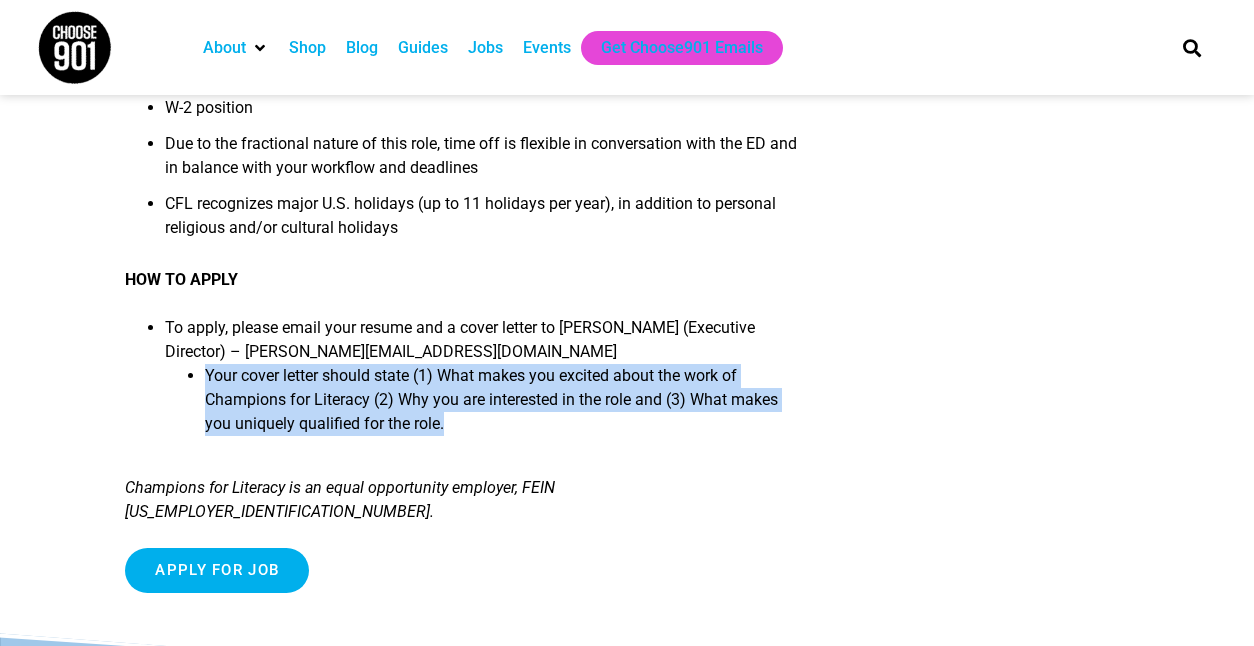 click on "Your cover letter should state (1) What makes you excited about the work of Champions for Literacy (2) Why you are interested in the role and (3) What makes you uniquely qualified for the role." at bounding box center (503, 406) 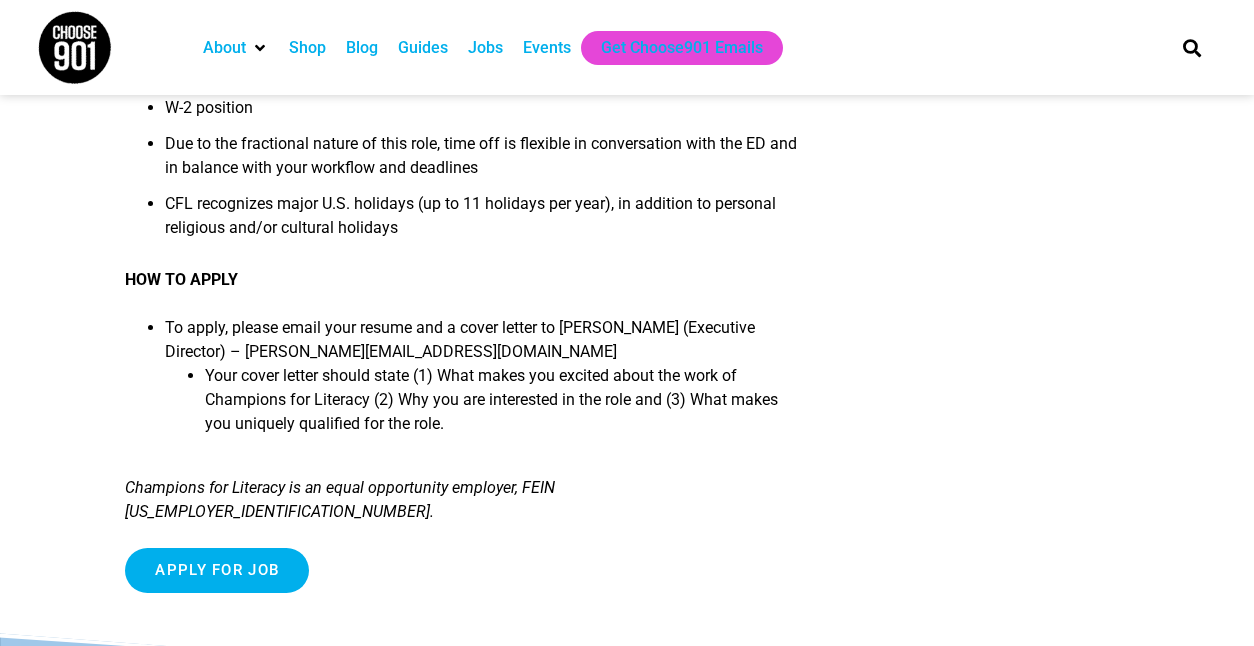 click on "To apply, please email your resume and a cover letter to [PERSON_NAME] (Executive Director) – [PERSON_NAME][EMAIL_ADDRESS][DOMAIN_NAME]
Your cover letter should state (1) What makes you excited about the work of Champions for Literacy (2) Why you are interested in the role and (3) What makes you uniquely qualified for the role." at bounding box center (483, 388) 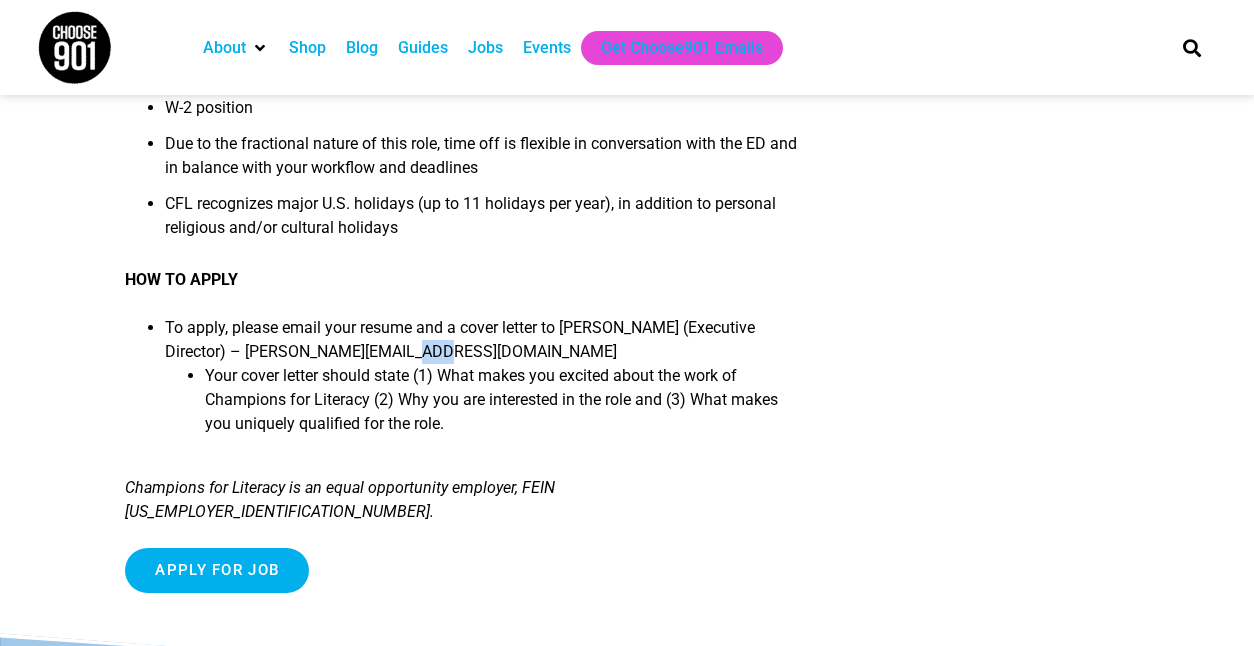 click on "To apply, please email your resume and a cover letter to [PERSON_NAME] (Executive Director) – [PERSON_NAME][EMAIL_ADDRESS][DOMAIN_NAME]
Your cover letter should state (1) What makes you excited about the work of Champions for Literacy (2) Why you are interested in the role and (3) What makes you uniquely qualified for the role." at bounding box center [483, 388] 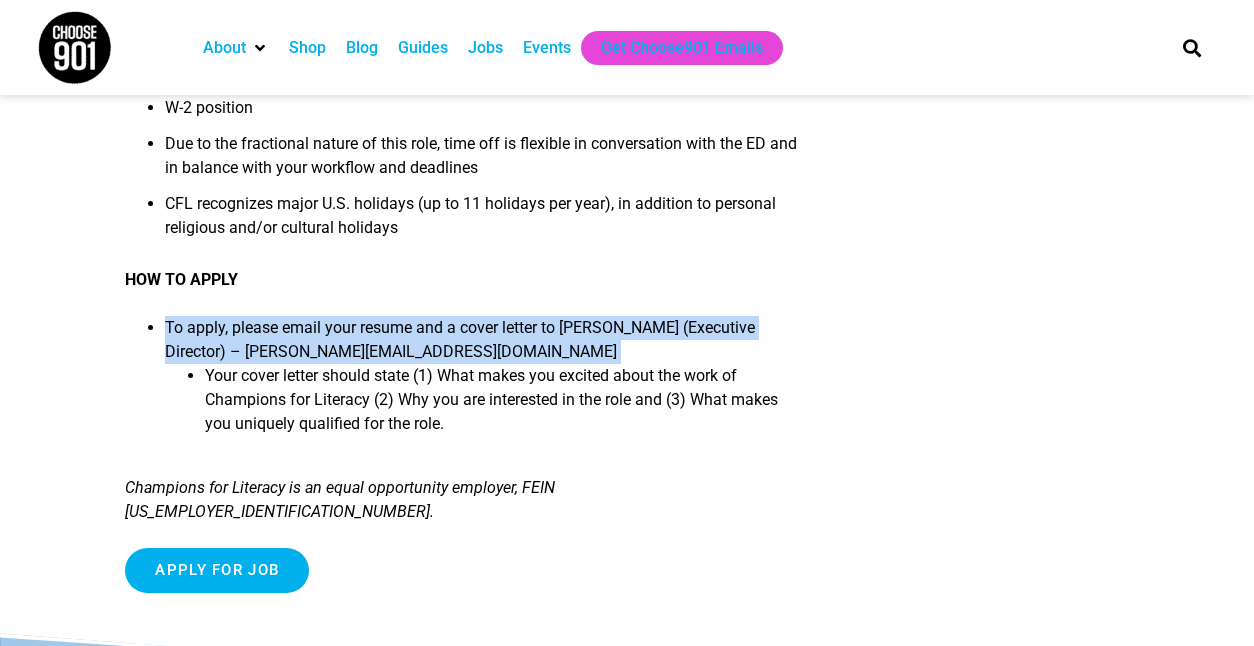 click on "To apply, please email your resume and a cover letter to [PERSON_NAME] (Executive Director) – [PERSON_NAME][EMAIL_ADDRESS][DOMAIN_NAME]
Your cover letter should state (1) What makes you excited about the work of Champions for Literacy (2) Why you are interested in the role and (3) What makes you uniquely qualified for the role." at bounding box center [483, 388] 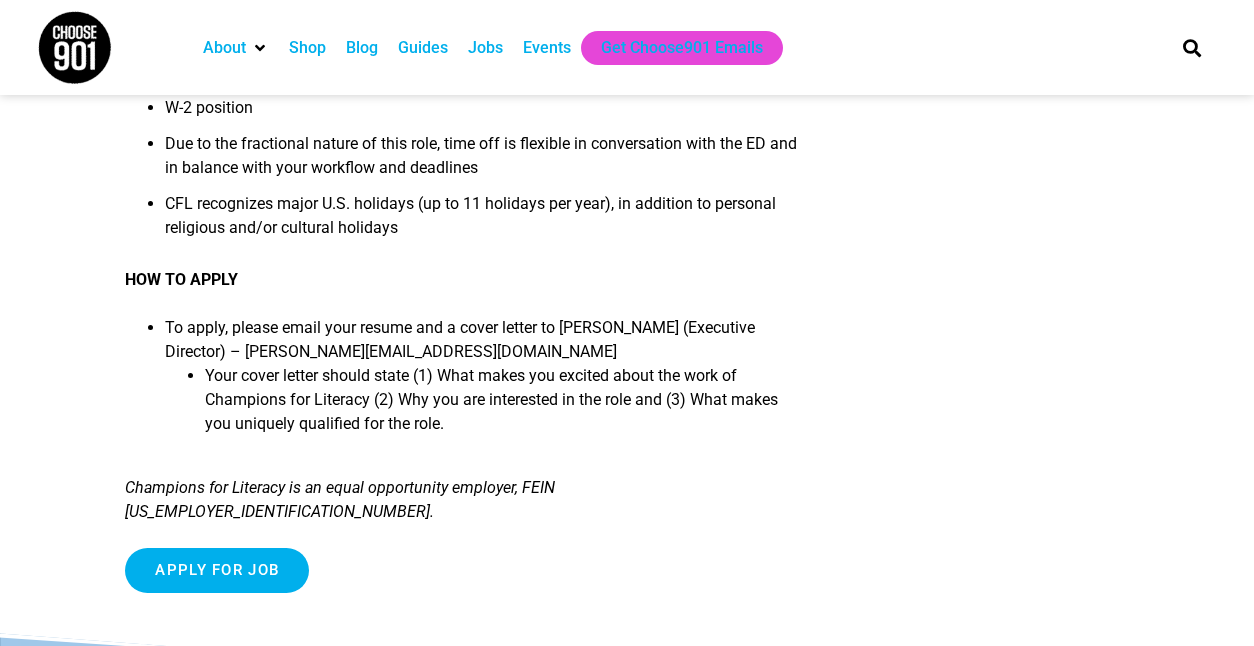 click on "Your cover letter should state (1) What makes you excited about the work of Champions for Literacy (2) Why you are interested in the role and (3) What makes you uniquely qualified for the role." at bounding box center [503, 406] 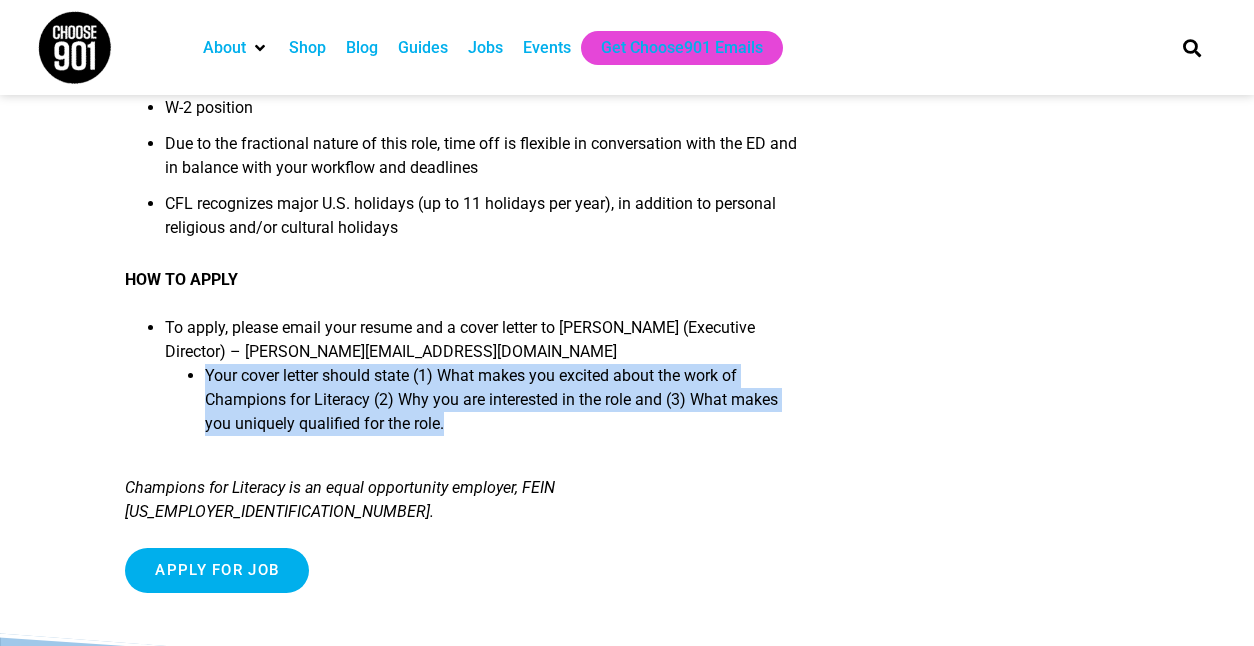 click on "Your cover letter should state (1) What makes you excited about the work of Champions for Literacy (2) Why you are interested in the role and (3) What makes you uniquely qualified for the role." at bounding box center (503, 406) 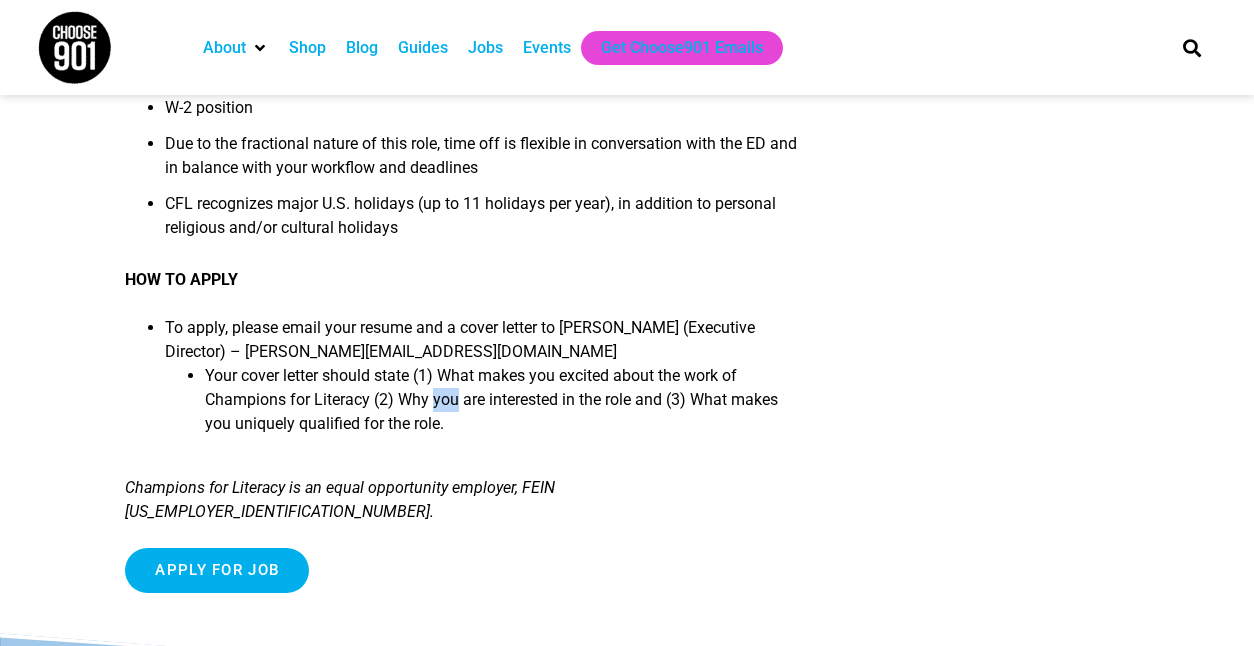 click on "Your cover letter should state (1) What makes you excited about the work of Champions for Literacy (2) Why you are interested in the role and (3) What makes you uniquely qualified for the role." at bounding box center (503, 406) 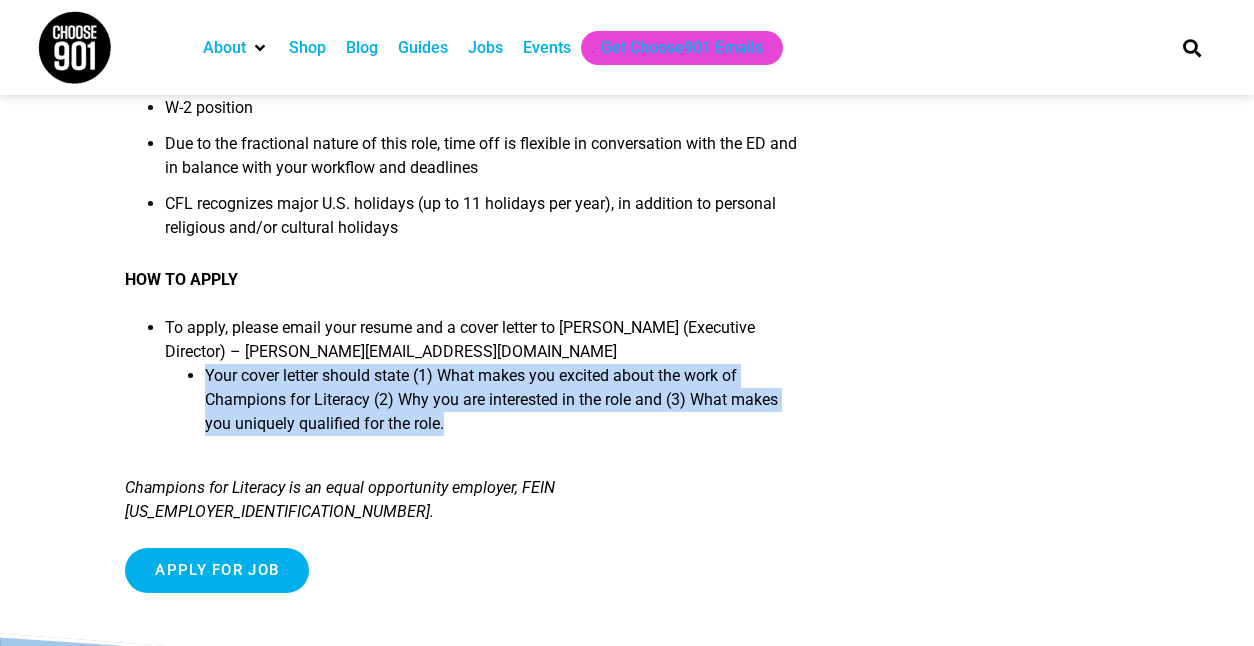 click on "Your cover letter should state (1) What makes you excited about the work of Champions for Literacy (2) Why you are interested in the role and (3) What makes you uniquely qualified for the role." at bounding box center [503, 406] 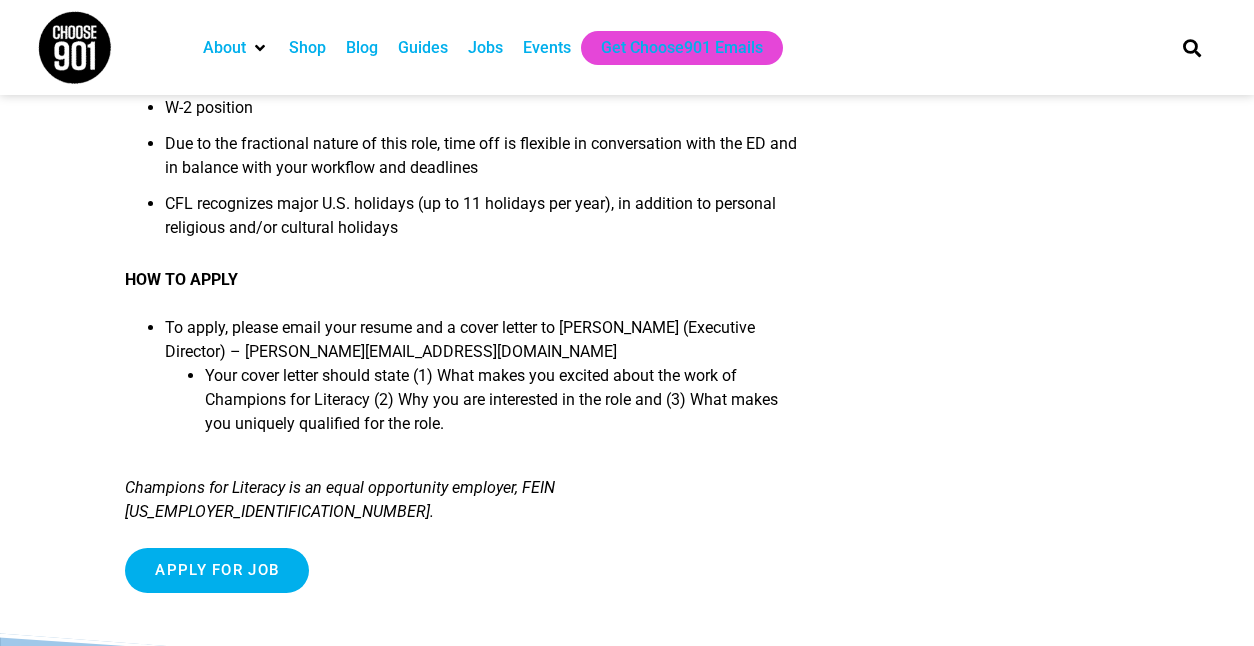 click on "Your cover letter should state (1) What makes you excited about the work of Champions for Literacy (2) Why you are interested in the role and (3) What makes you uniquely qualified for the role." at bounding box center (503, 406) 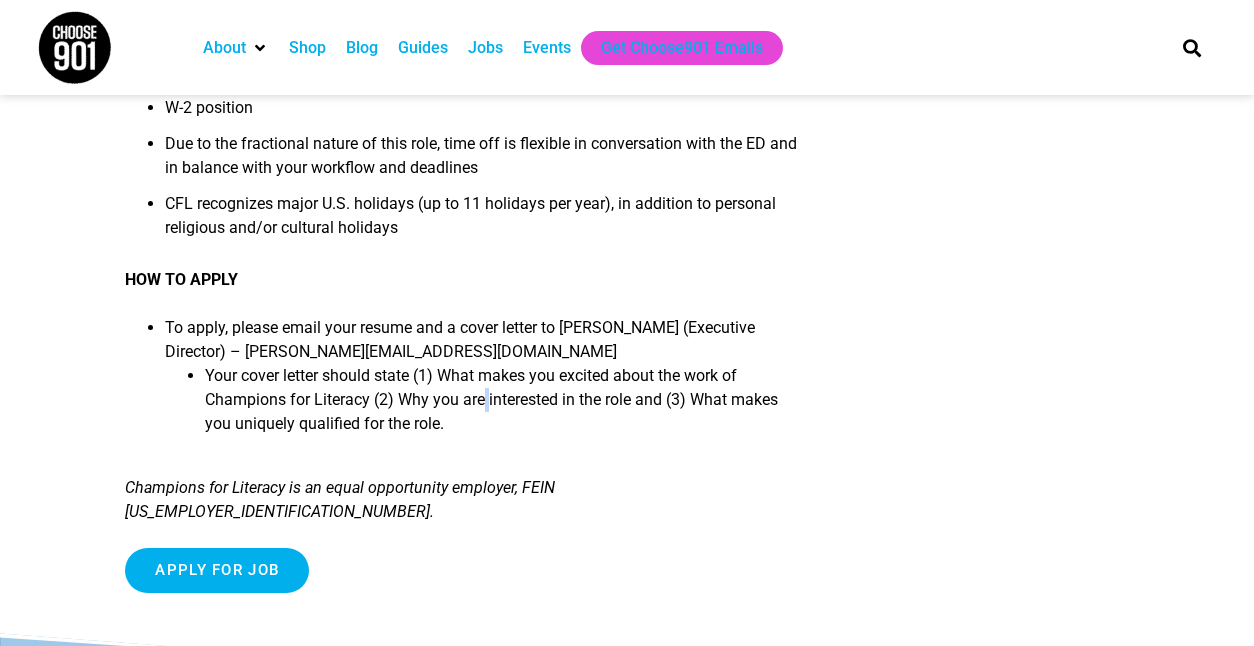 click on "Your cover letter should state (1) What makes you excited about the work of Champions for Literacy (2) Why you are interested in the role and (3) What makes you uniquely qualified for the role." at bounding box center [503, 406] 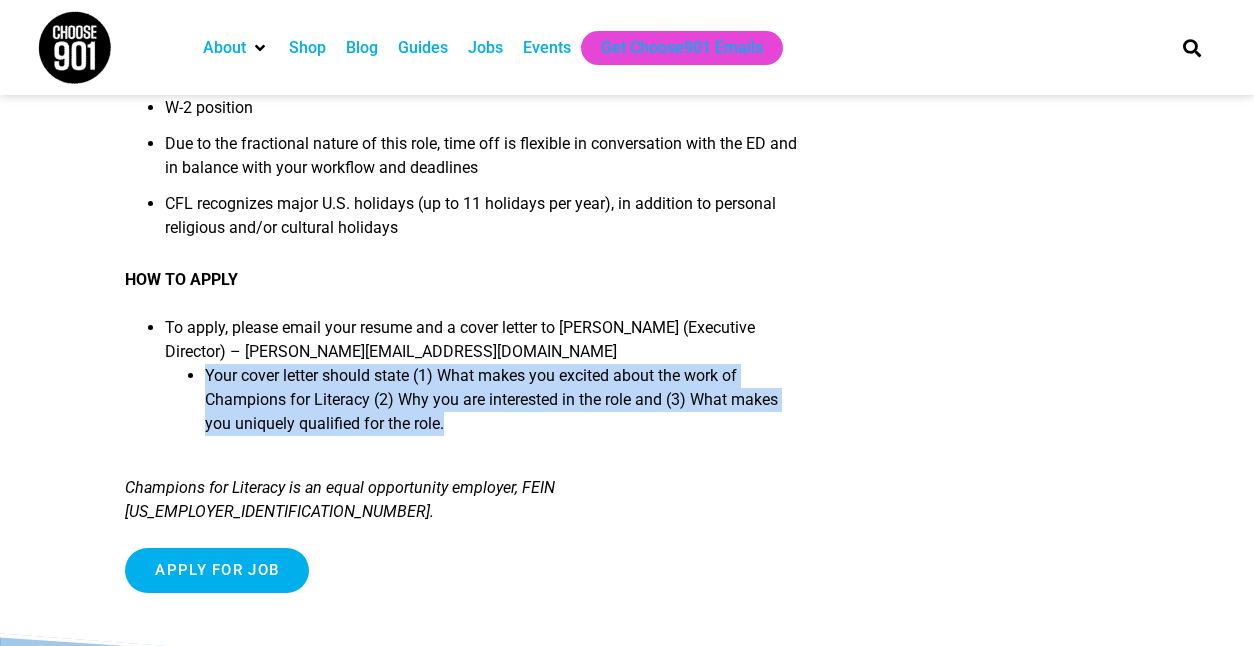 click on "Your cover letter should state (1) What makes you excited about the work of Champions for Literacy (2) Why you are interested in the role and (3) What makes you uniquely qualified for the role." at bounding box center (503, 406) 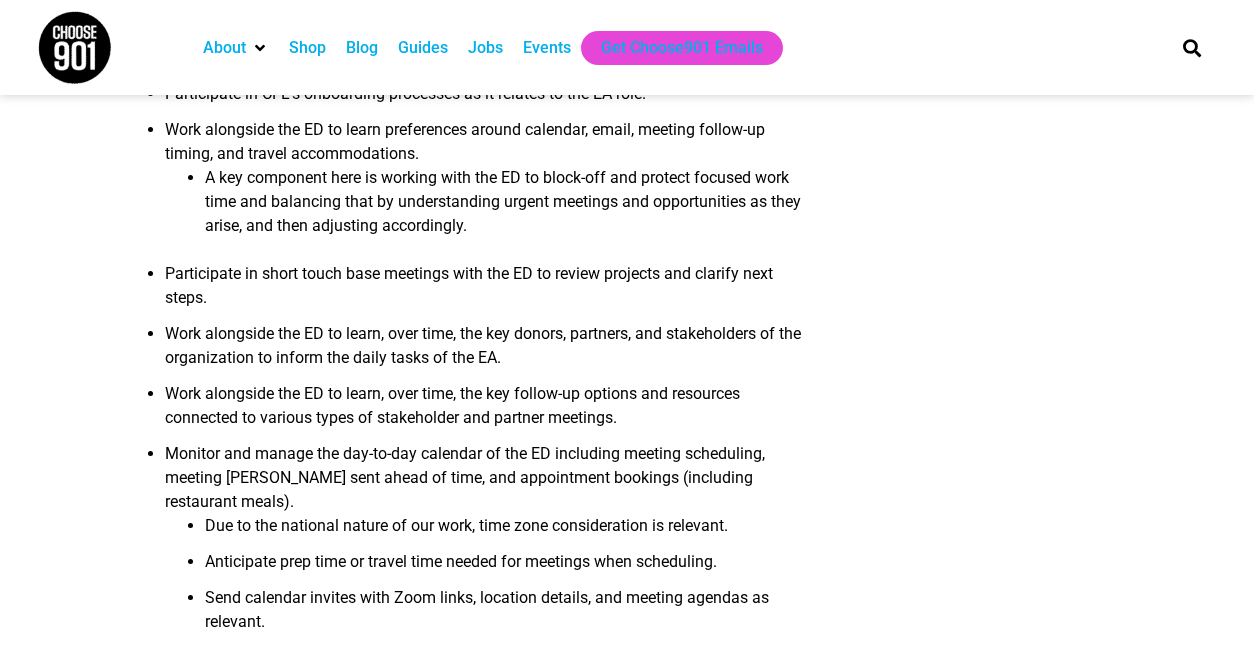 scroll, scrollTop: 0, scrollLeft: 0, axis: both 